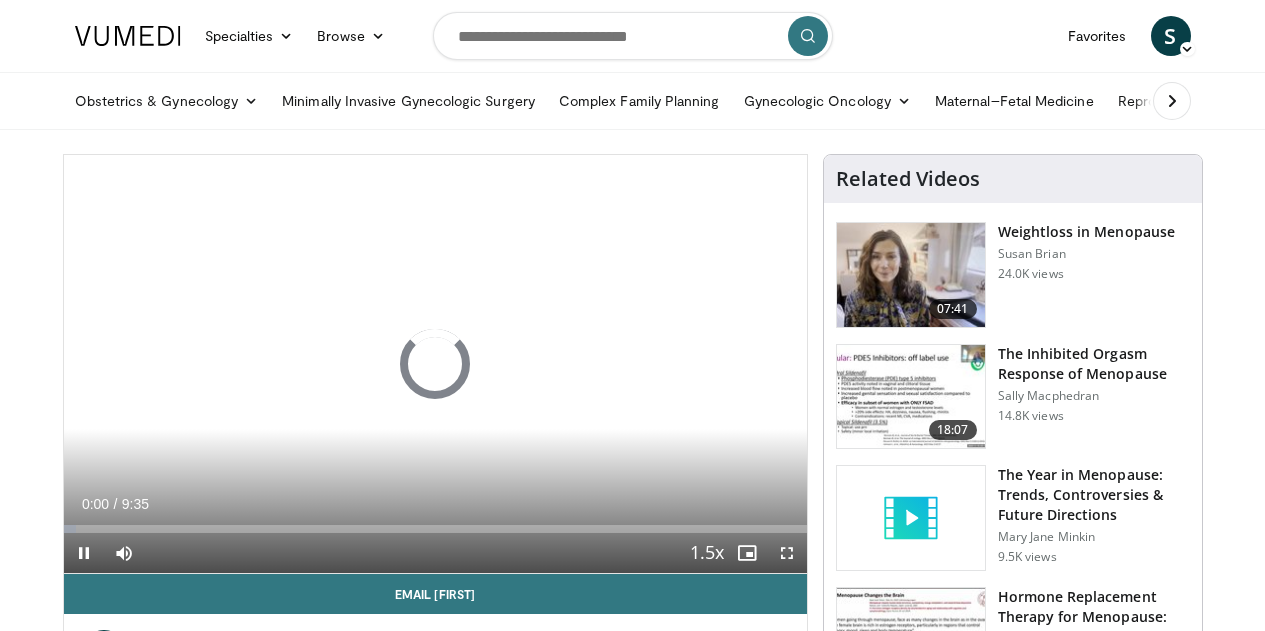 scroll, scrollTop: 0, scrollLeft: 0, axis: both 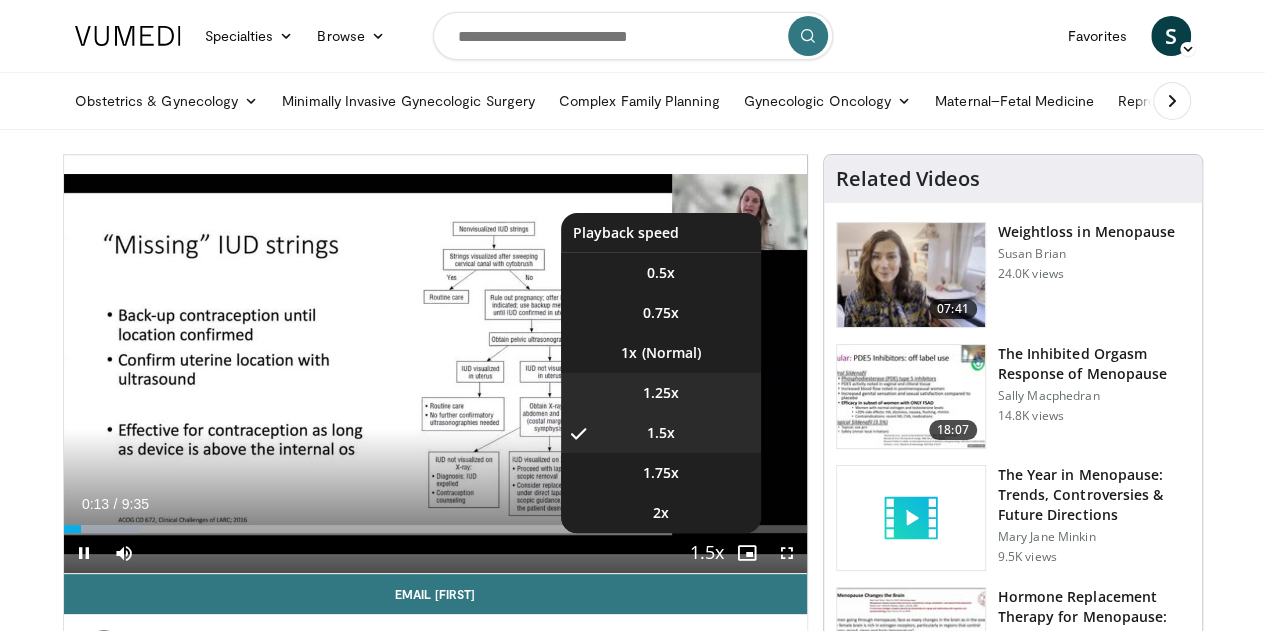 click on "1.25x" at bounding box center [661, 393] 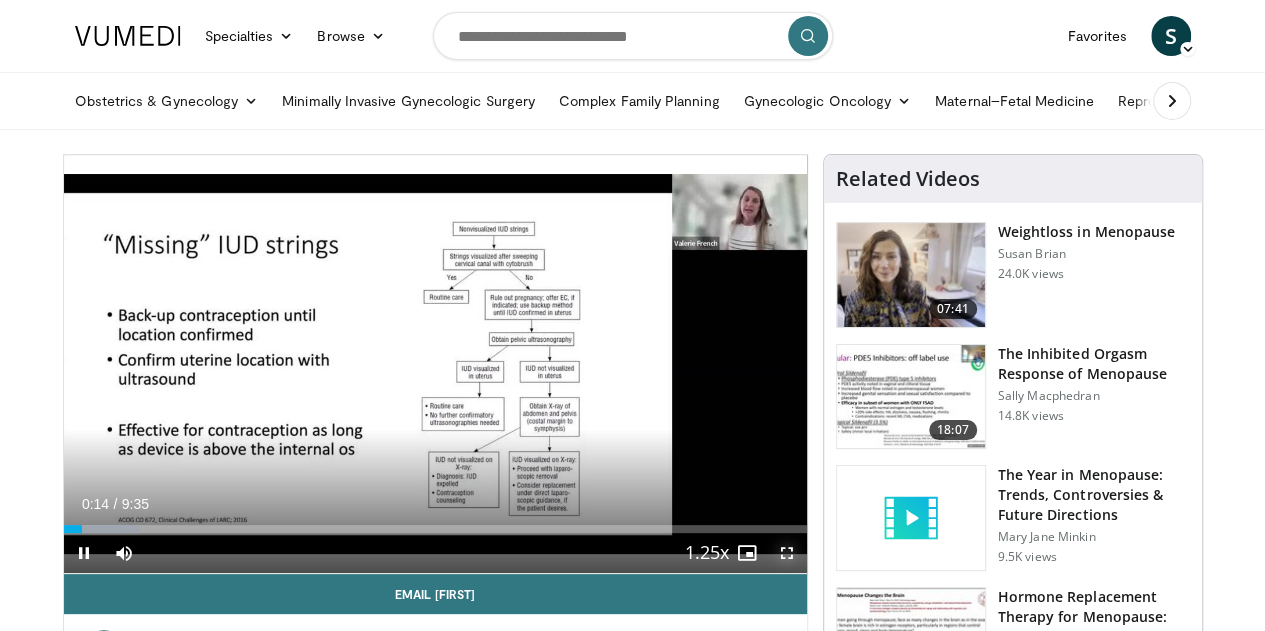 click at bounding box center (787, 553) 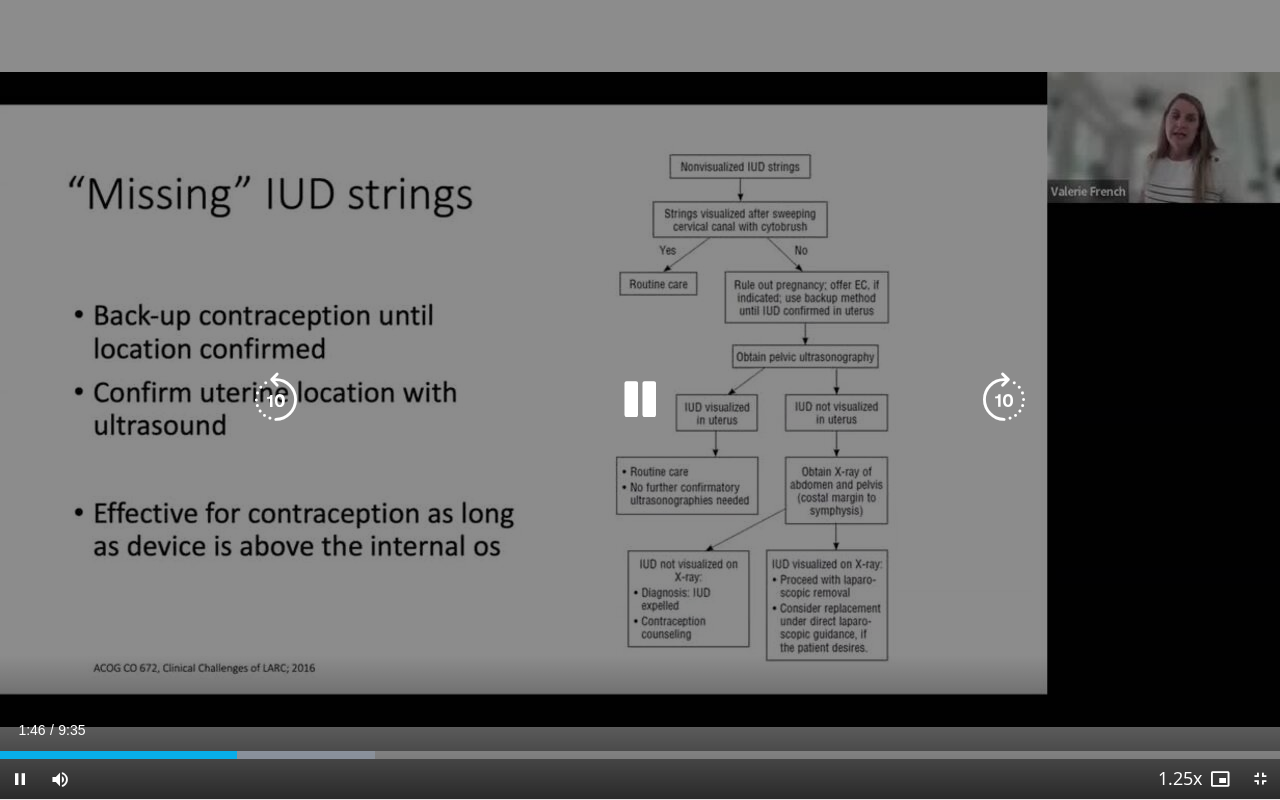 click at bounding box center [640, 400] 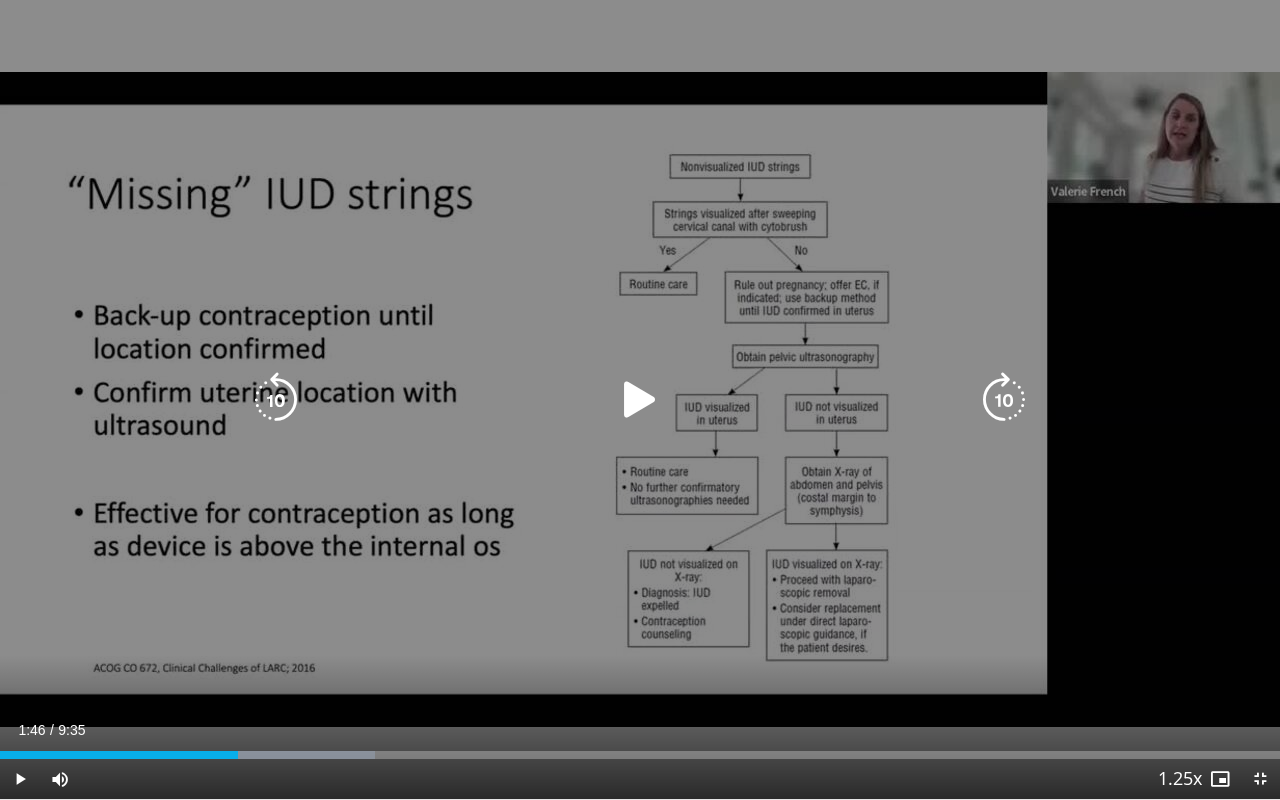 click at bounding box center [640, 400] 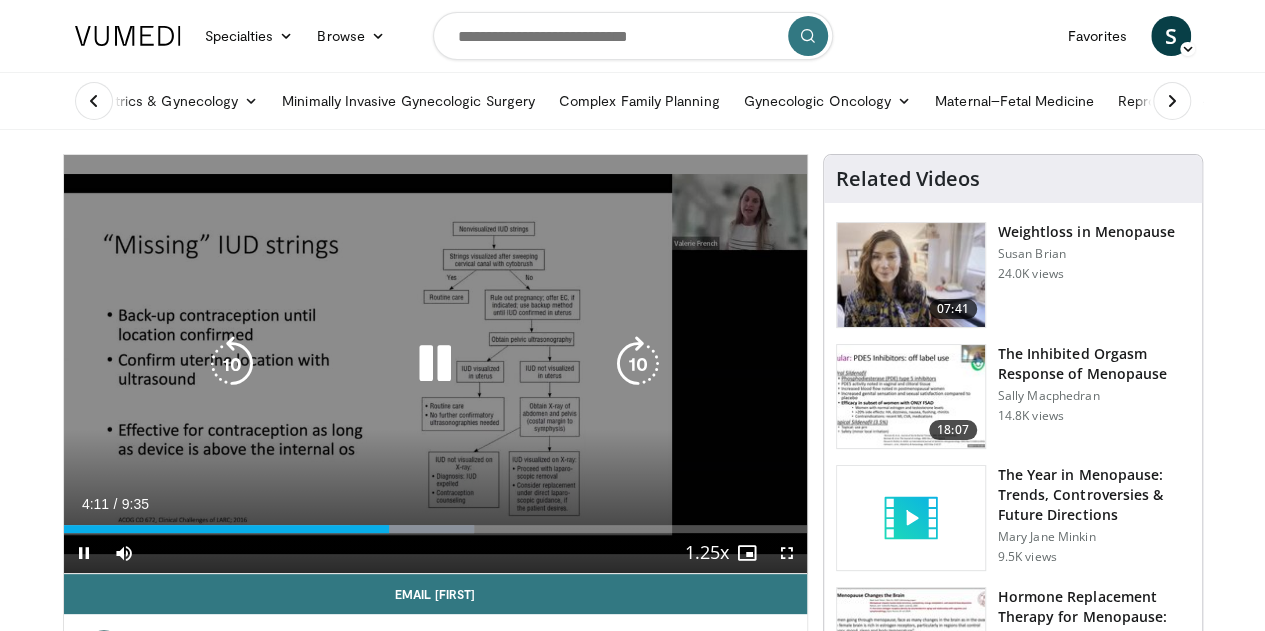 click at bounding box center [638, 364] 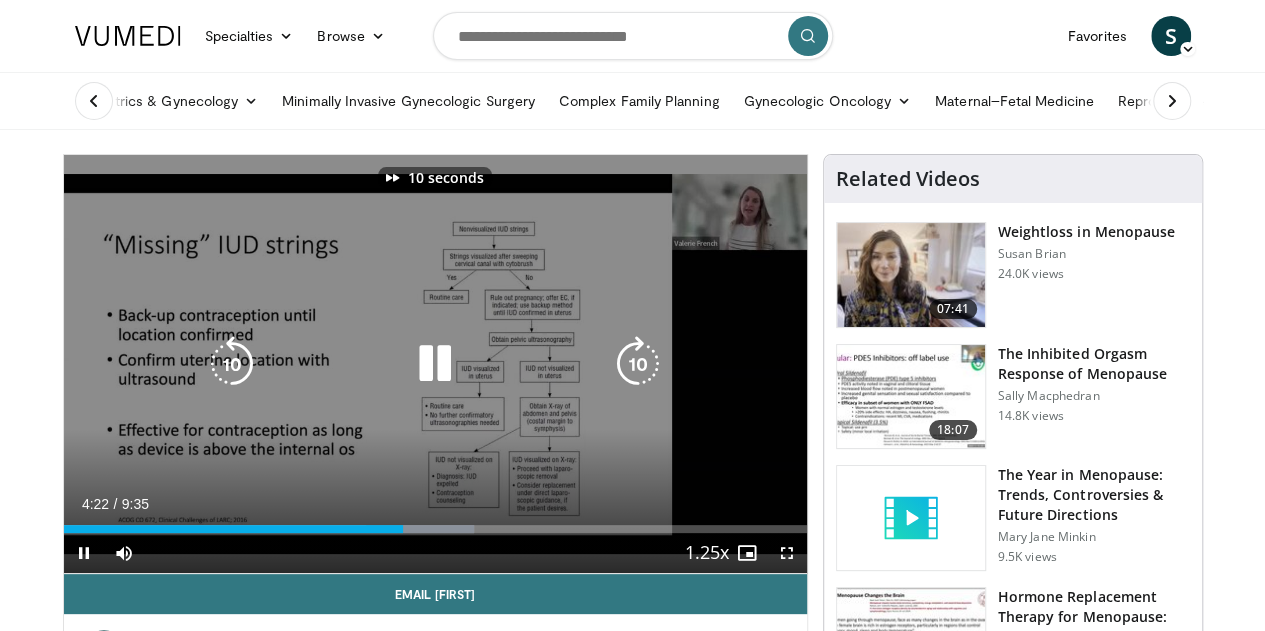click at bounding box center (638, 364) 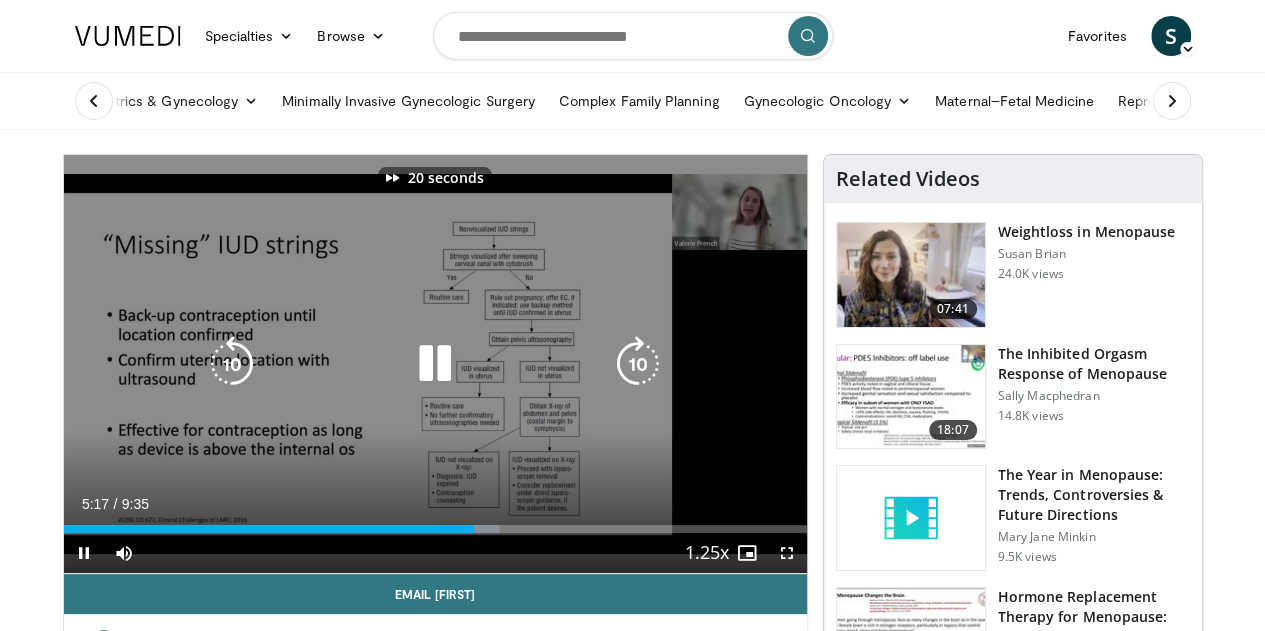 click at bounding box center [638, 364] 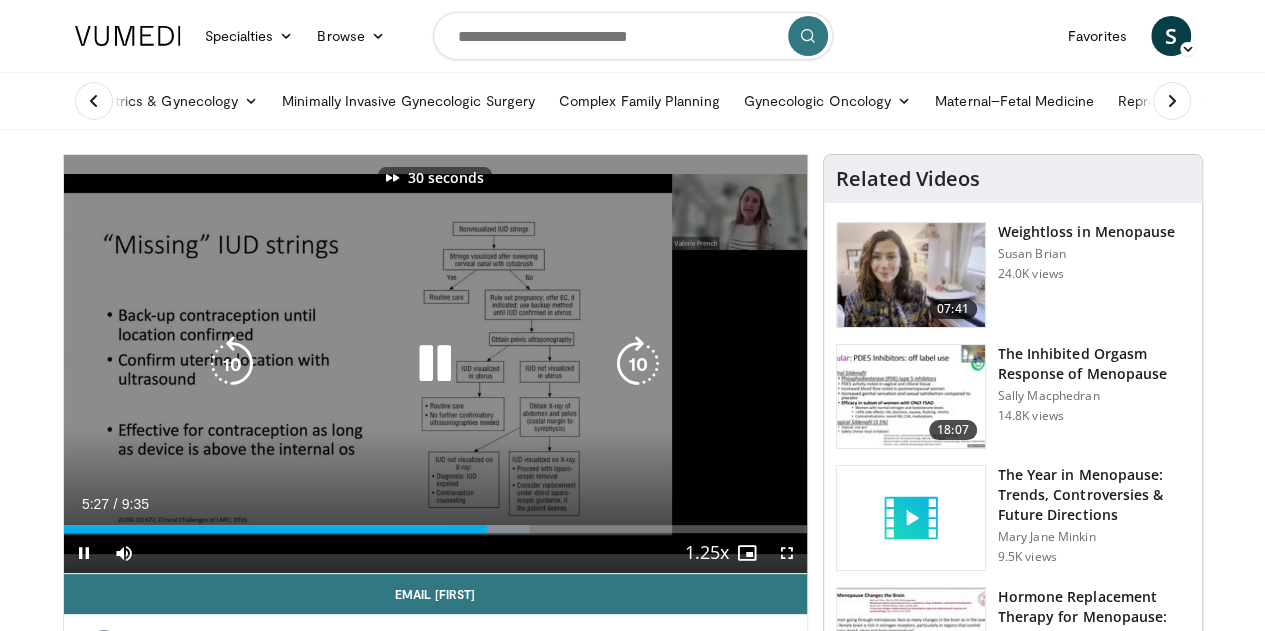 click at bounding box center (638, 364) 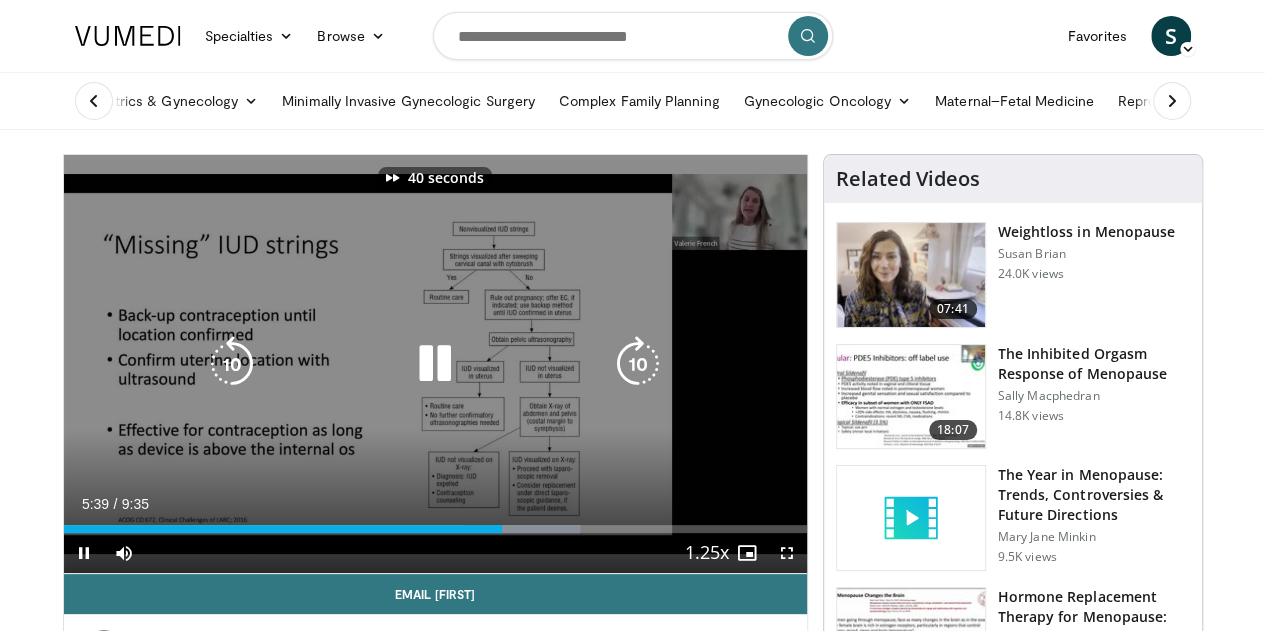 click on "40 seconds
Tap to unmute" at bounding box center (435, 364) 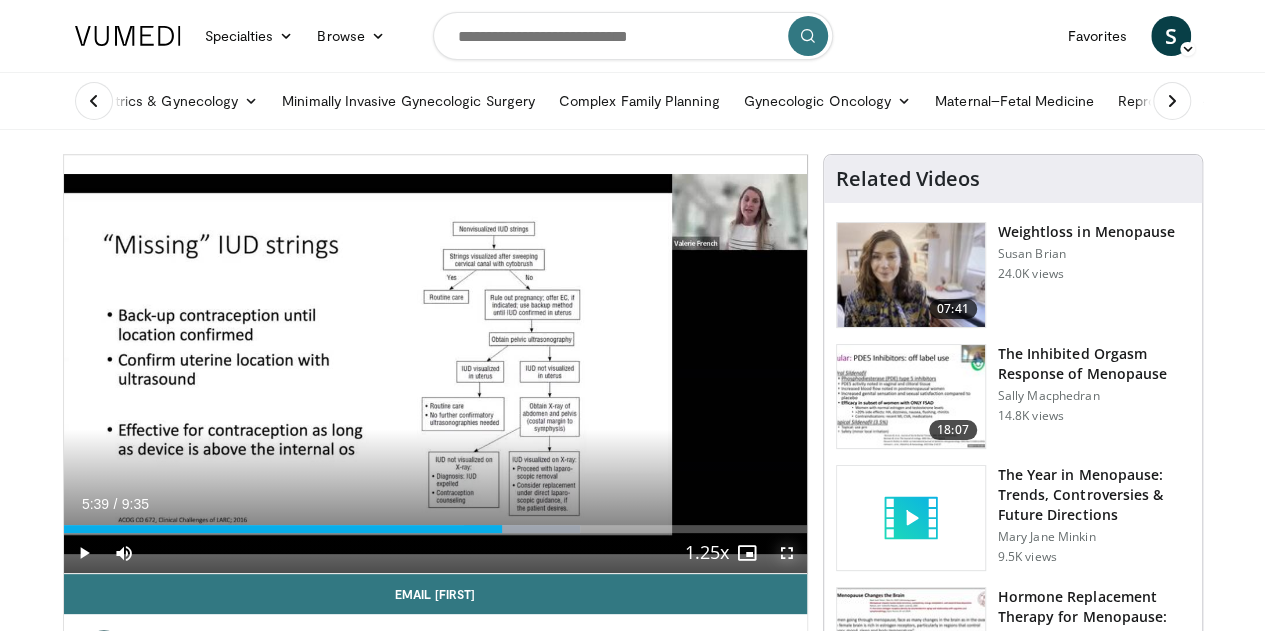 click at bounding box center [787, 553] 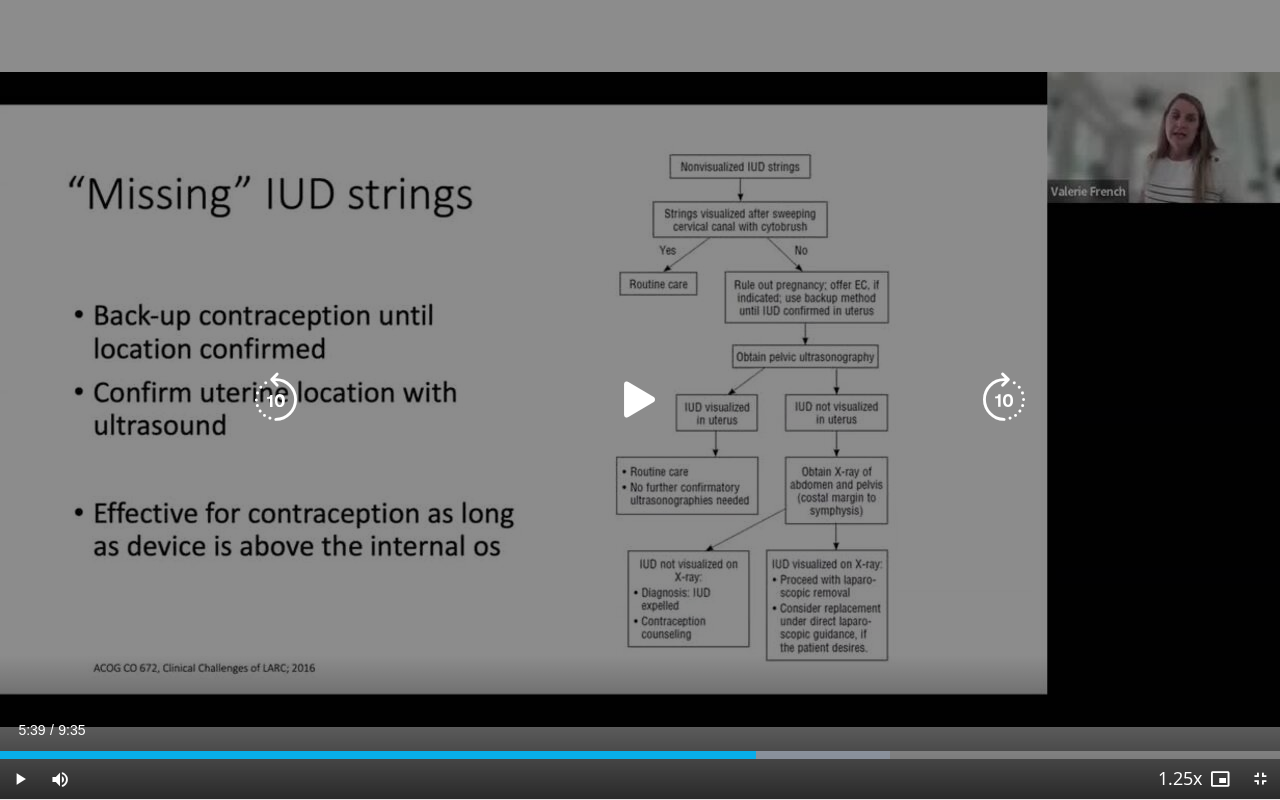 click at bounding box center (640, 400) 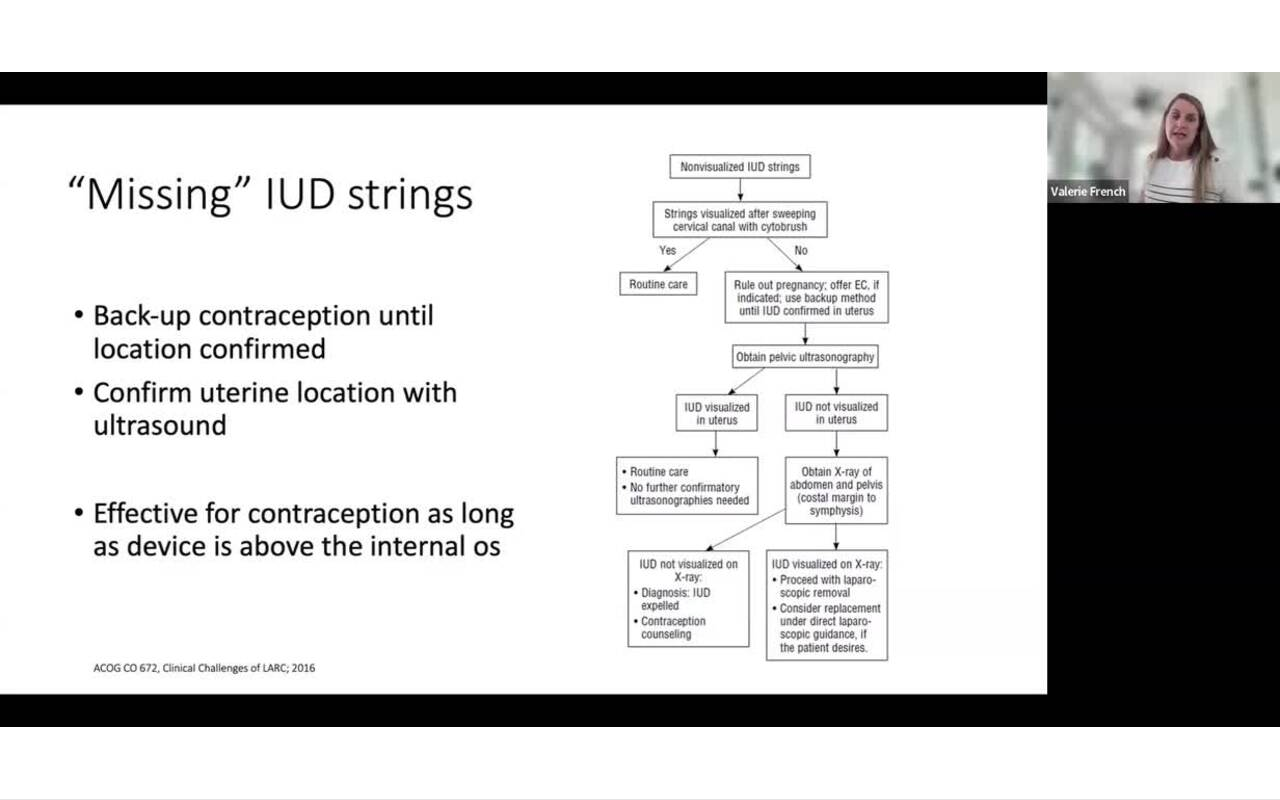 click on "40 seconds
Tap to unmute" at bounding box center [640, 399] 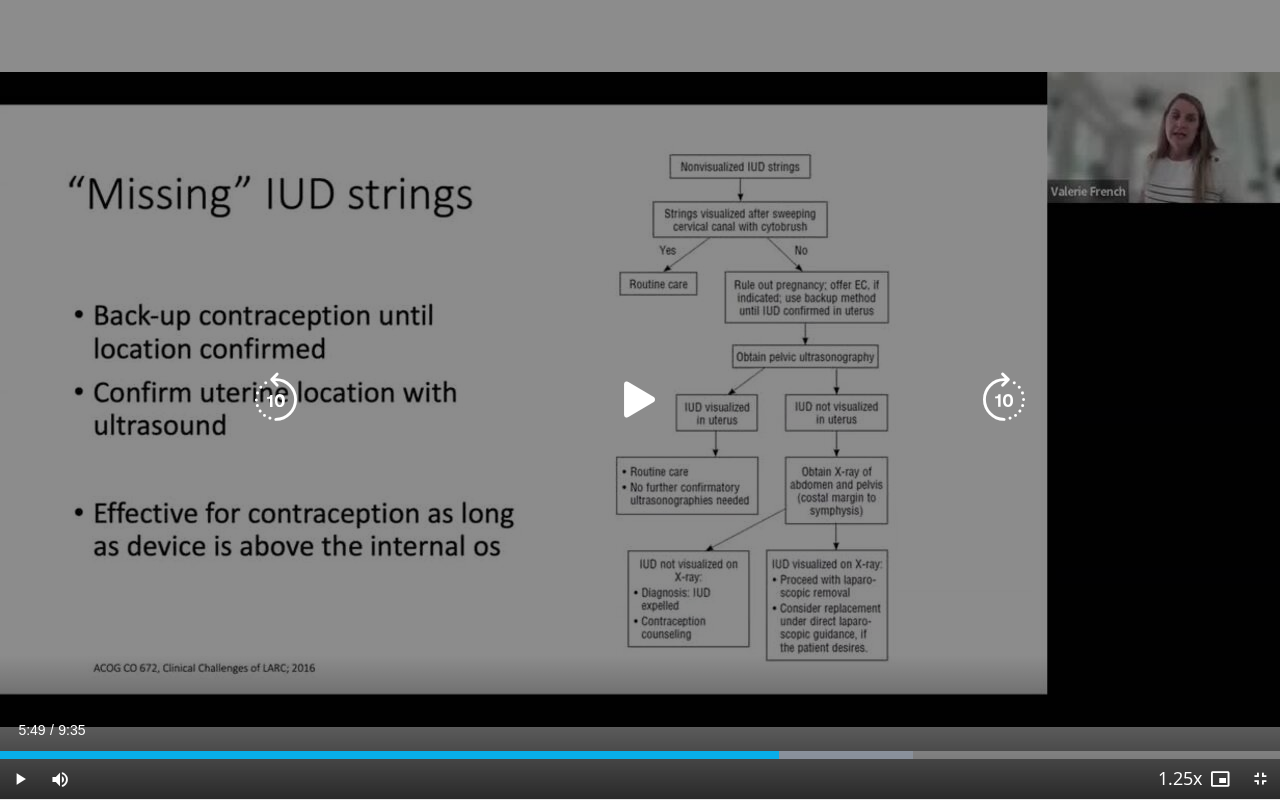 click at bounding box center (1004, 400) 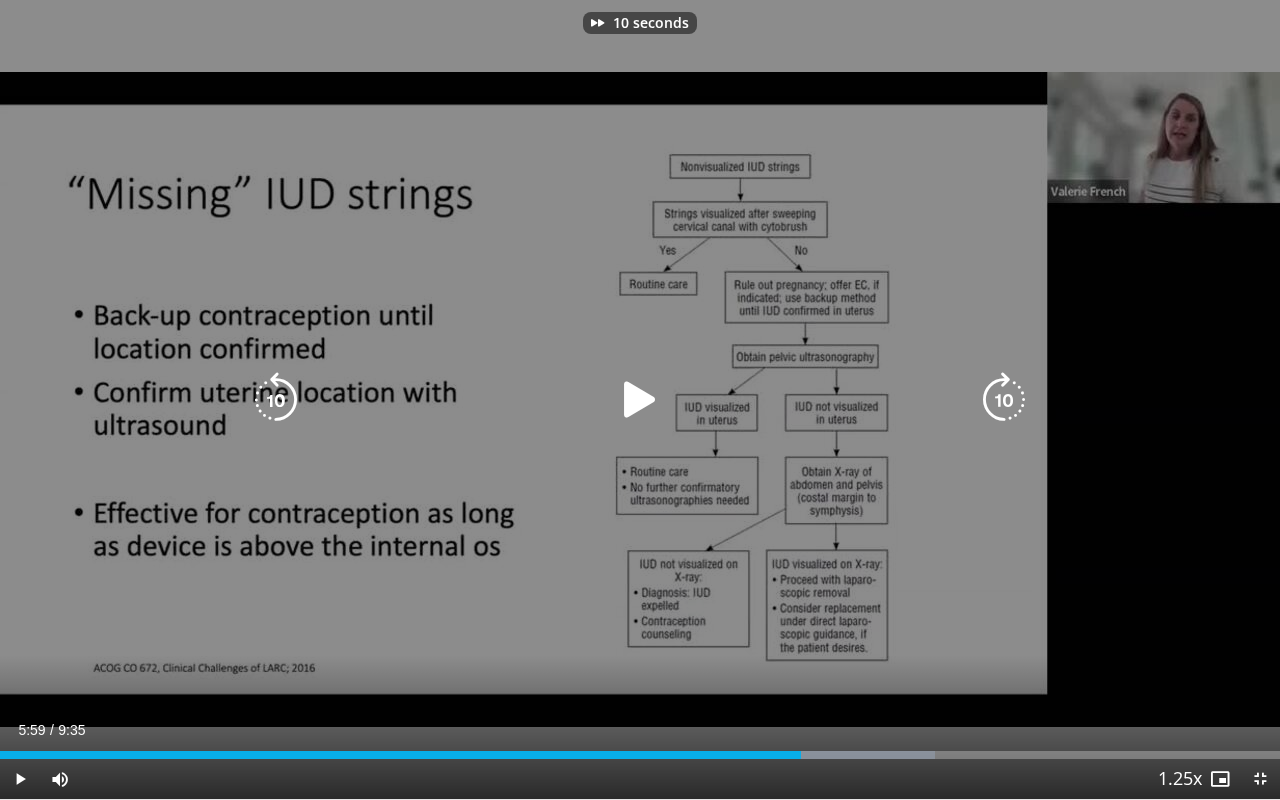 click at bounding box center [640, 400] 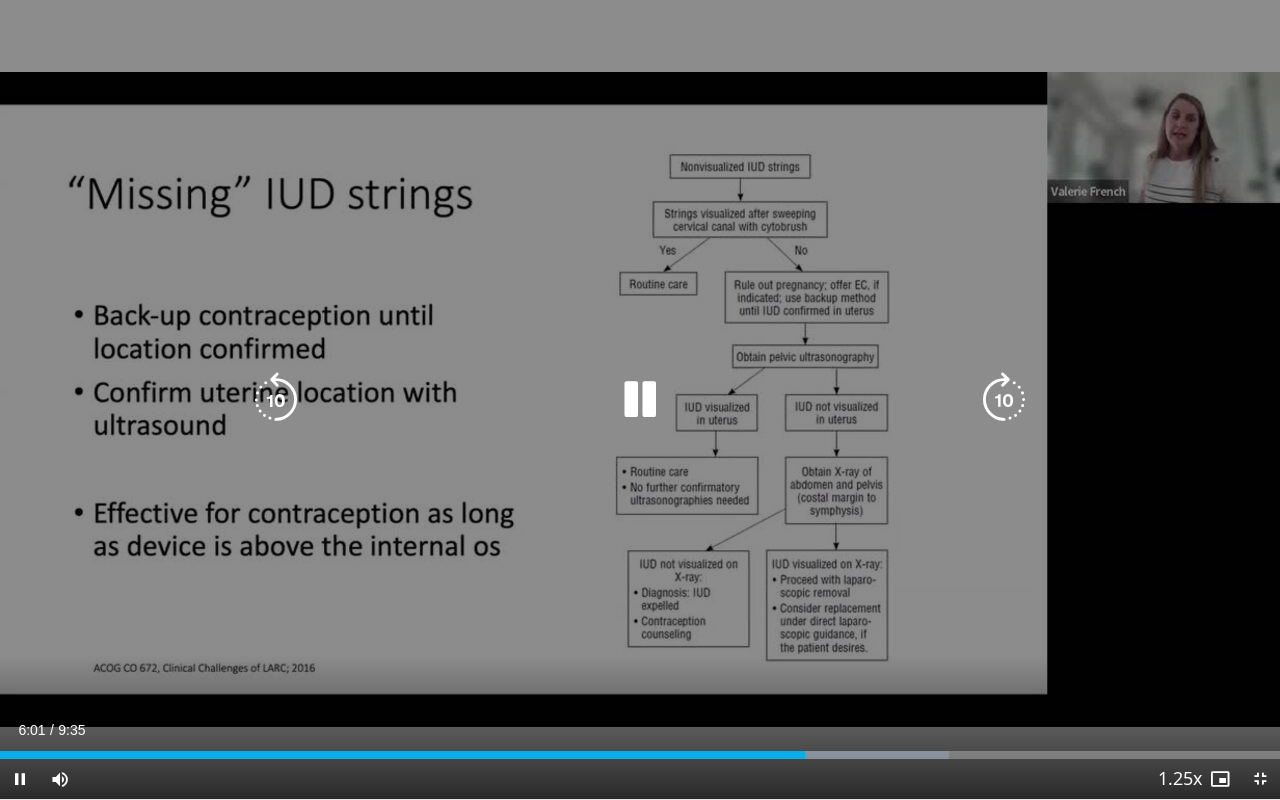 click at bounding box center (1004, 400) 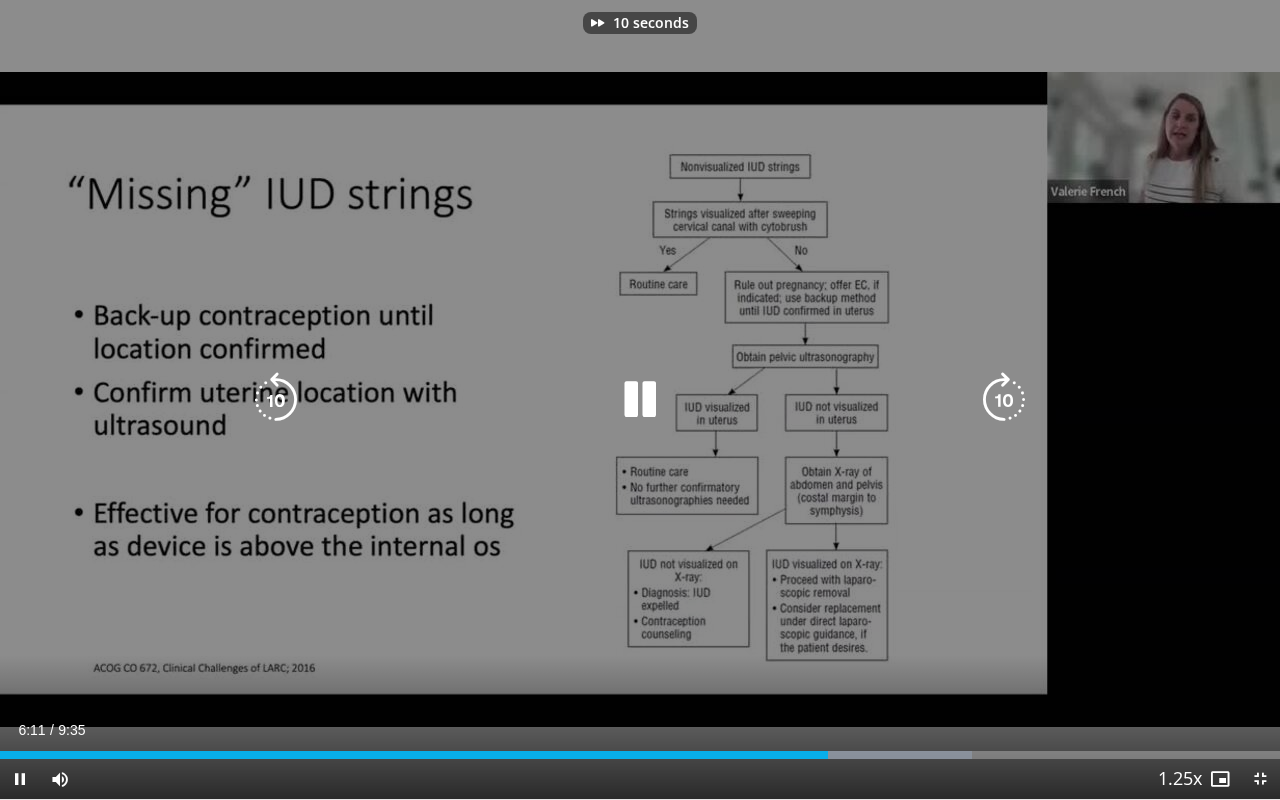 click at bounding box center (1004, 400) 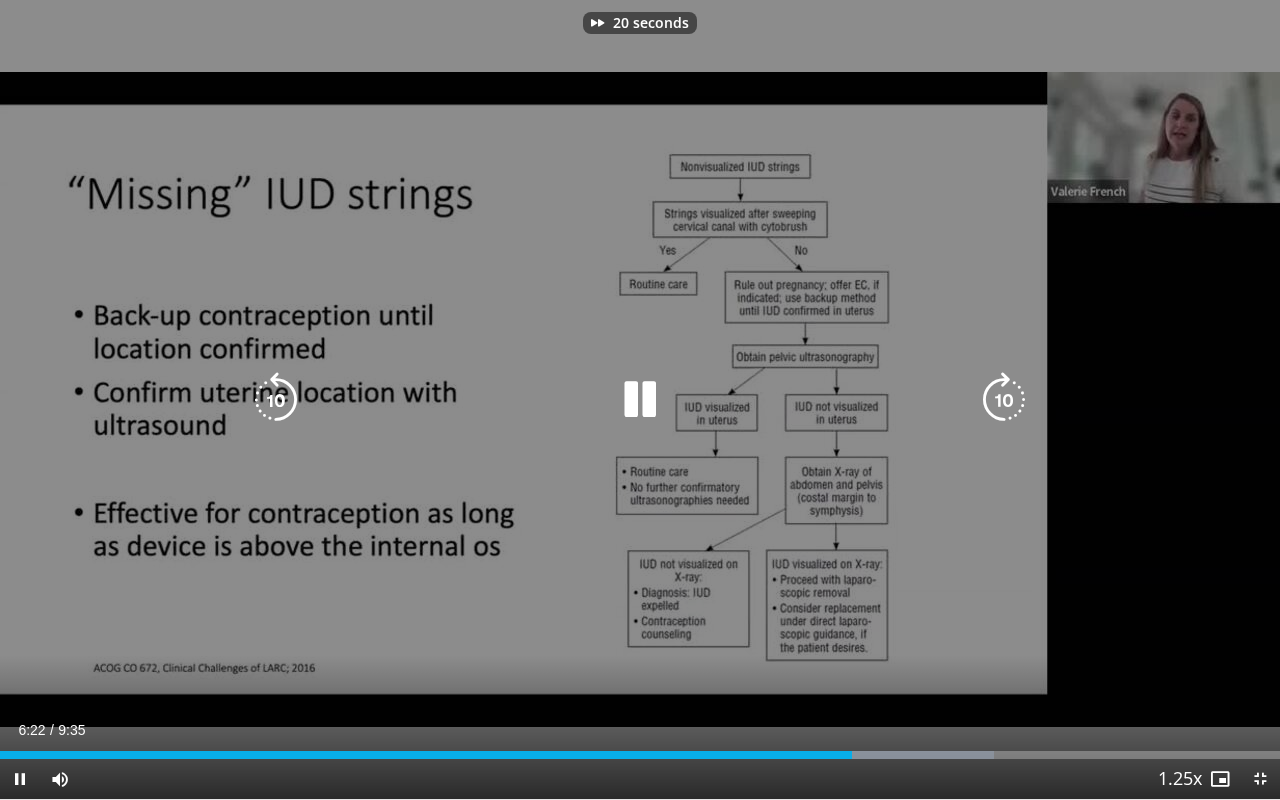 click at bounding box center (1004, 400) 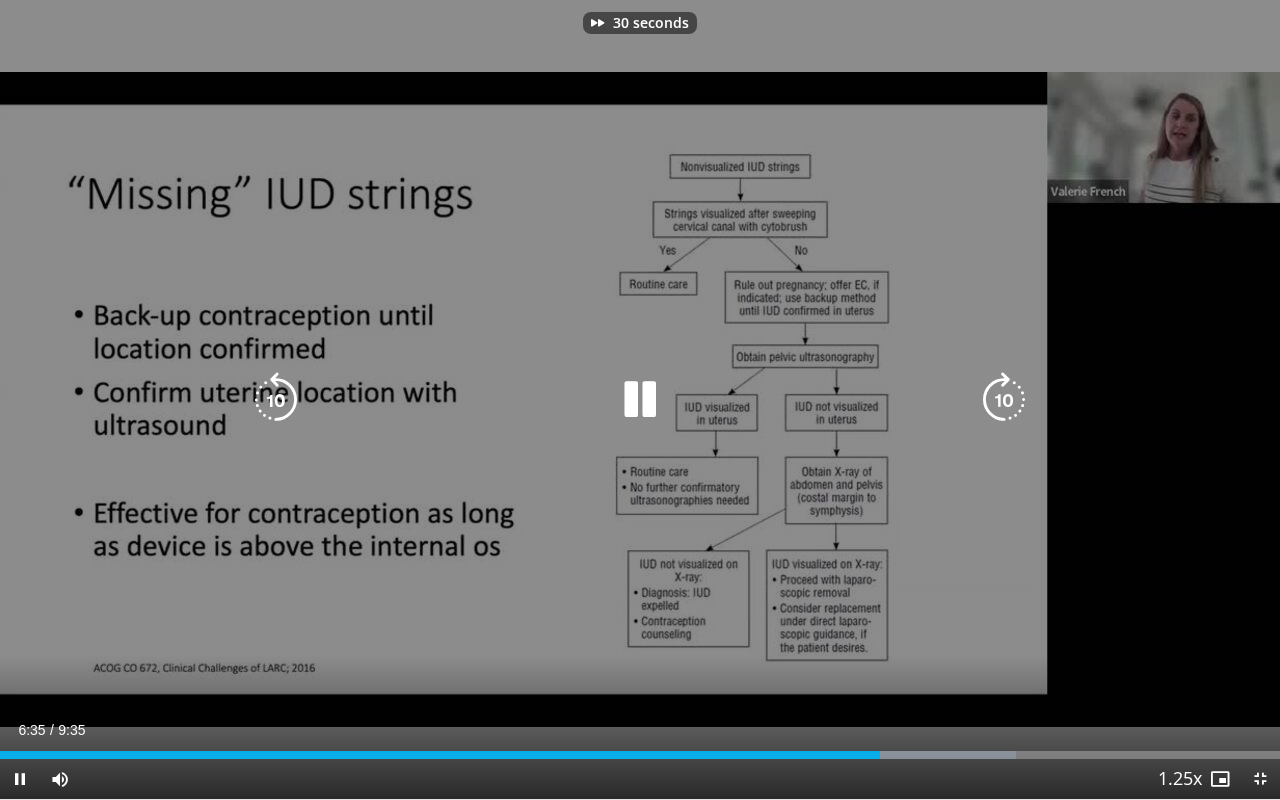 click at bounding box center (640, 400) 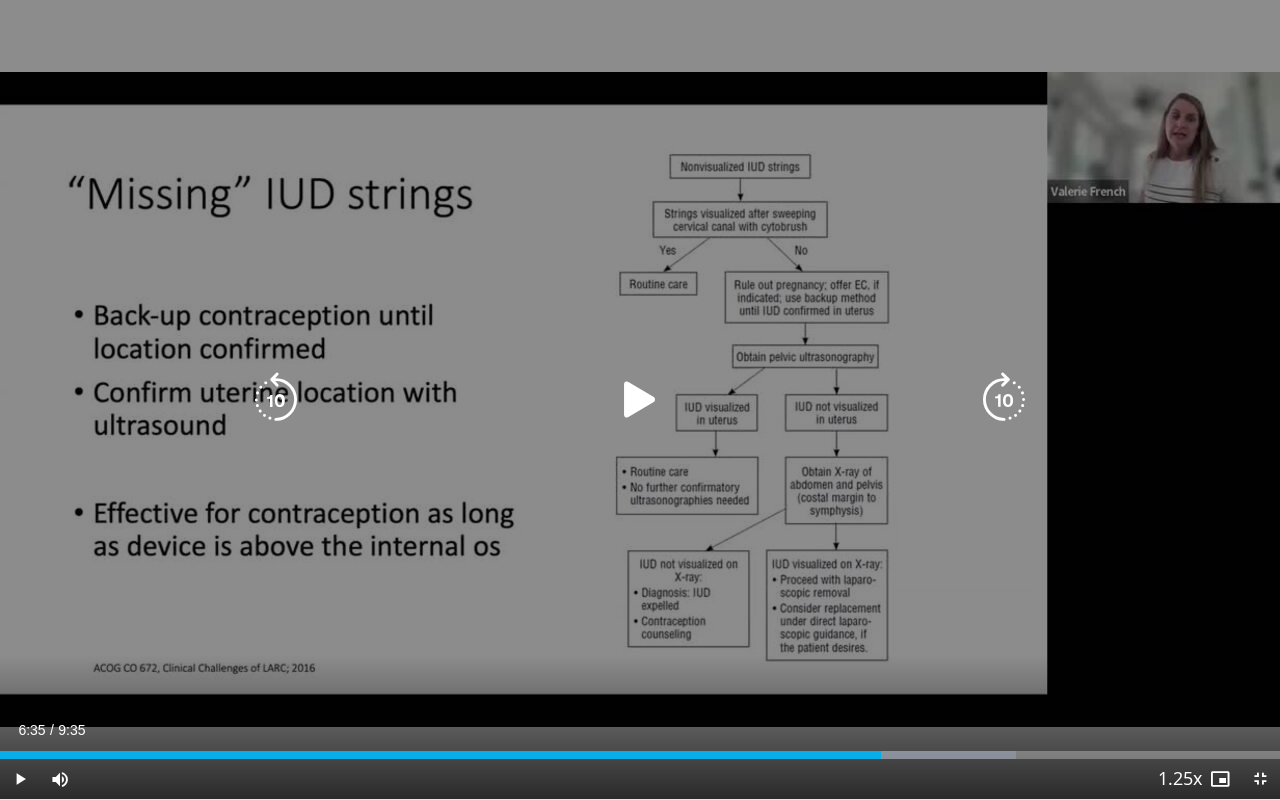 click at bounding box center [640, 400] 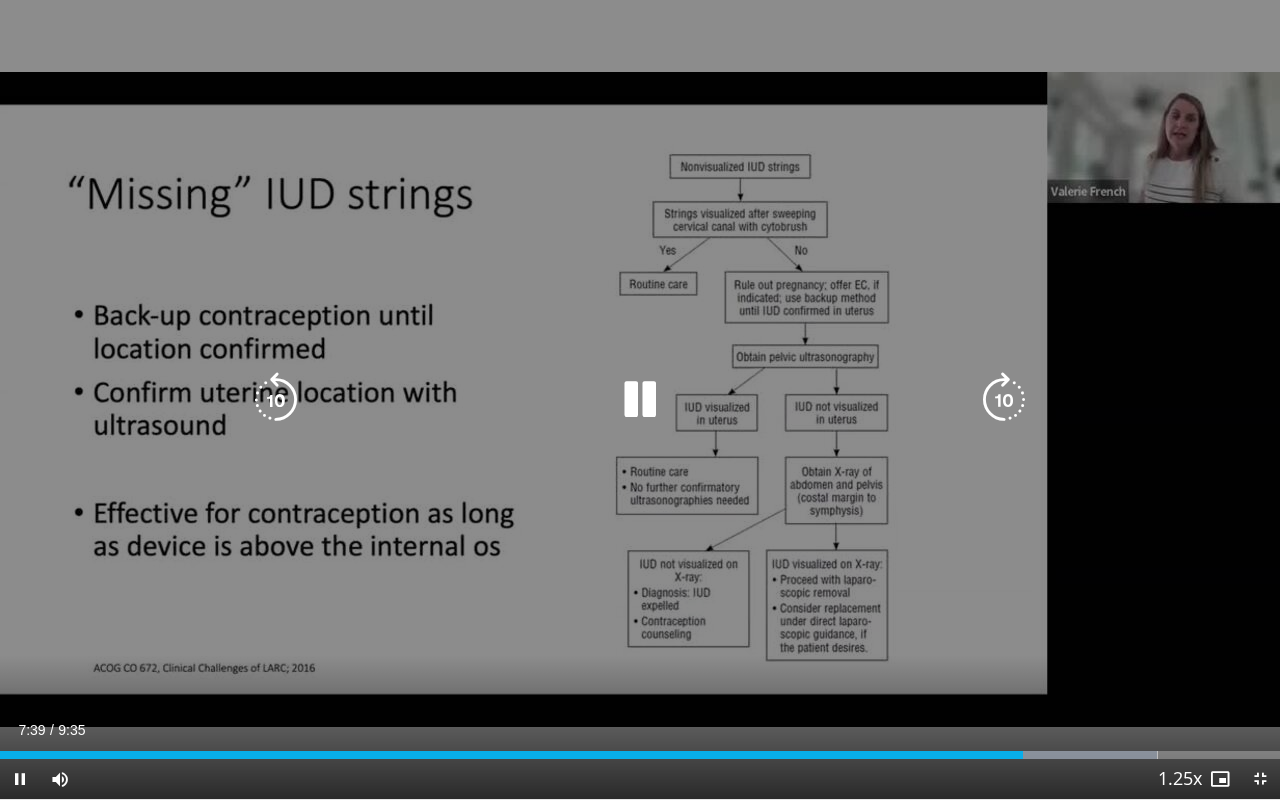 click at bounding box center [1004, 400] 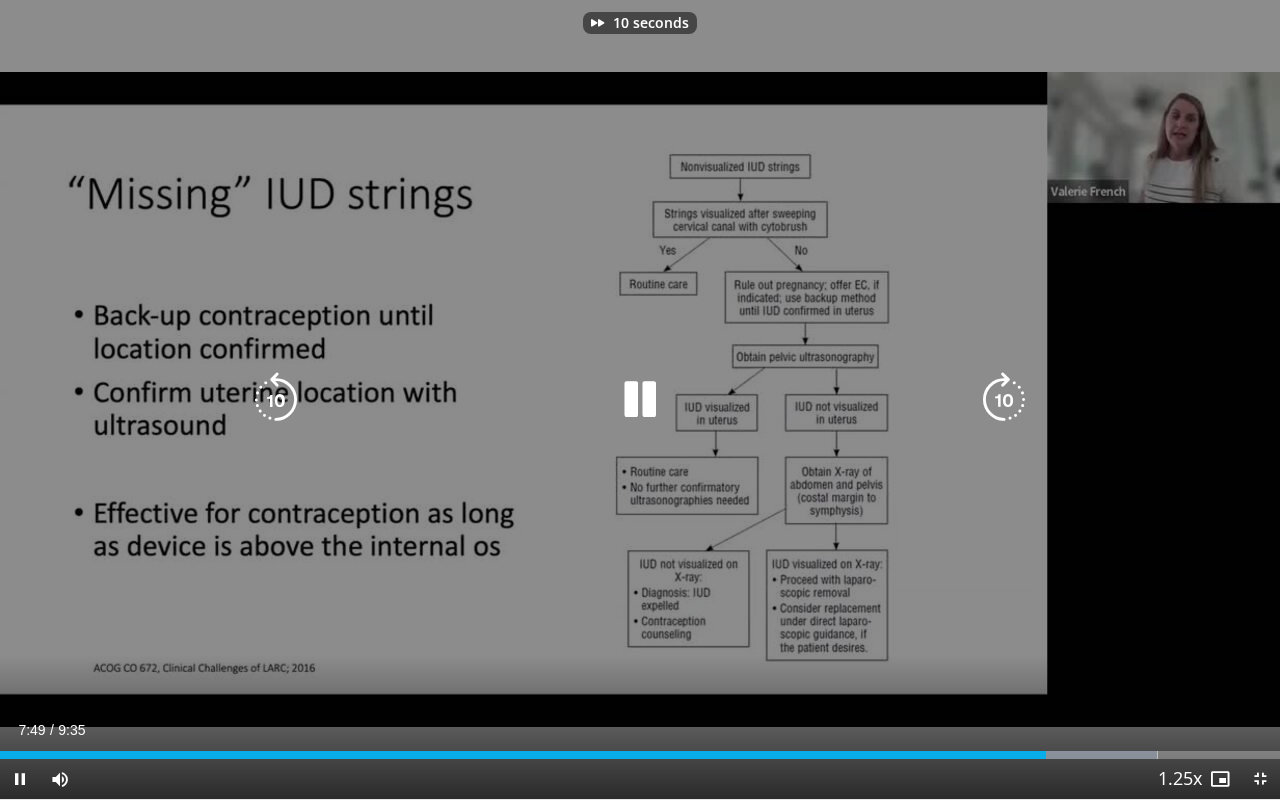 click at bounding box center (1004, 400) 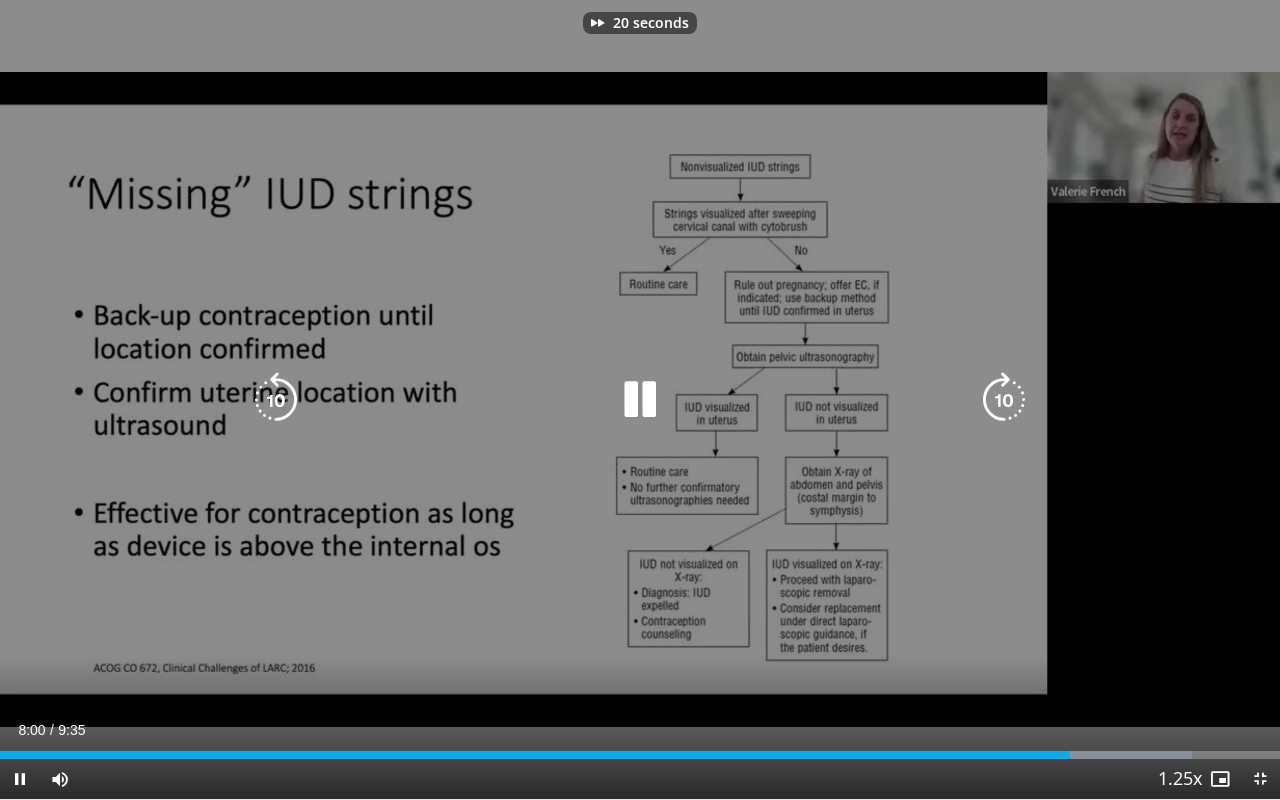 click at bounding box center [1004, 400] 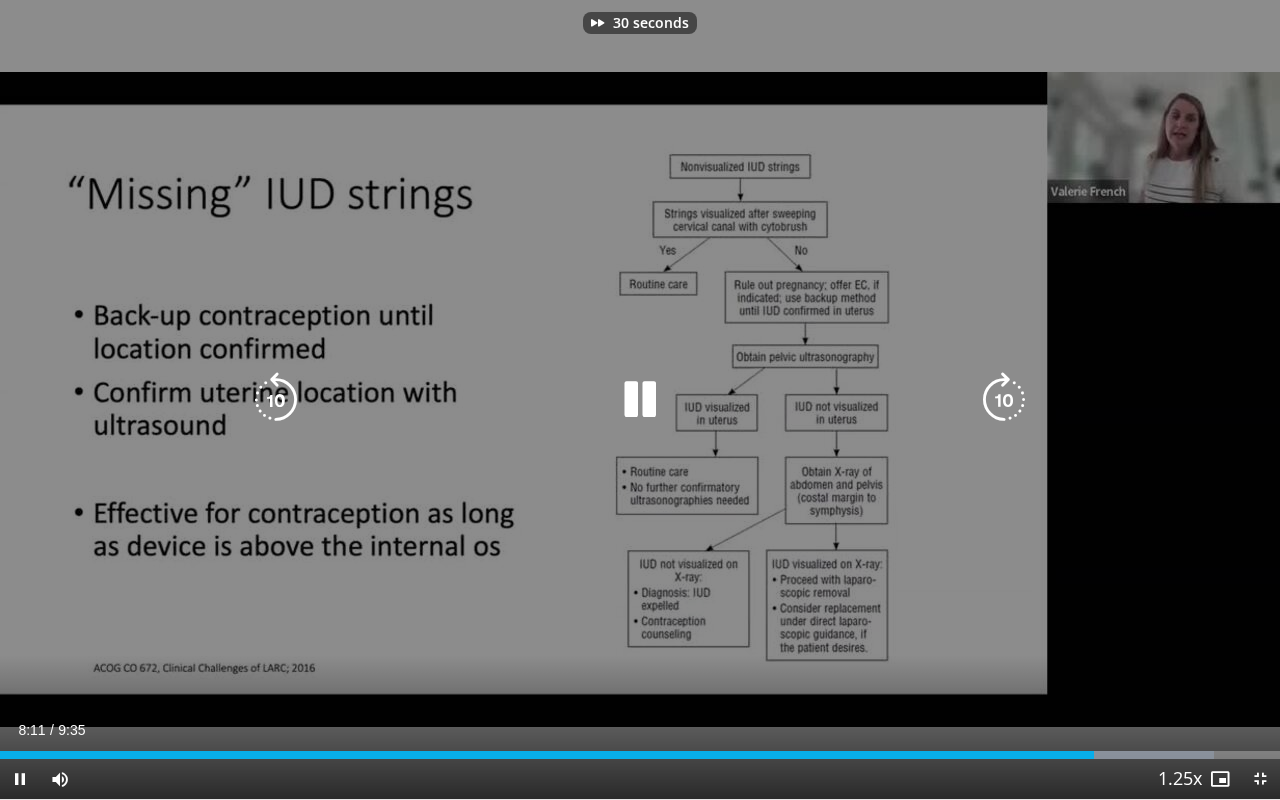 click at bounding box center (1004, 400) 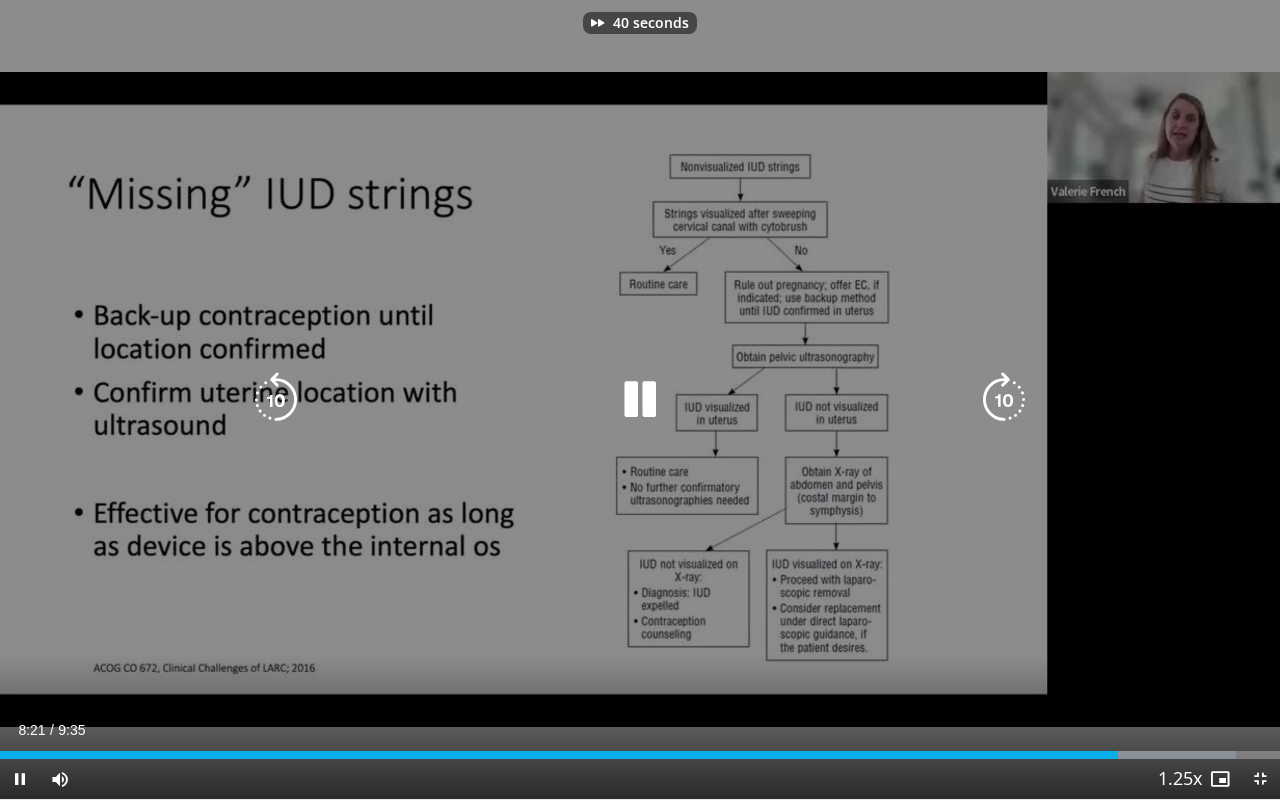 click at bounding box center [1004, 400] 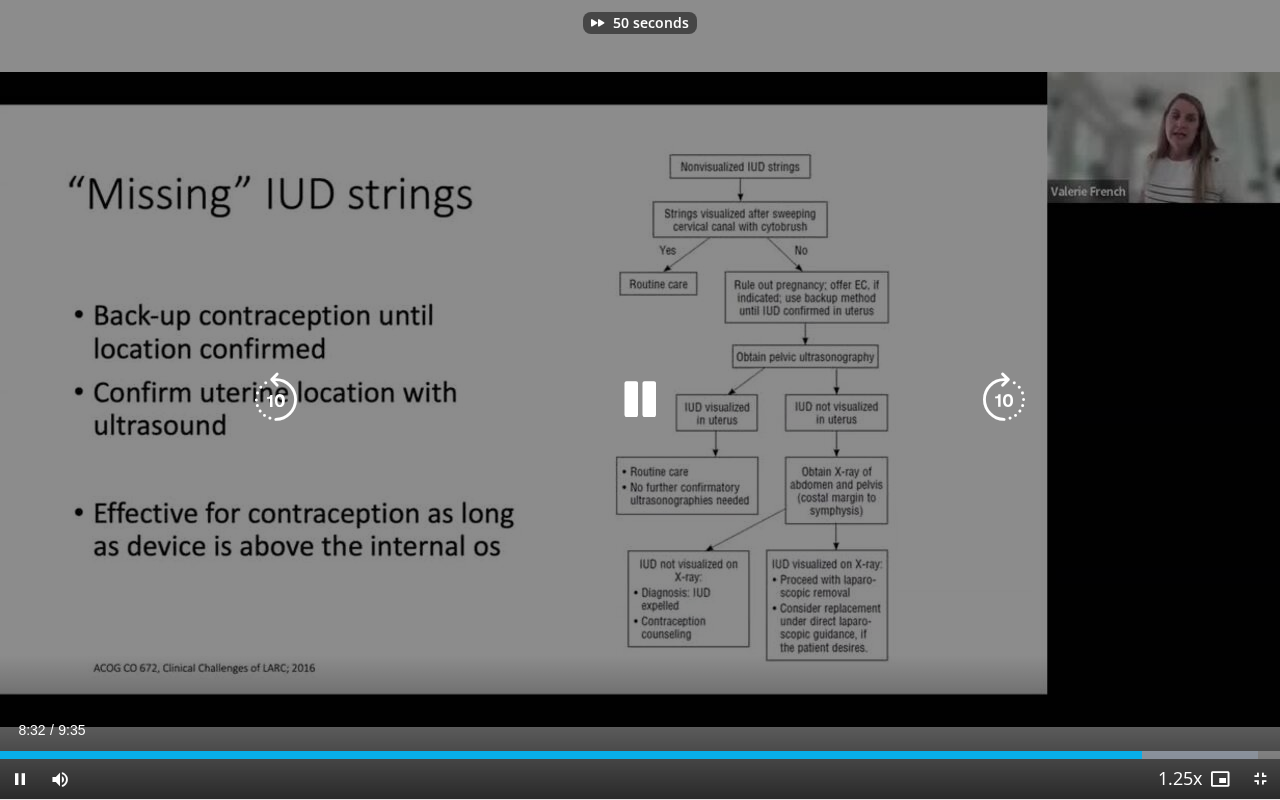 click at bounding box center (1004, 400) 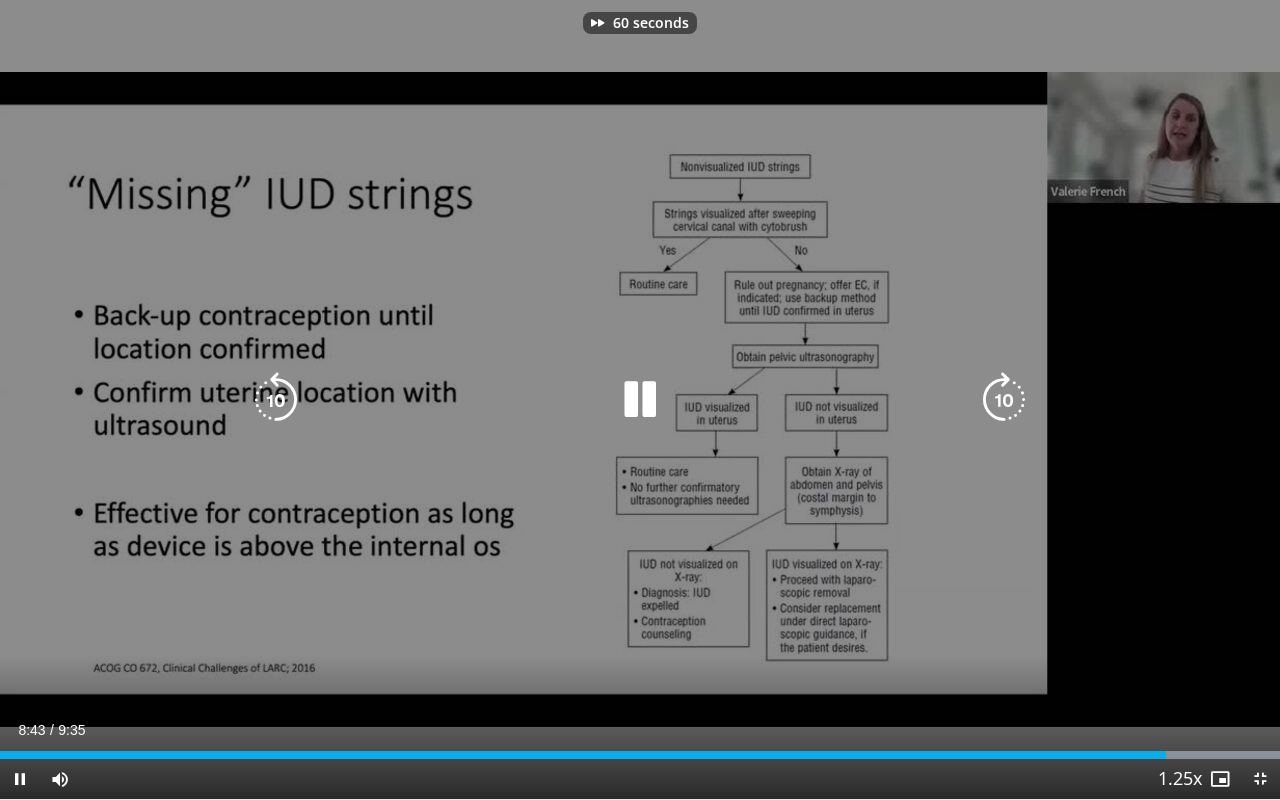 click at bounding box center (1004, 400) 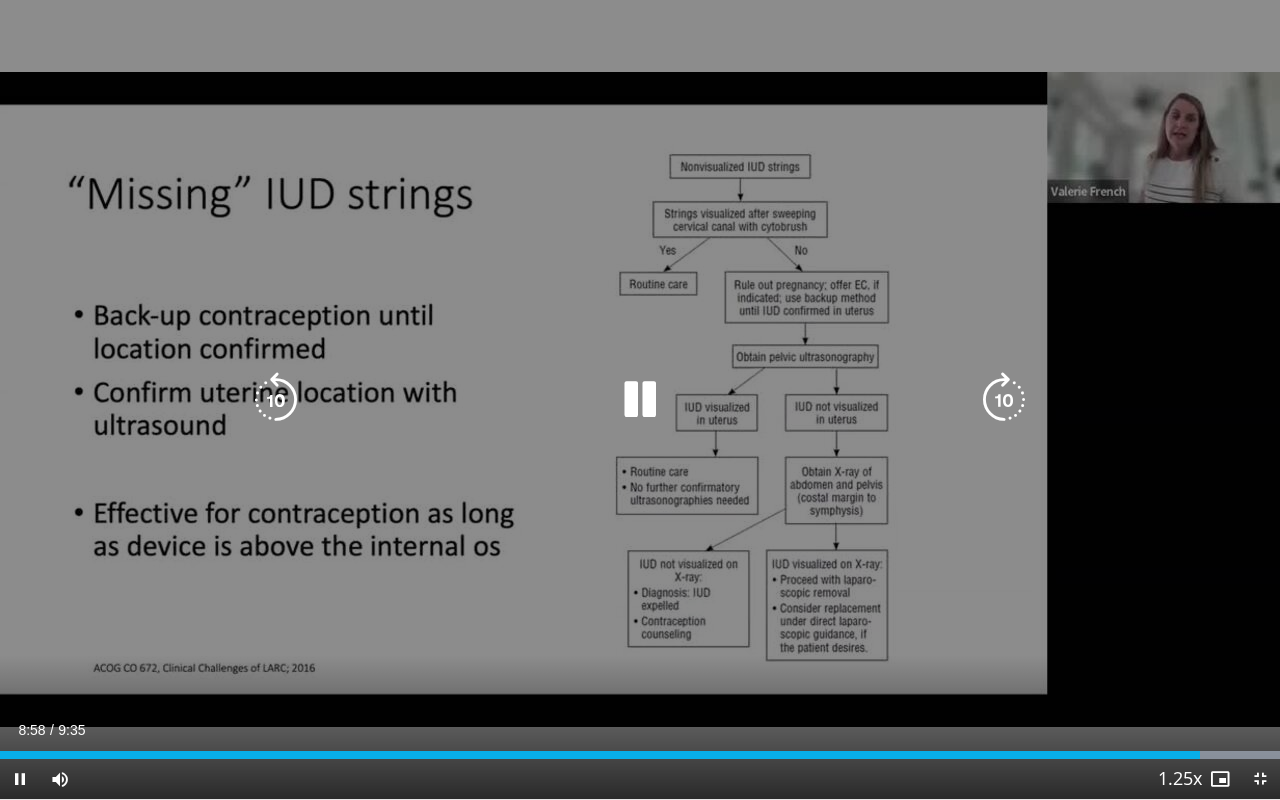 click at bounding box center (1004, 400) 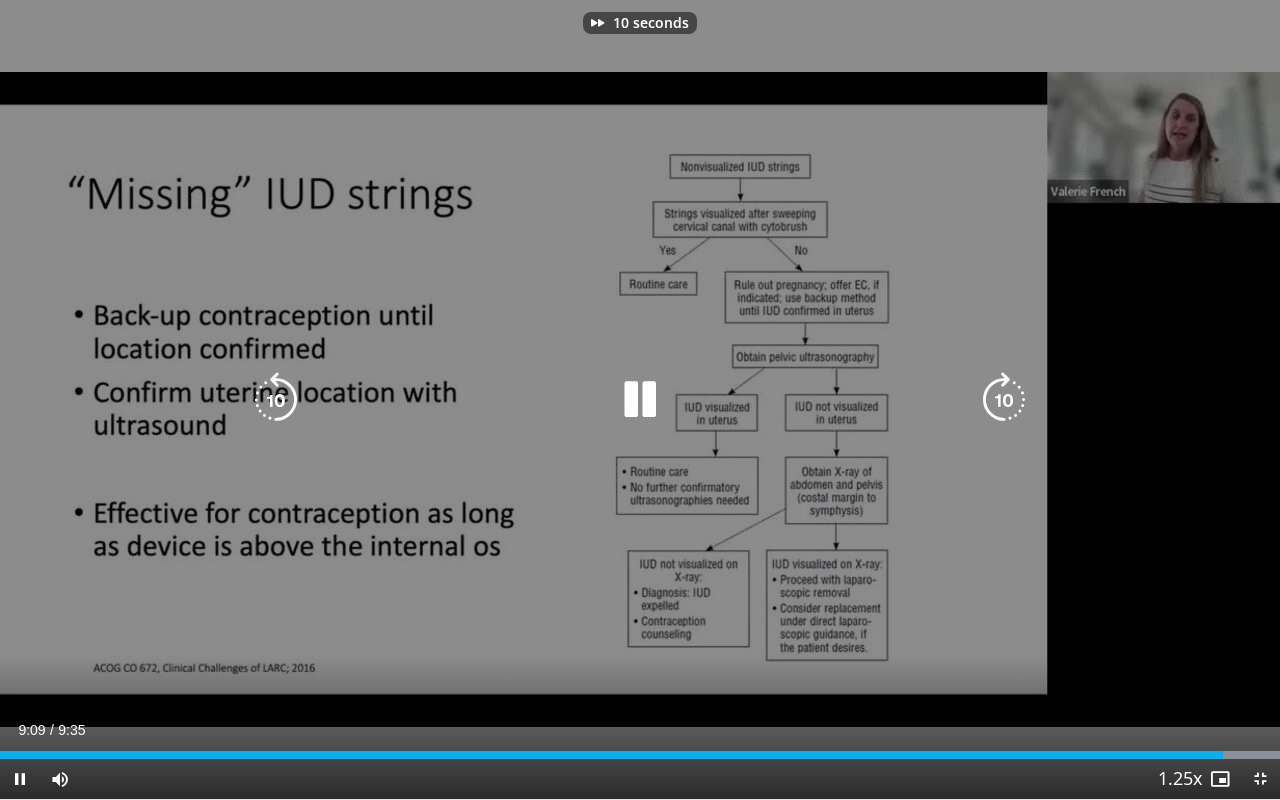 click at bounding box center (1004, 400) 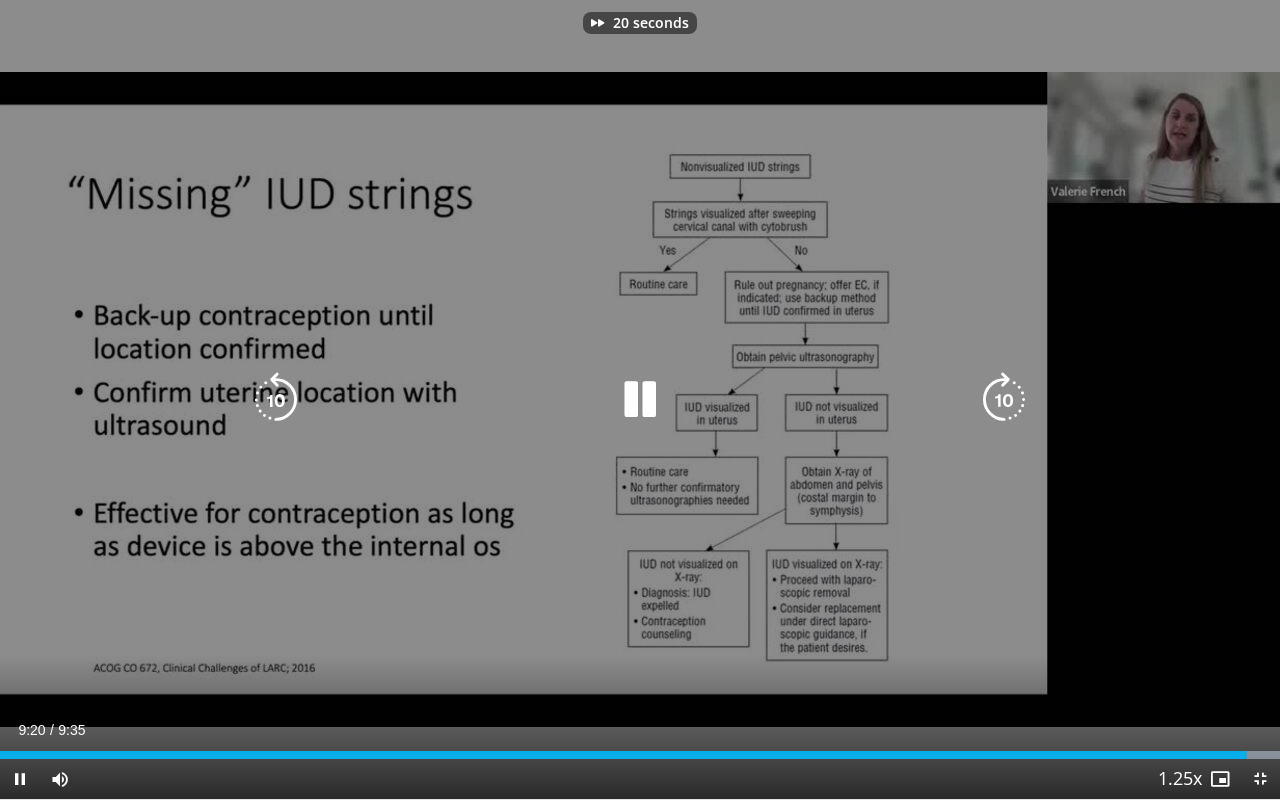 click at bounding box center [1004, 400] 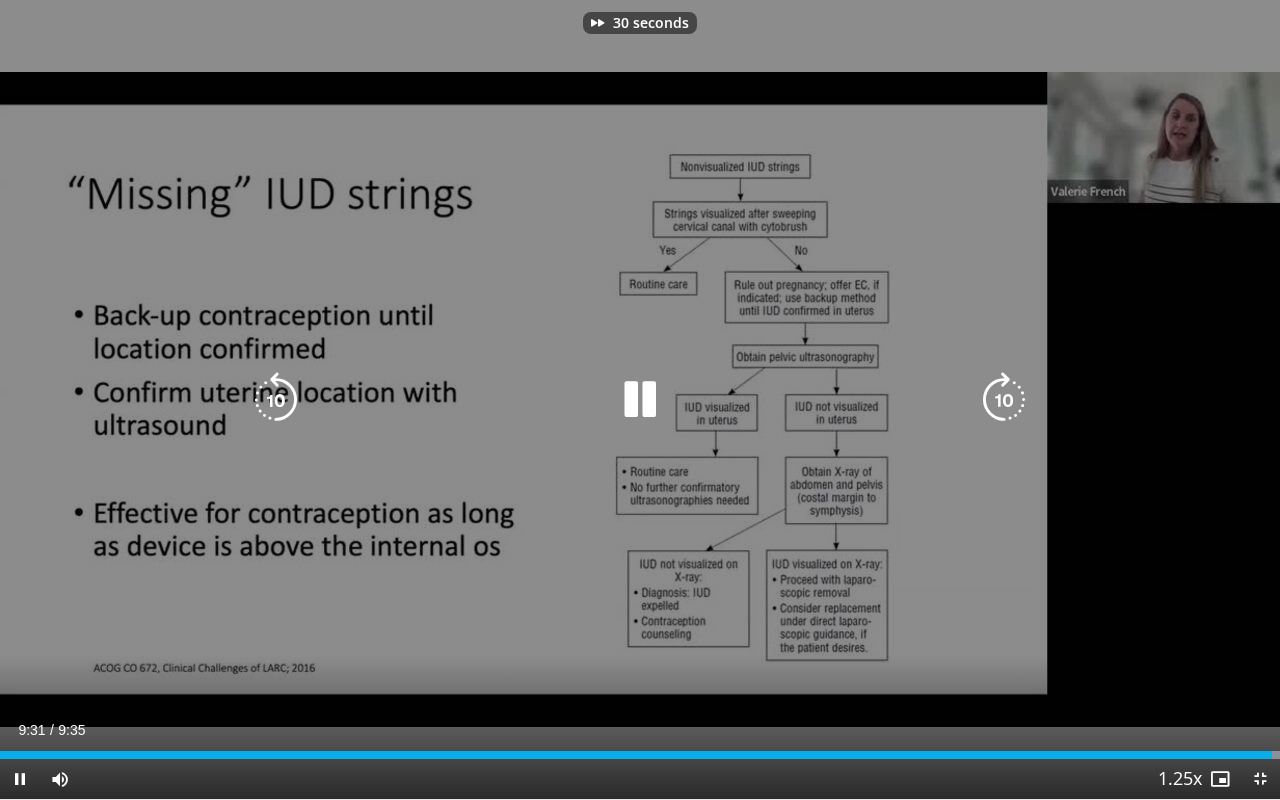 click at bounding box center [640, 400] 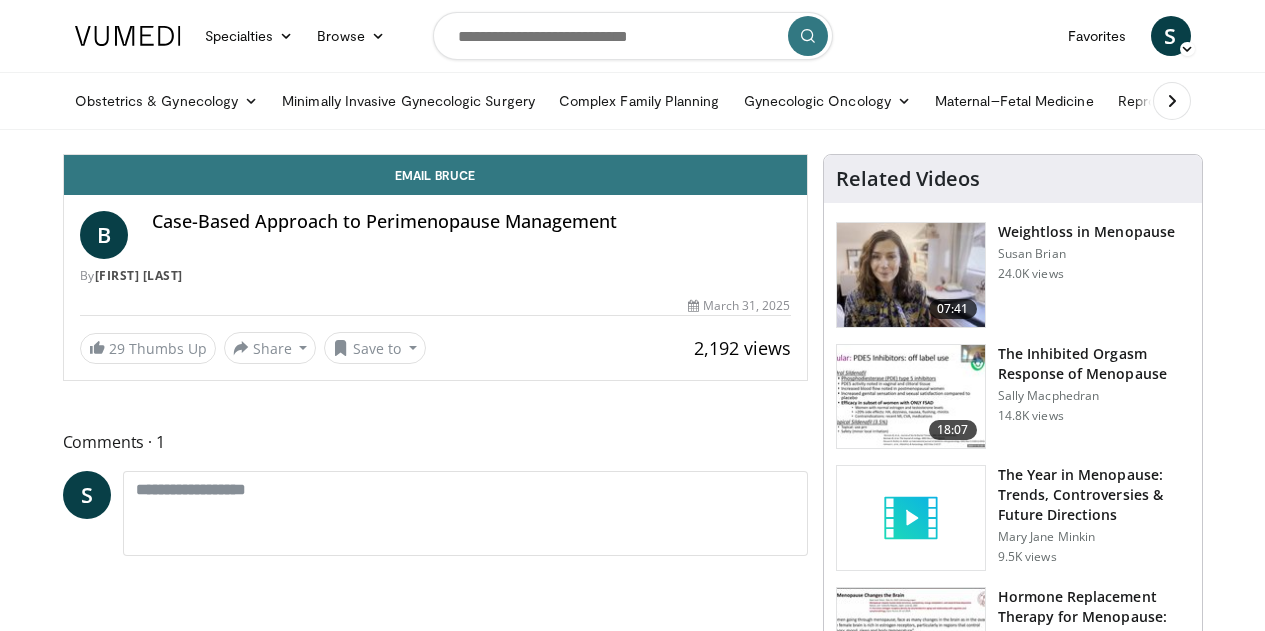 scroll, scrollTop: 0, scrollLeft: 0, axis: both 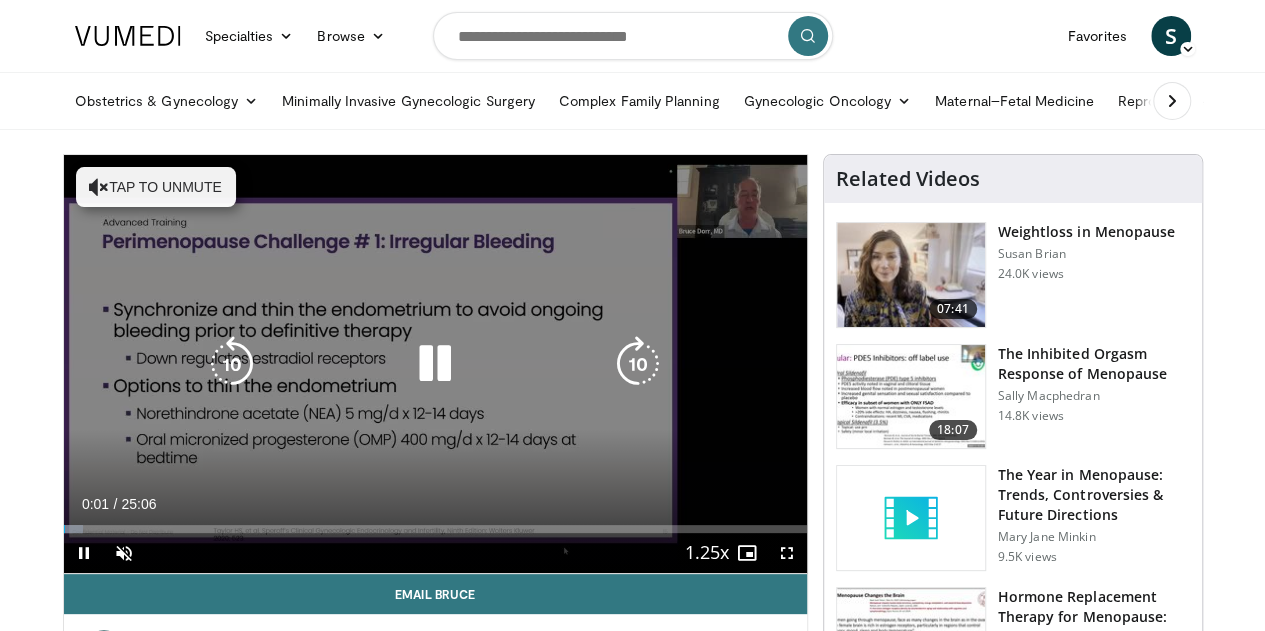 click on "10 seconds
Tap to unmute" at bounding box center [435, 364] 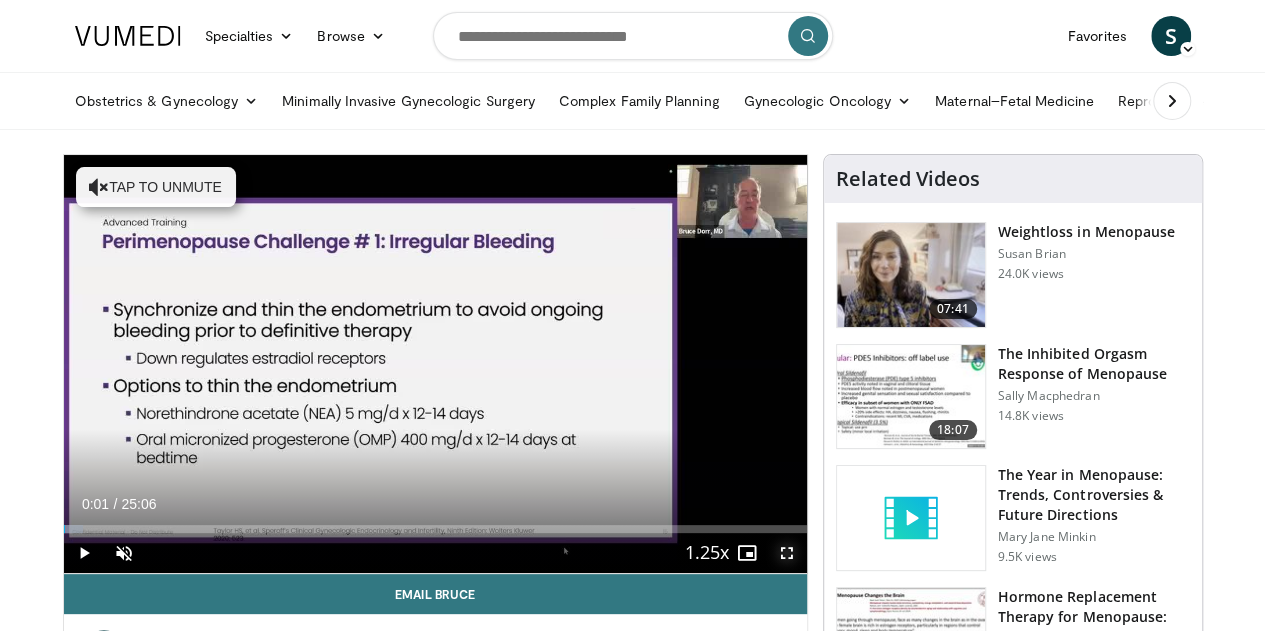click at bounding box center (787, 553) 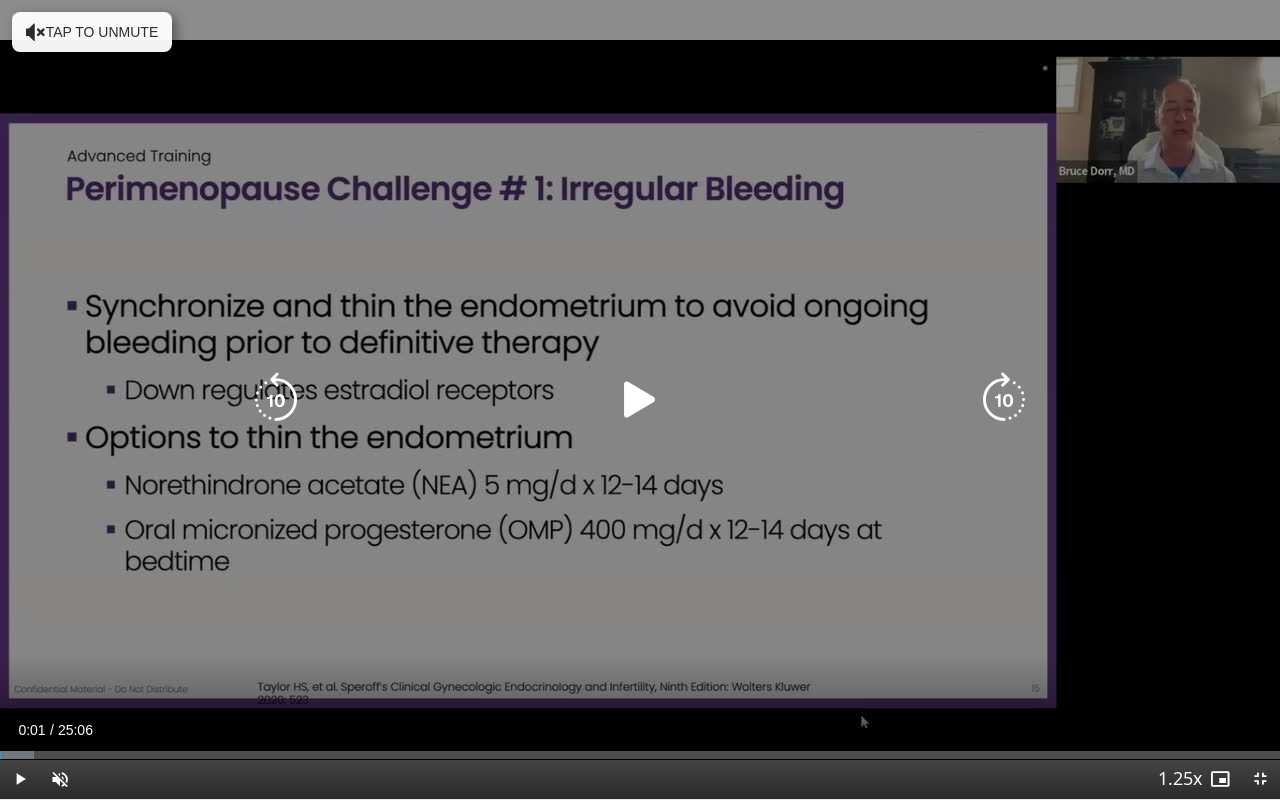 click at bounding box center (640, 400) 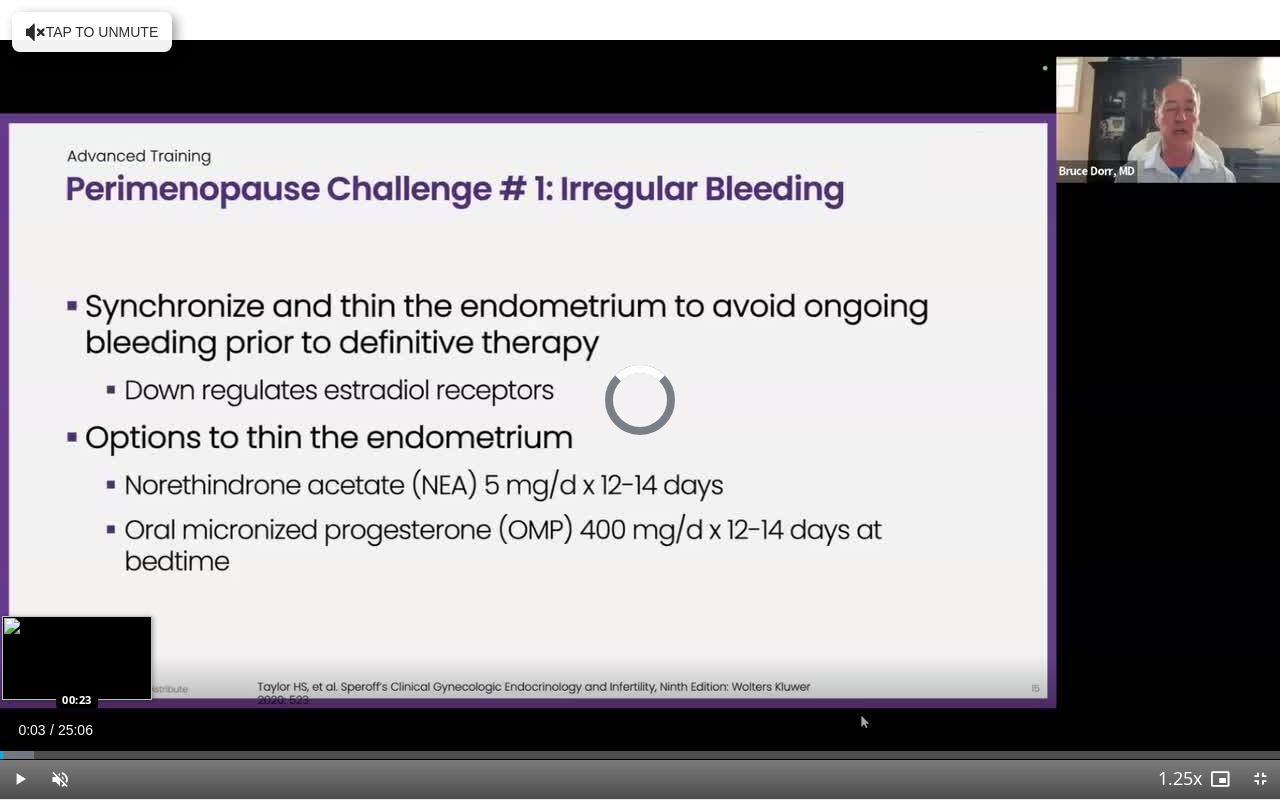 click at bounding box center [17, 755] 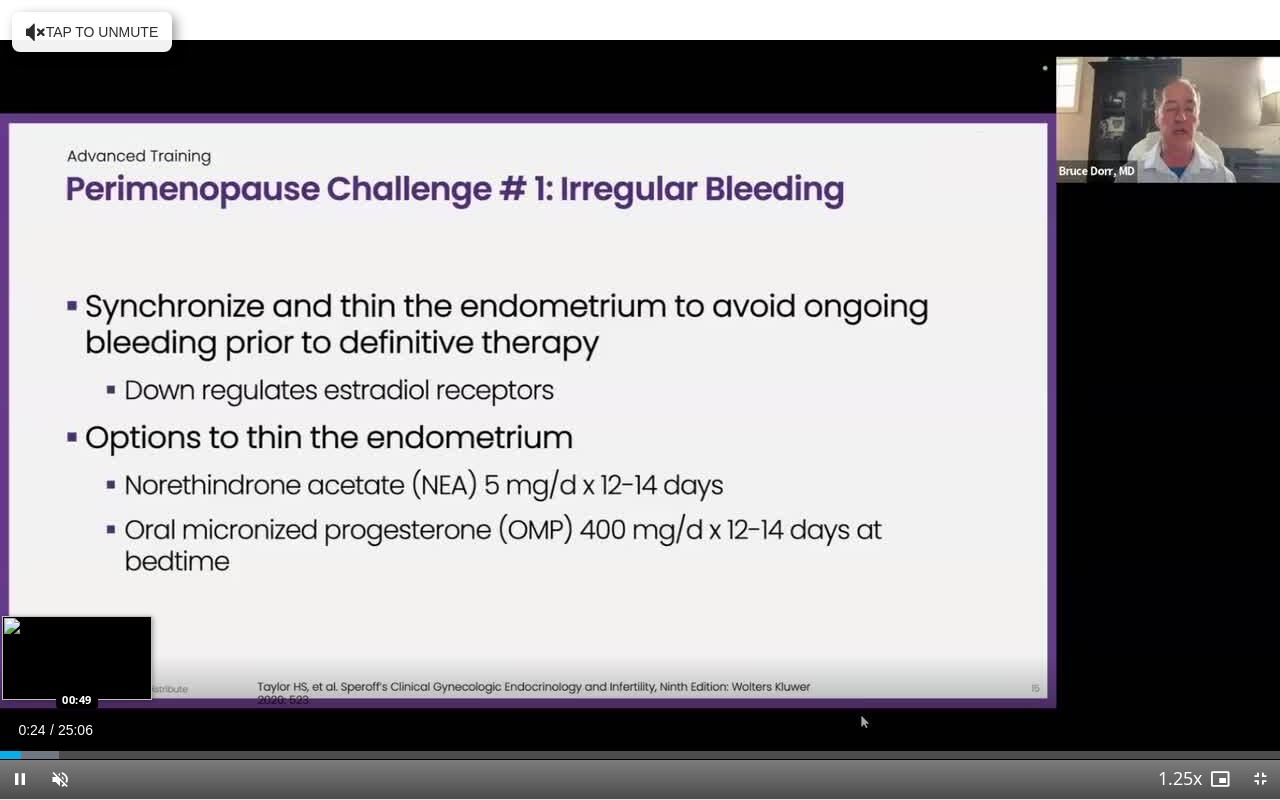 click on "Loaded :  4.60% 00:24 00:49" at bounding box center (640, 755) 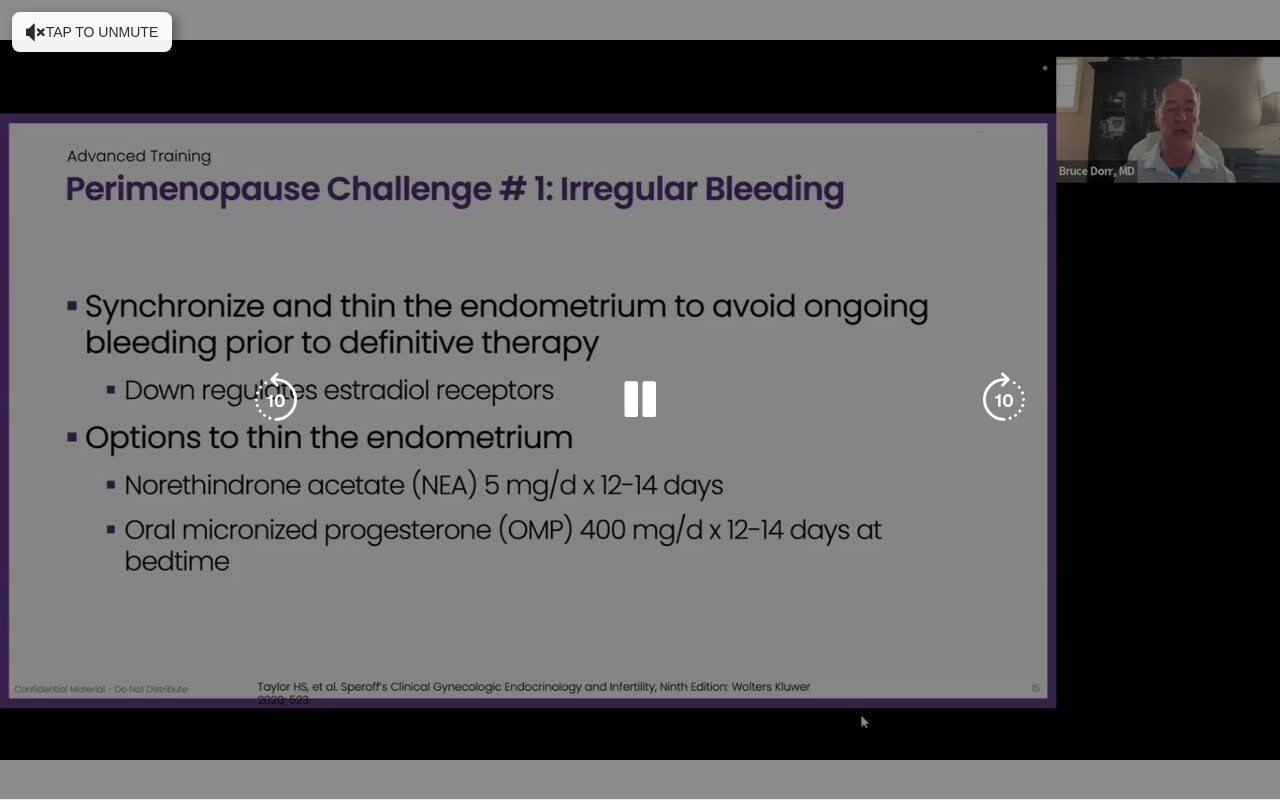 click on "**********" at bounding box center [640, 400] 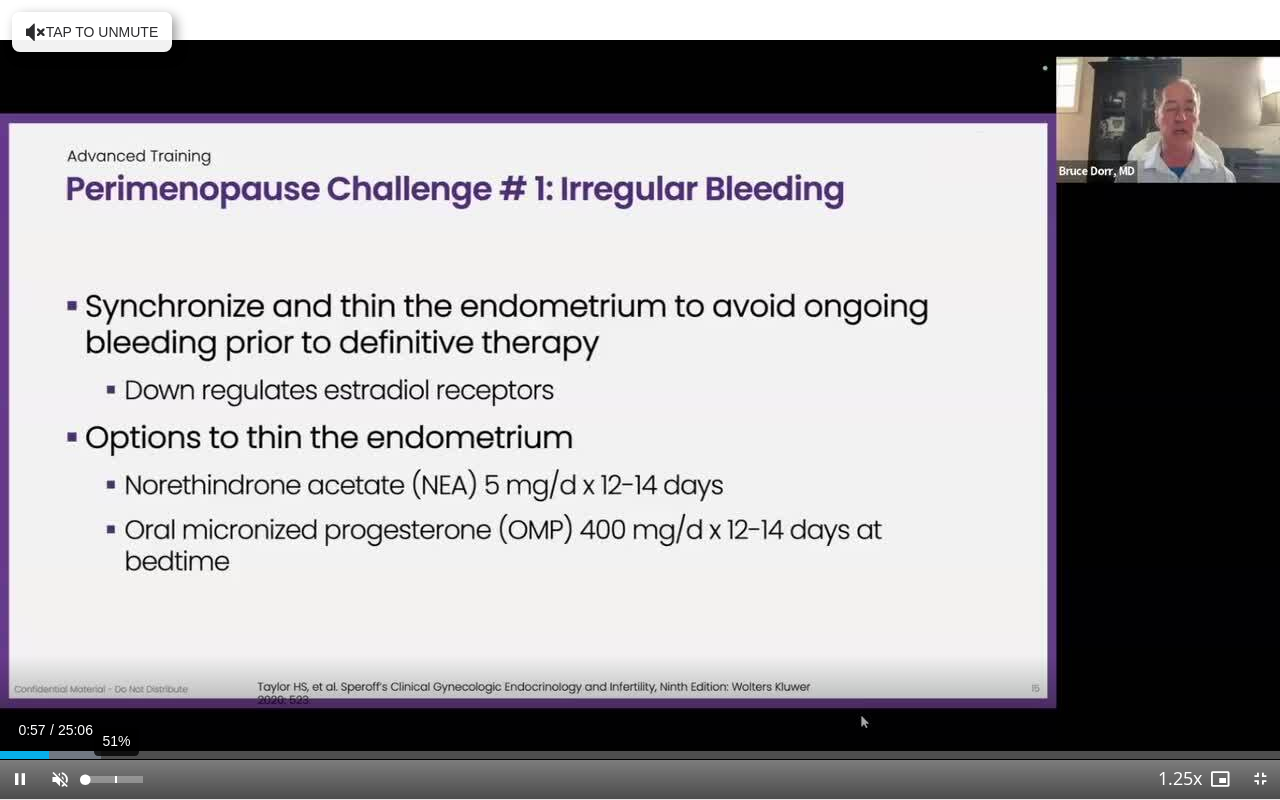 click on "51%" at bounding box center [113, 779] 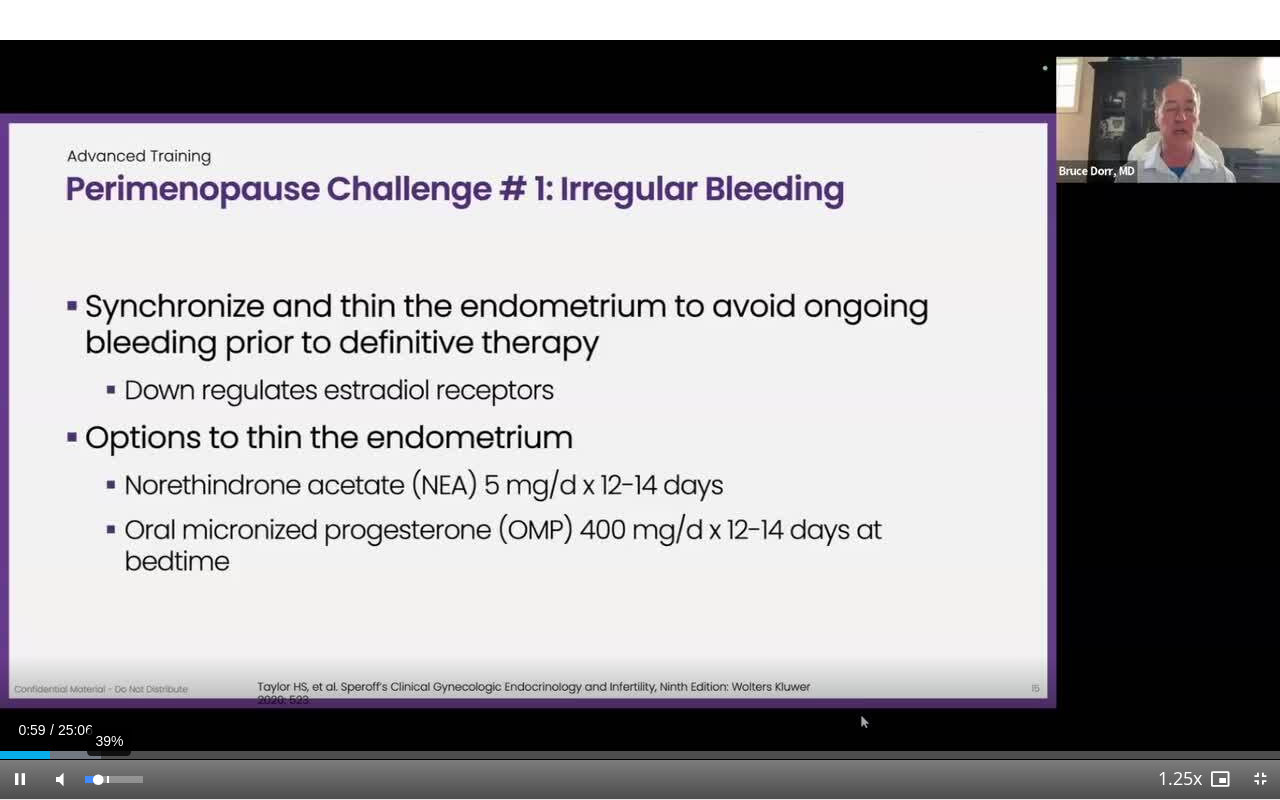 click on "39%" at bounding box center [114, 779] 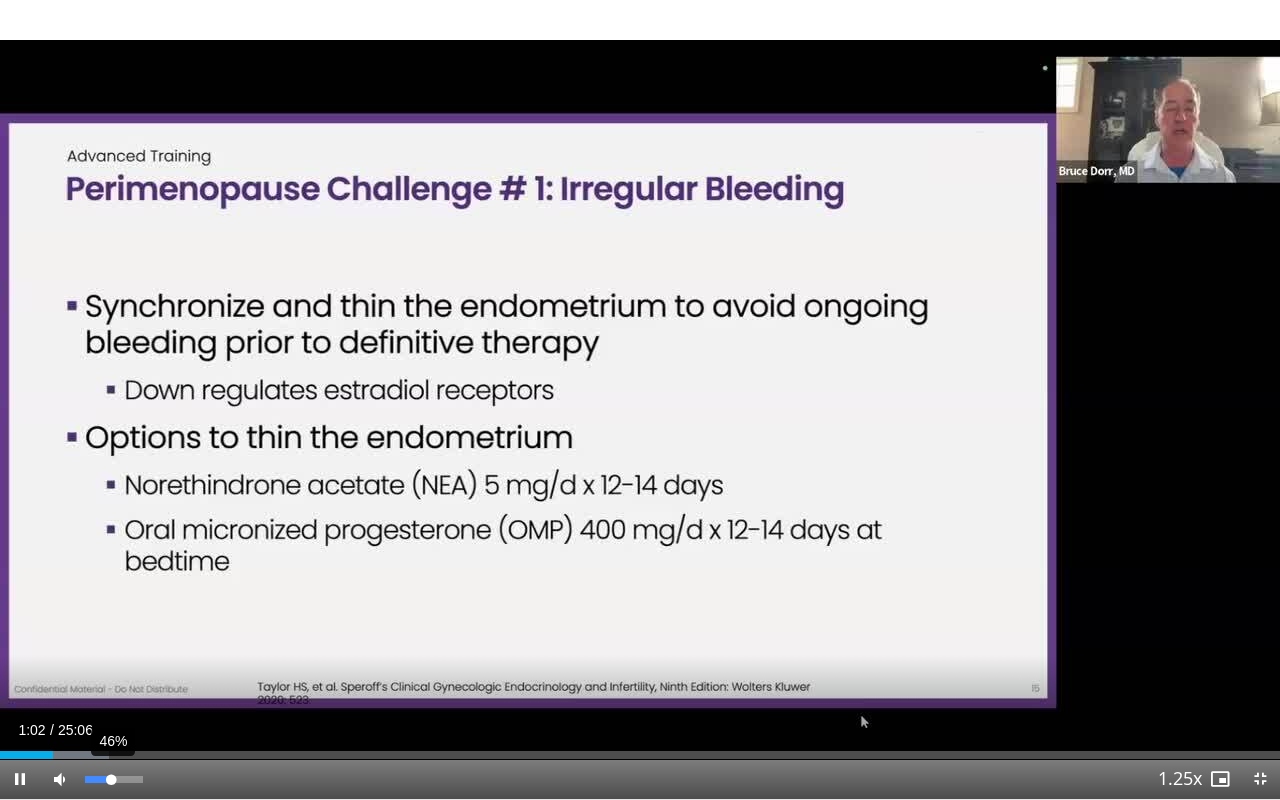 click on "46%" at bounding box center (113, 779) 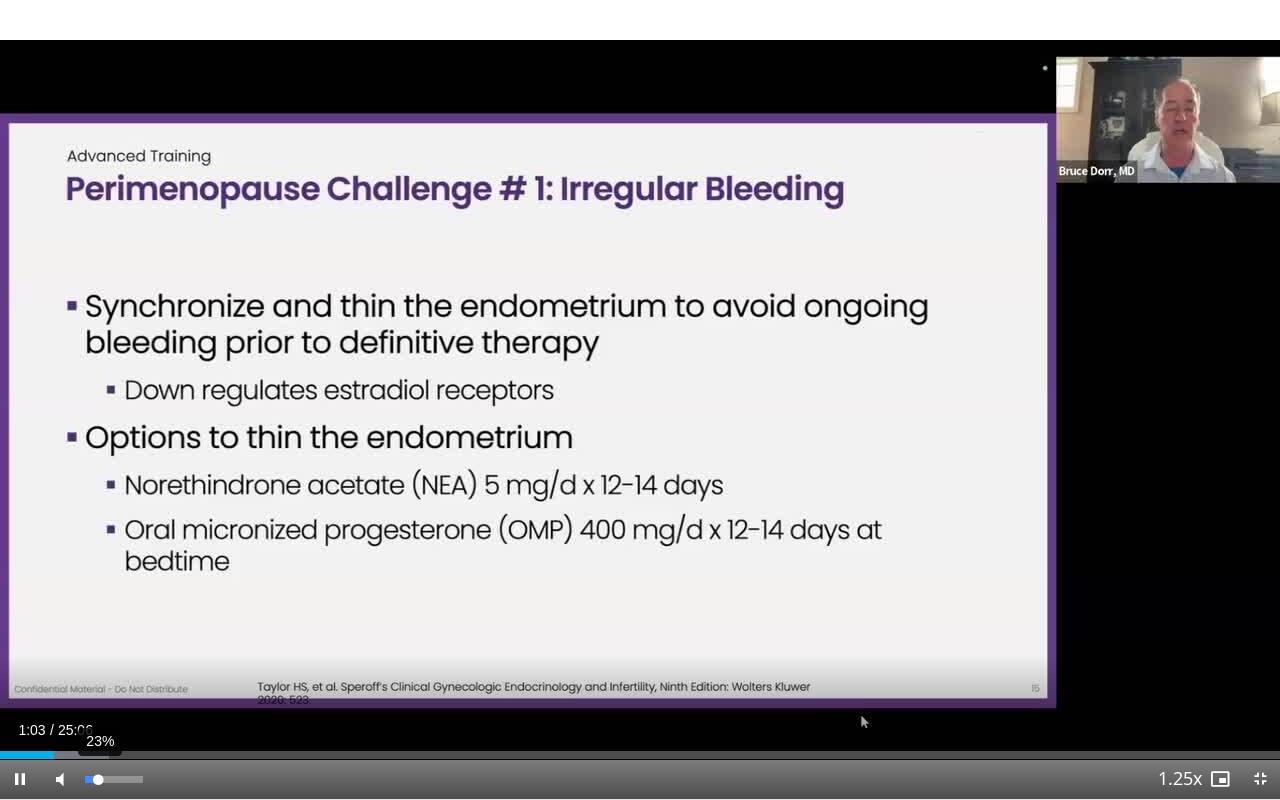 click on "23%" at bounding box center (113, 779) 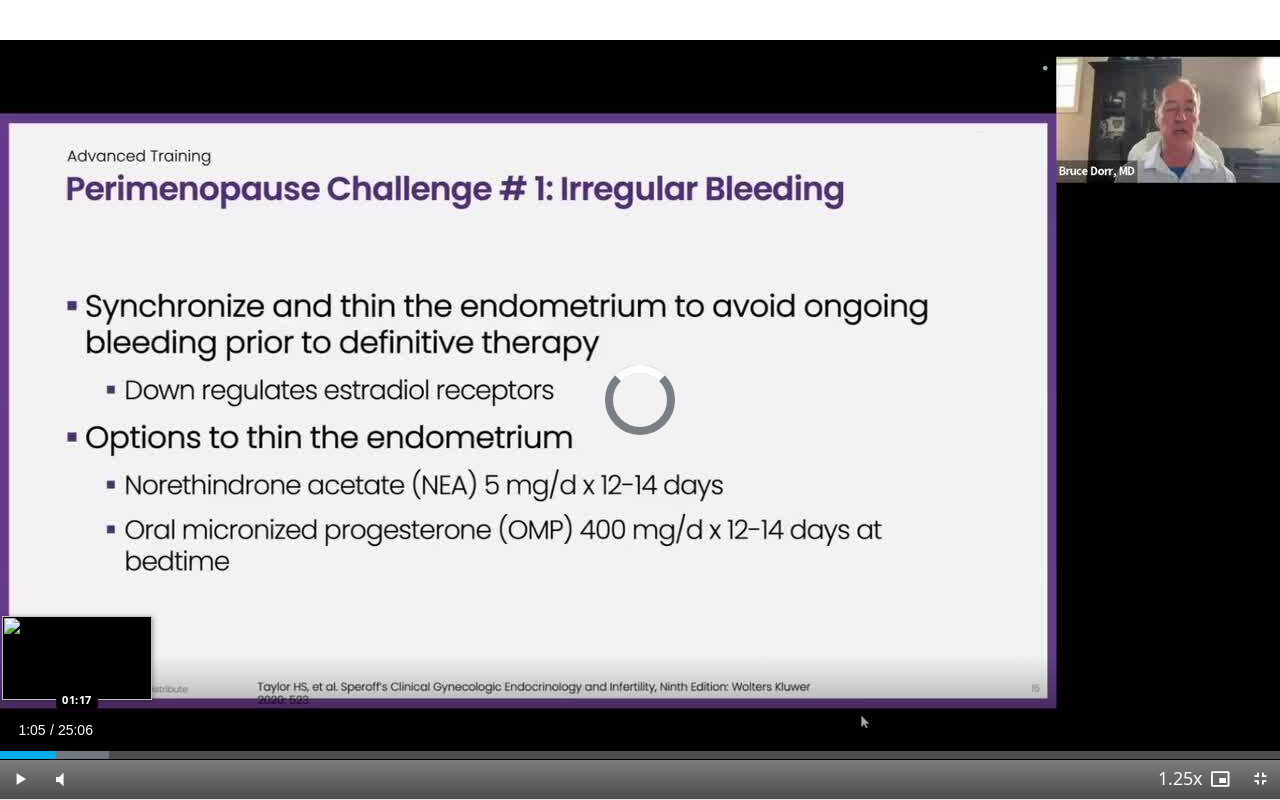 click on "Loaded :  8.55% 01:05 01:17" at bounding box center (640, 755) 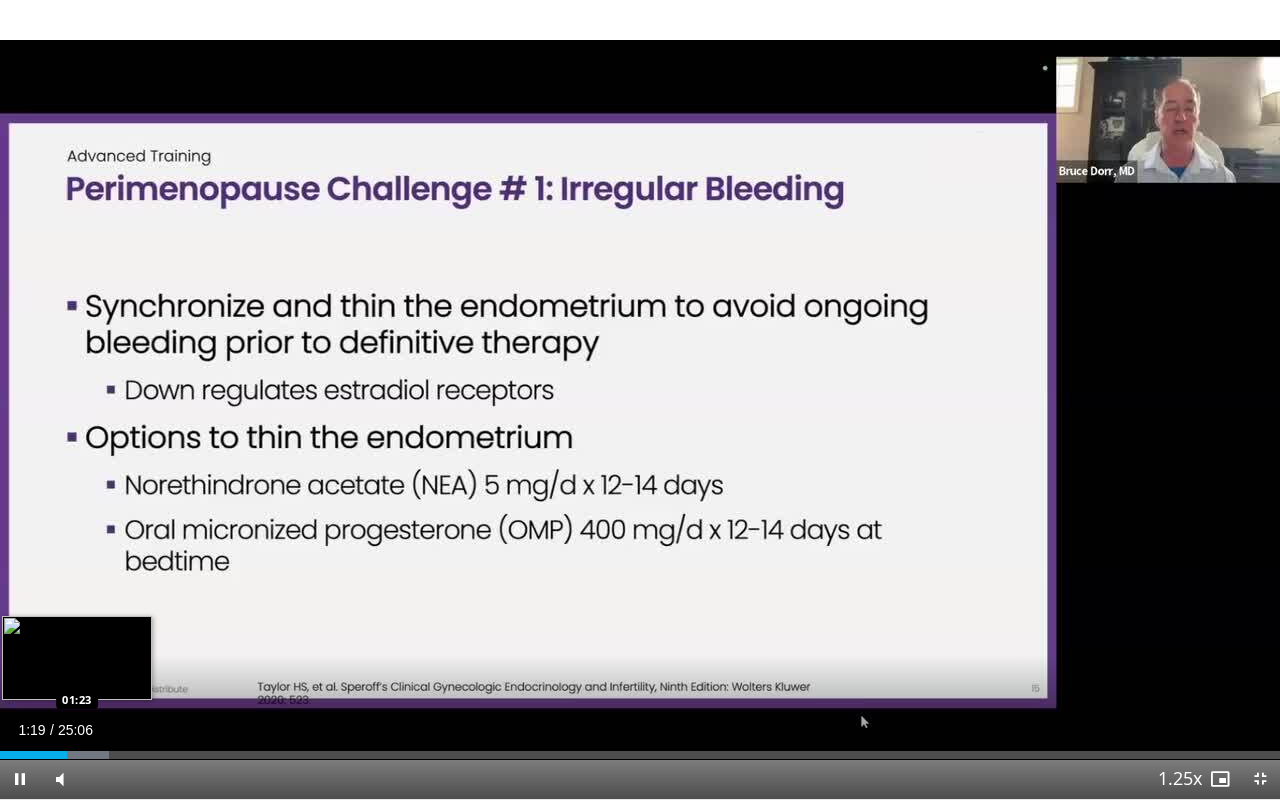 click at bounding box center (75, 755) 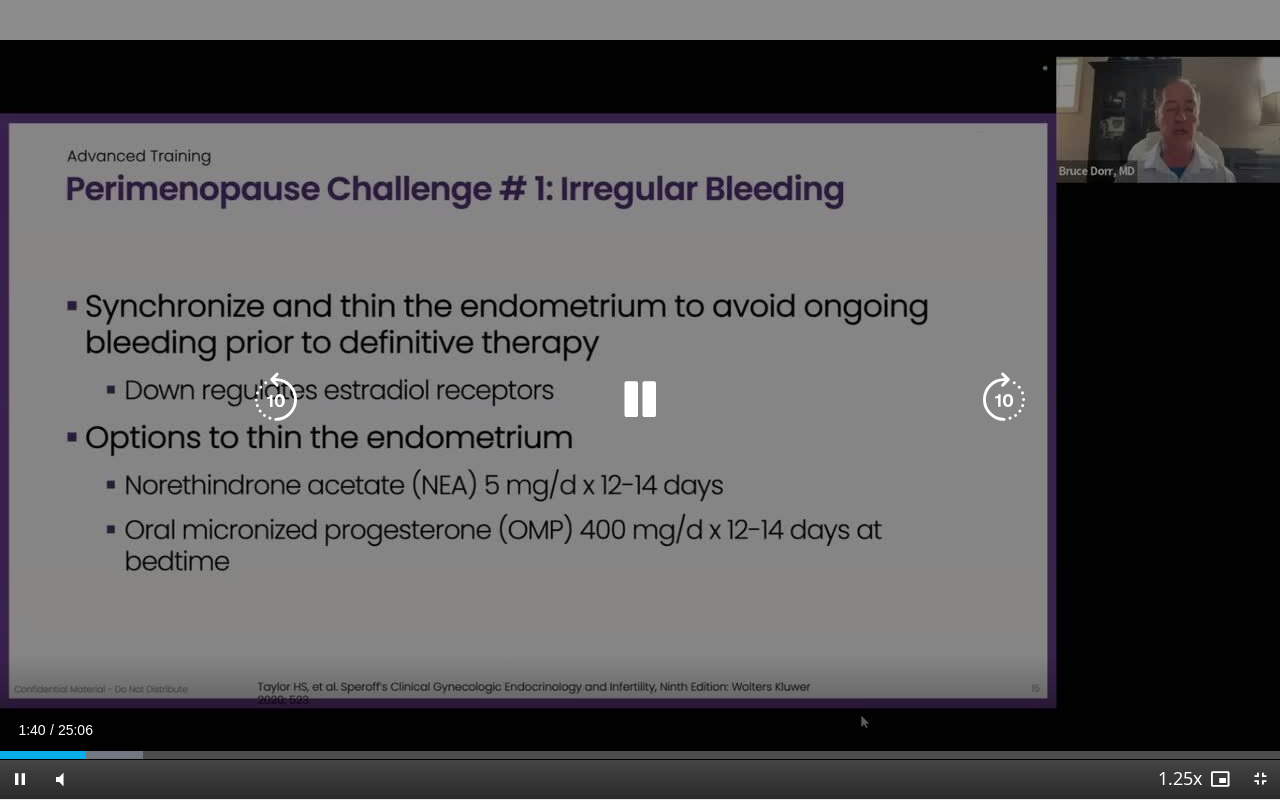 click at bounding box center (276, 400) 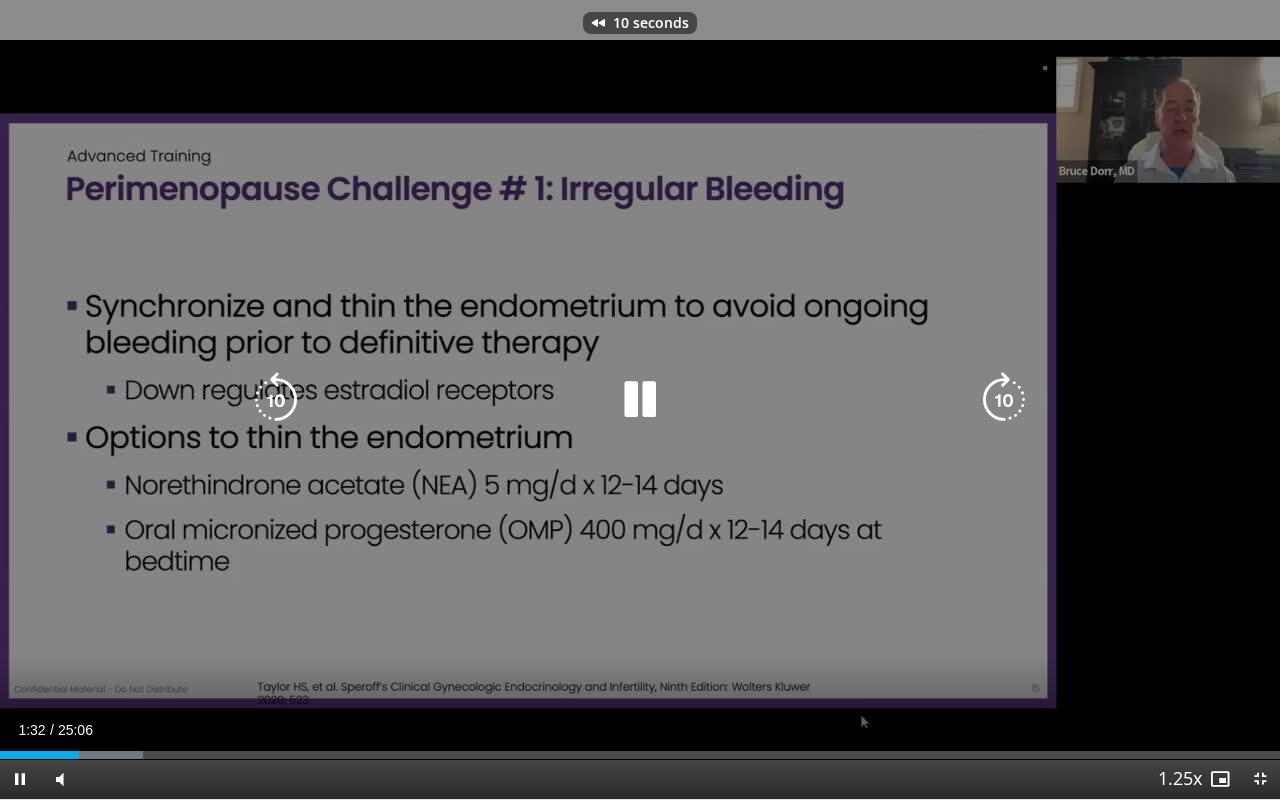 click at bounding box center [1004, 400] 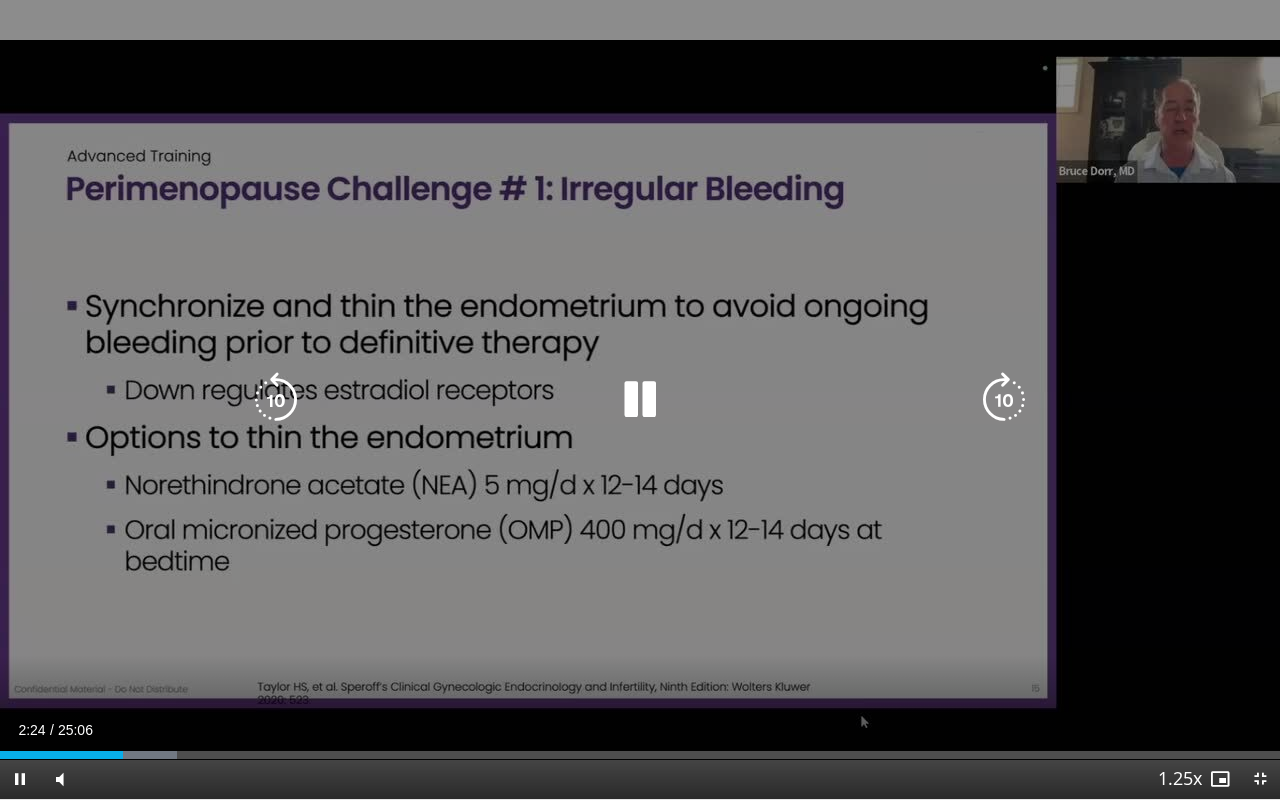 click at bounding box center [640, 400] 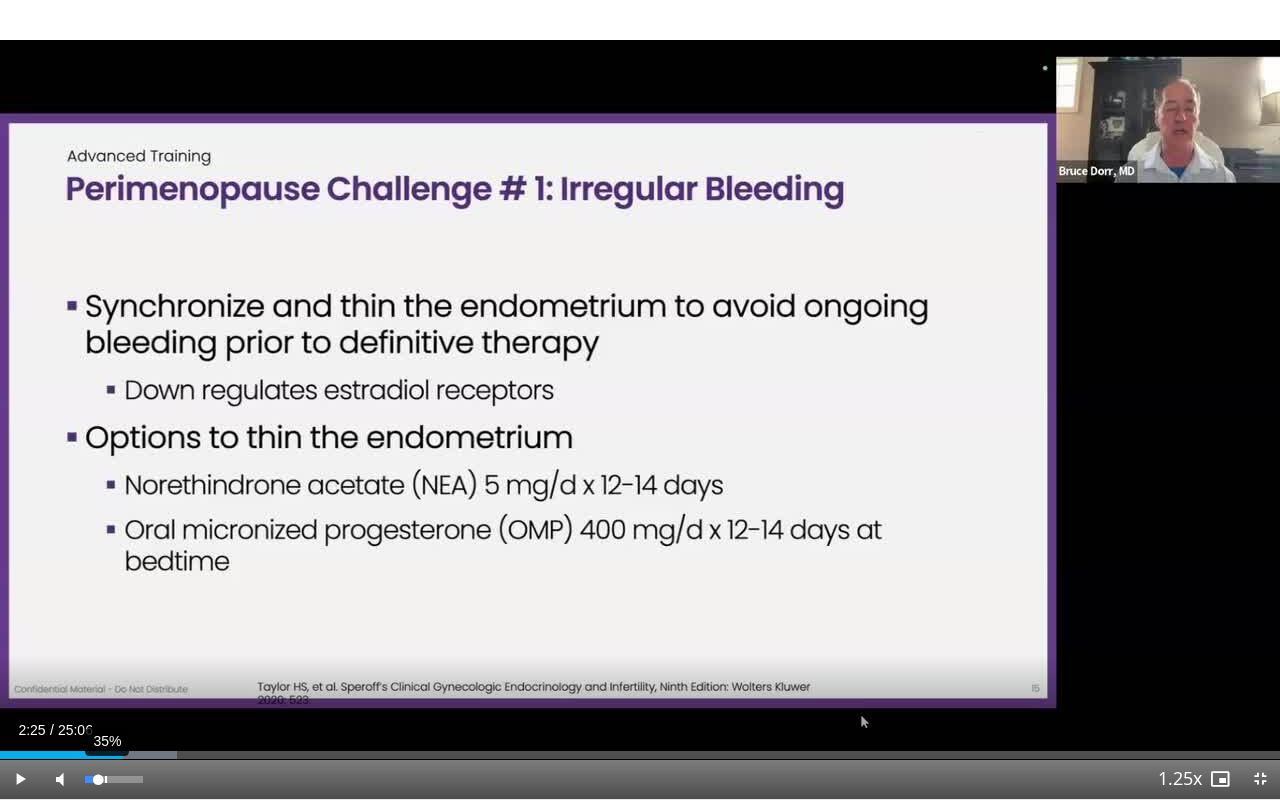 click on "35%" at bounding box center [114, 779] 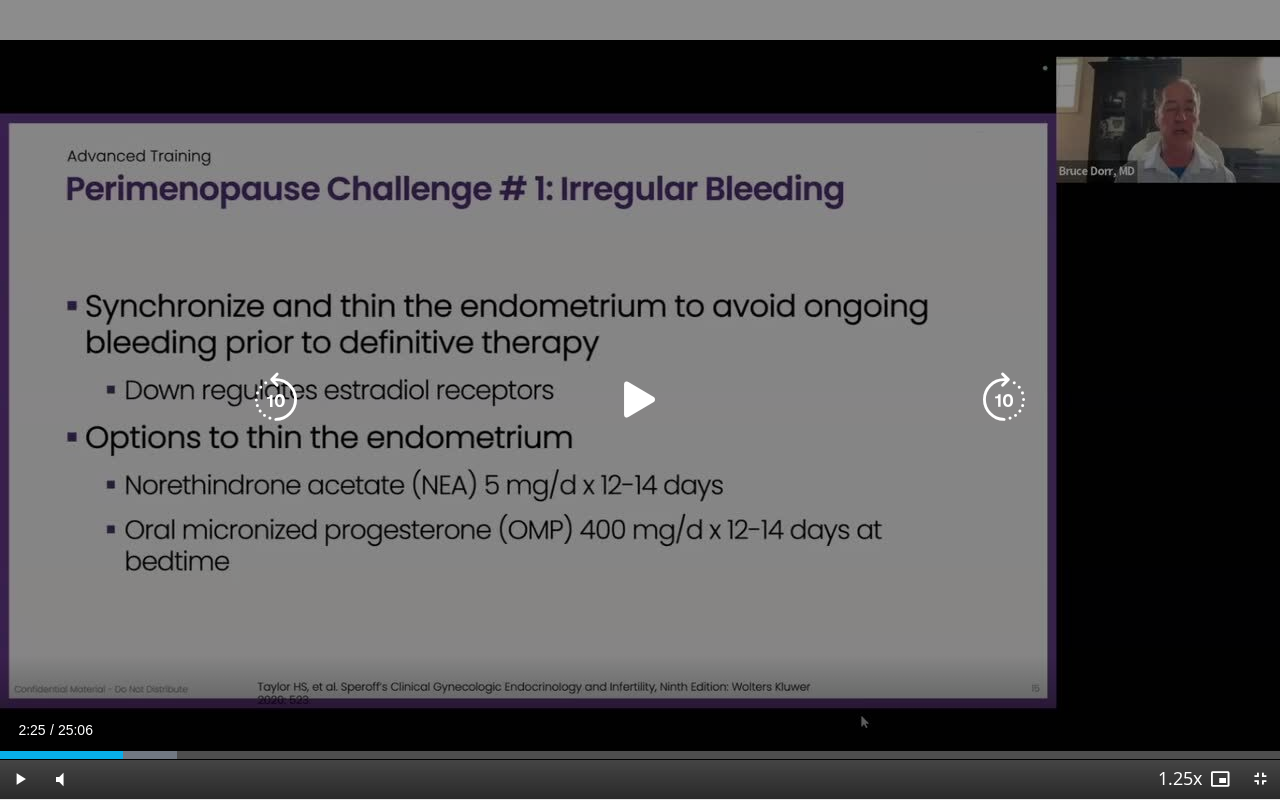 click at bounding box center (640, 400) 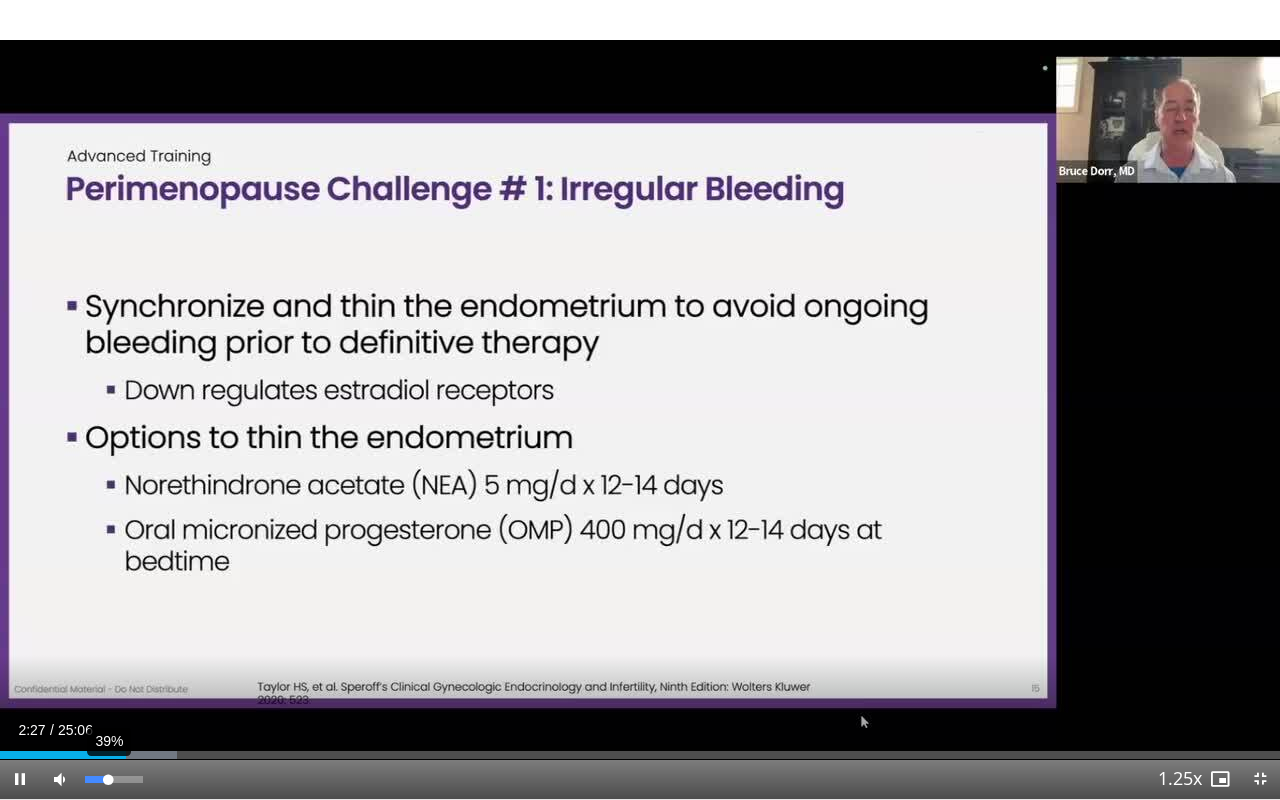 click on "39%" at bounding box center [113, 779] 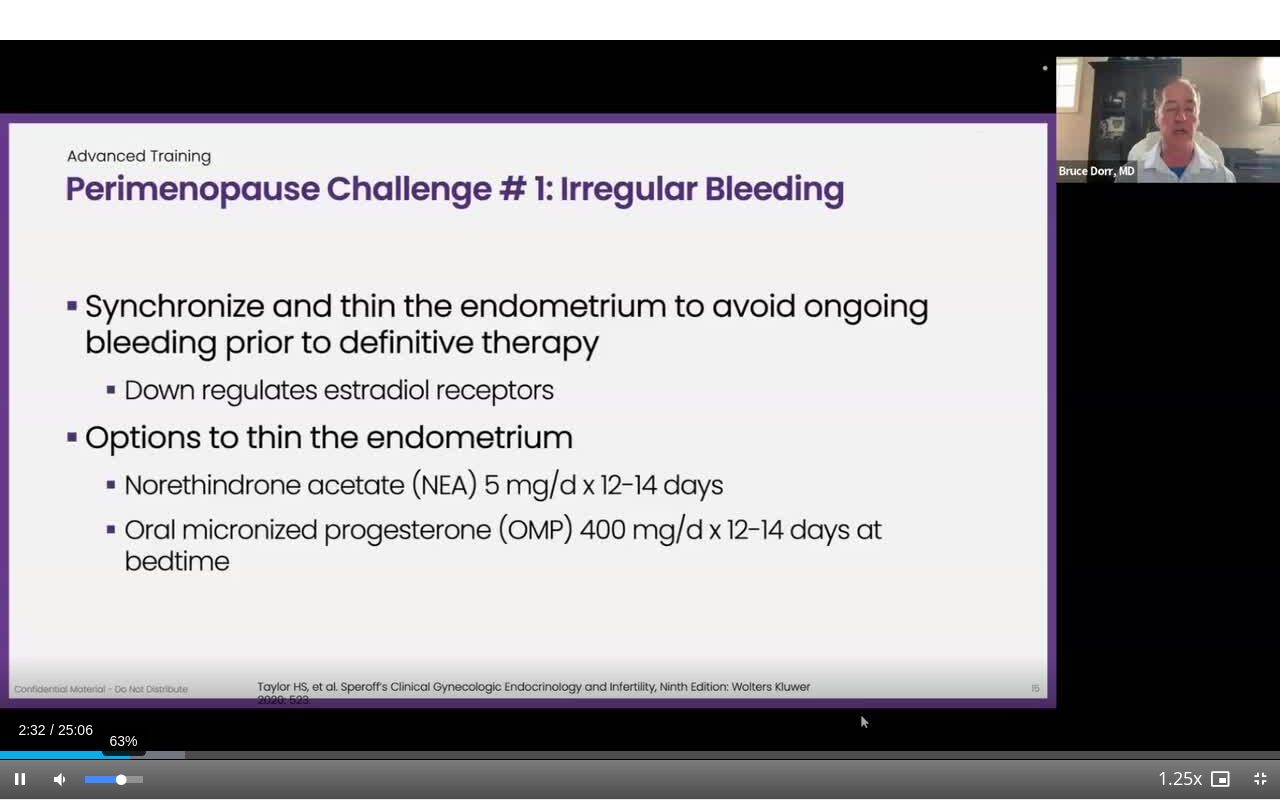 drag, startPoint x: 108, startPoint y: 782, endPoint x: 121, endPoint y: 782, distance: 13 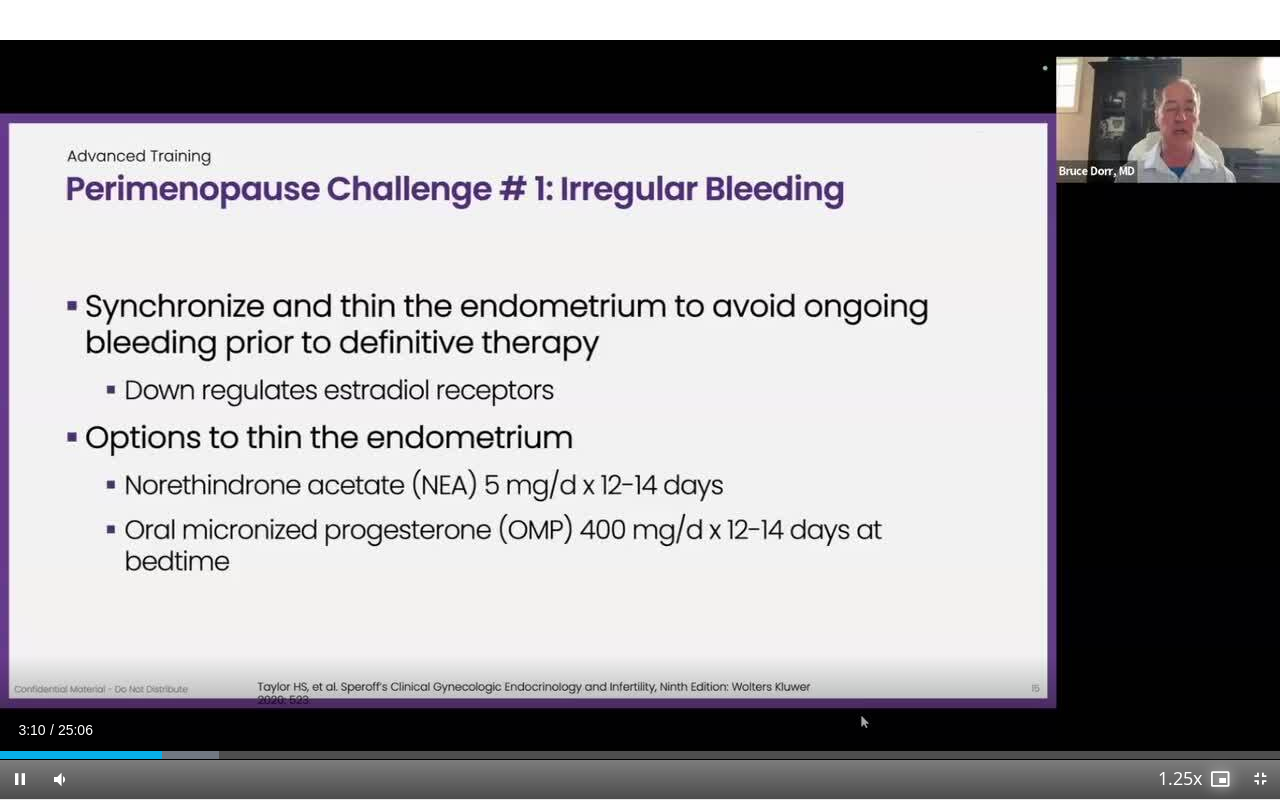 click at bounding box center (1220, 779) 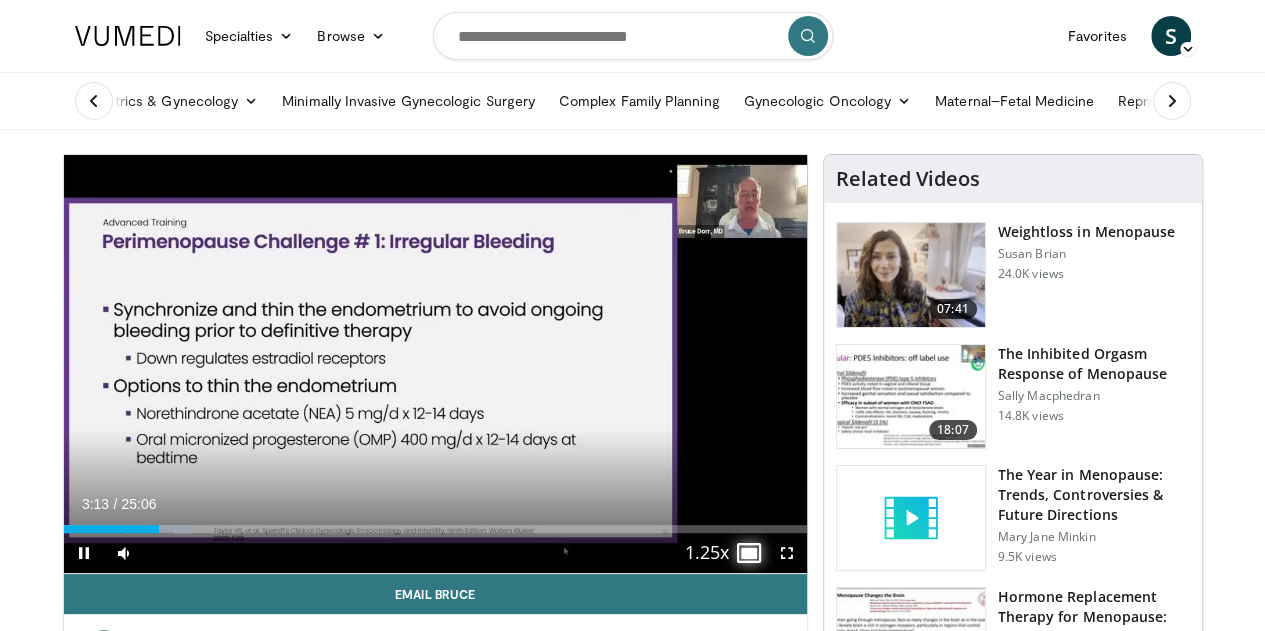click at bounding box center [747, 553] 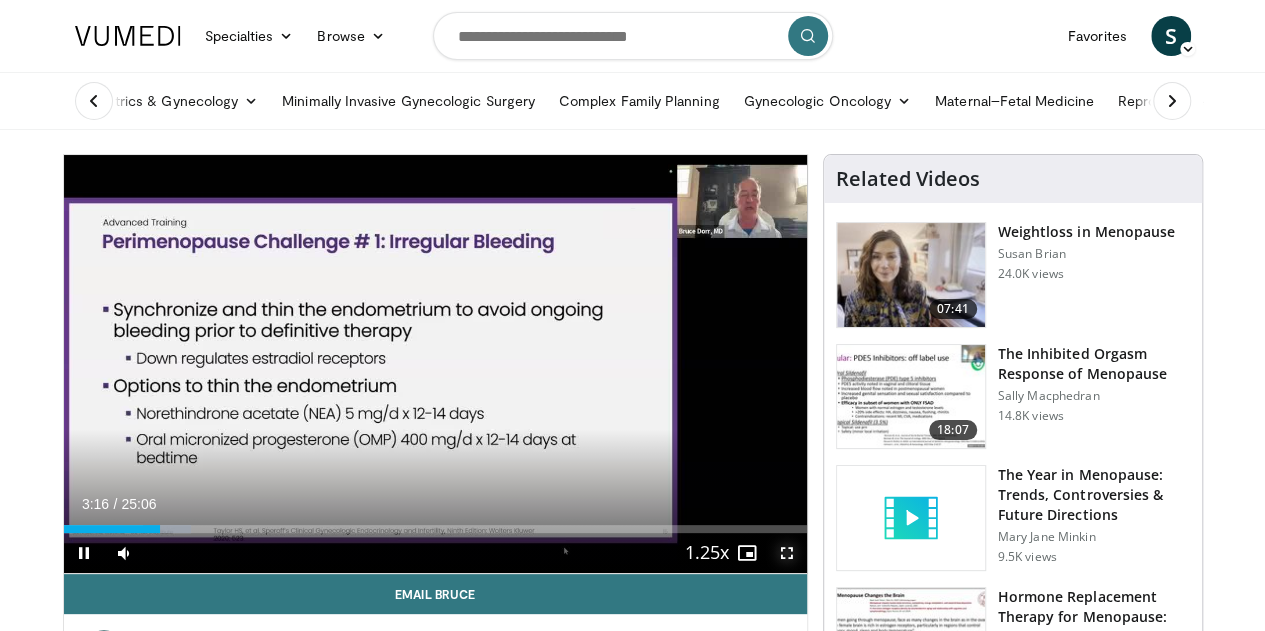 click at bounding box center [787, 553] 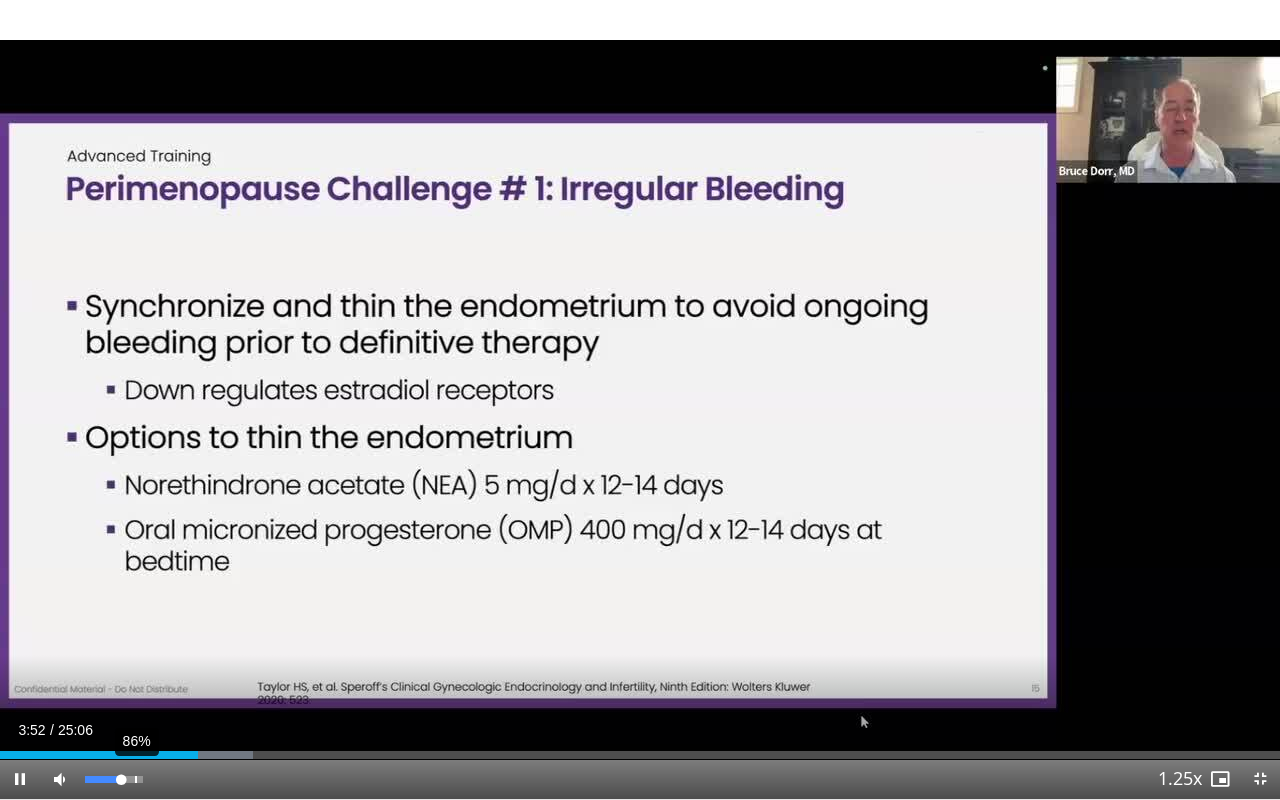 click on "86%" at bounding box center [113, 779] 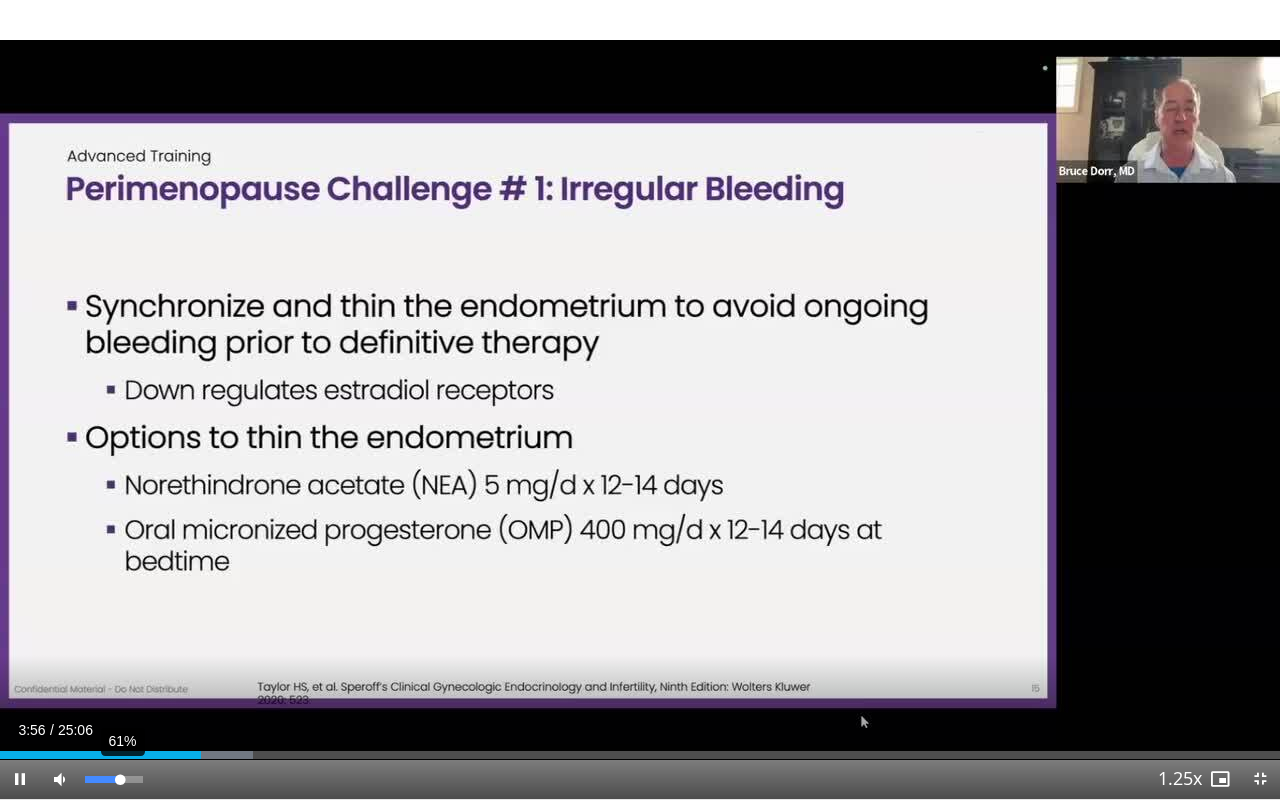 click on "61%" at bounding box center [113, 779] 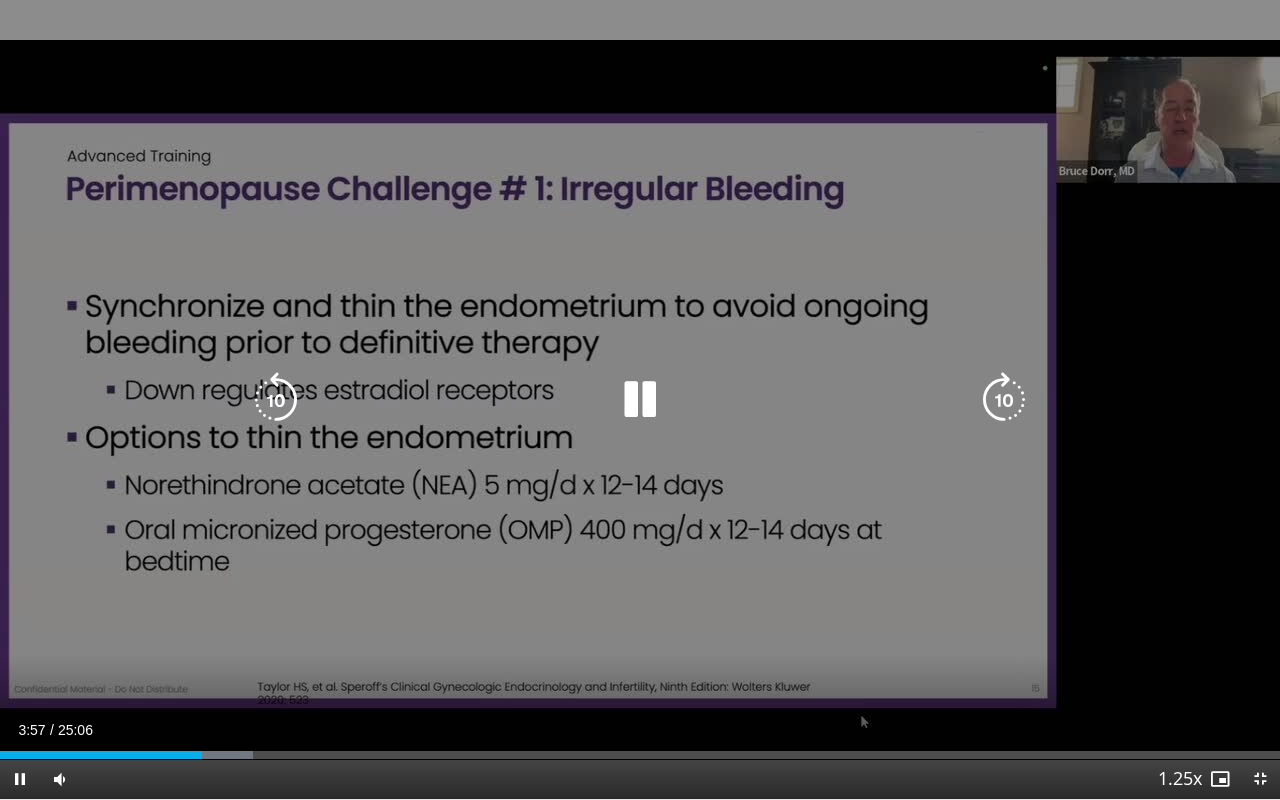 click on "10 seconds
Tap to unmute" at bounding box center (640, 399) 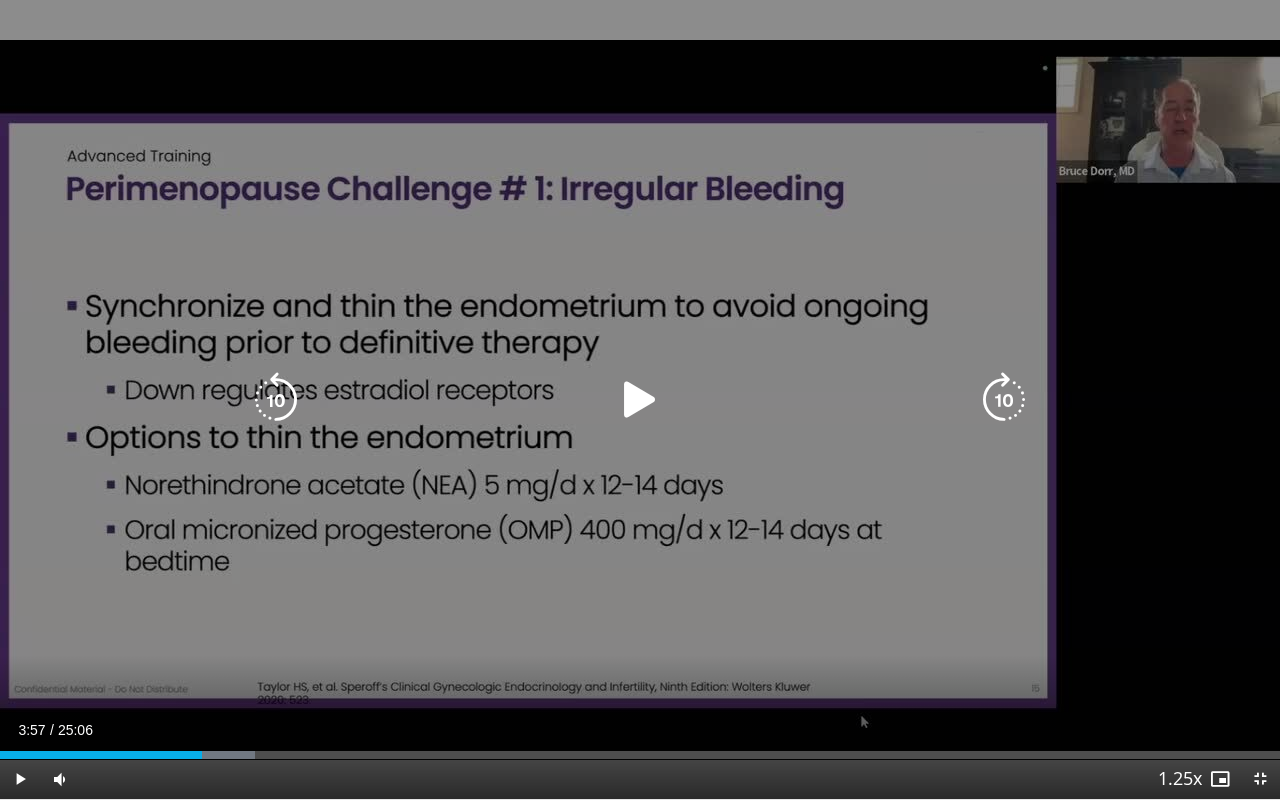 click at bounding box center [640, 400] 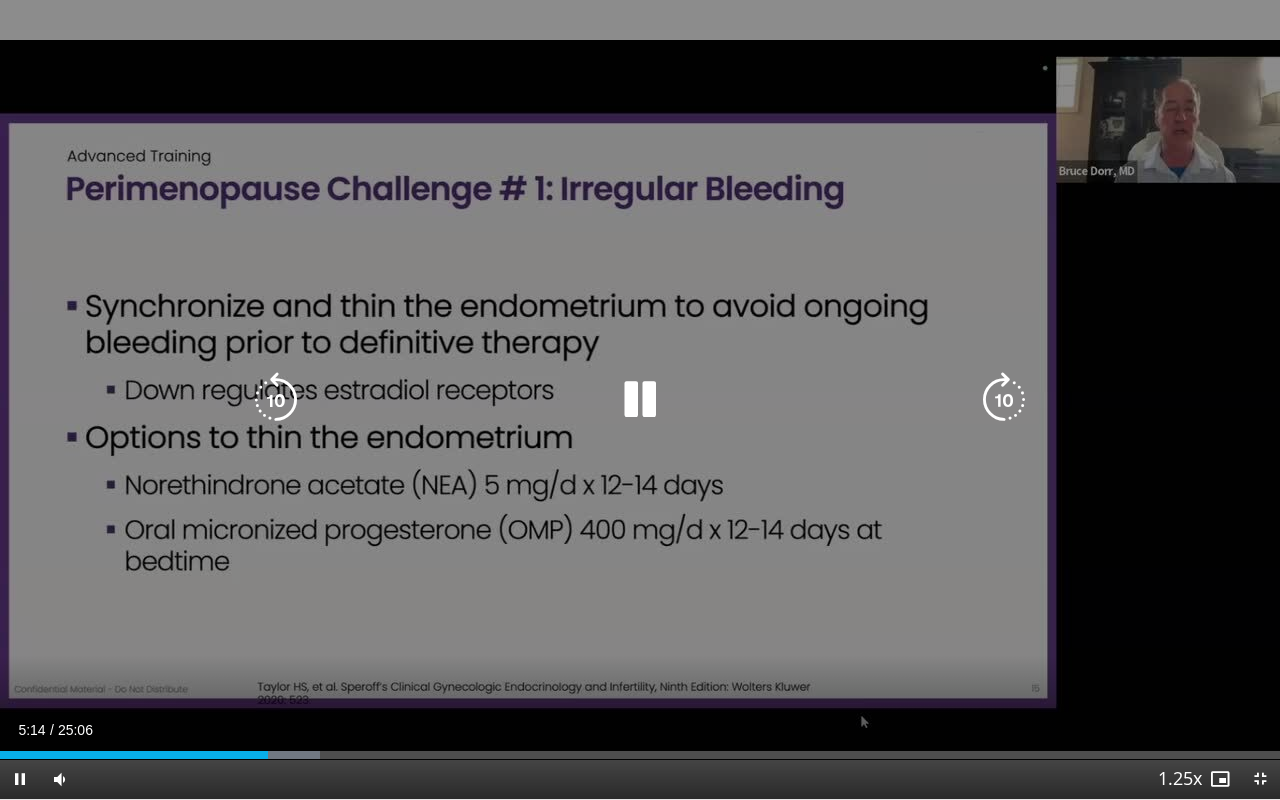 click at bounding box center [640, 400] 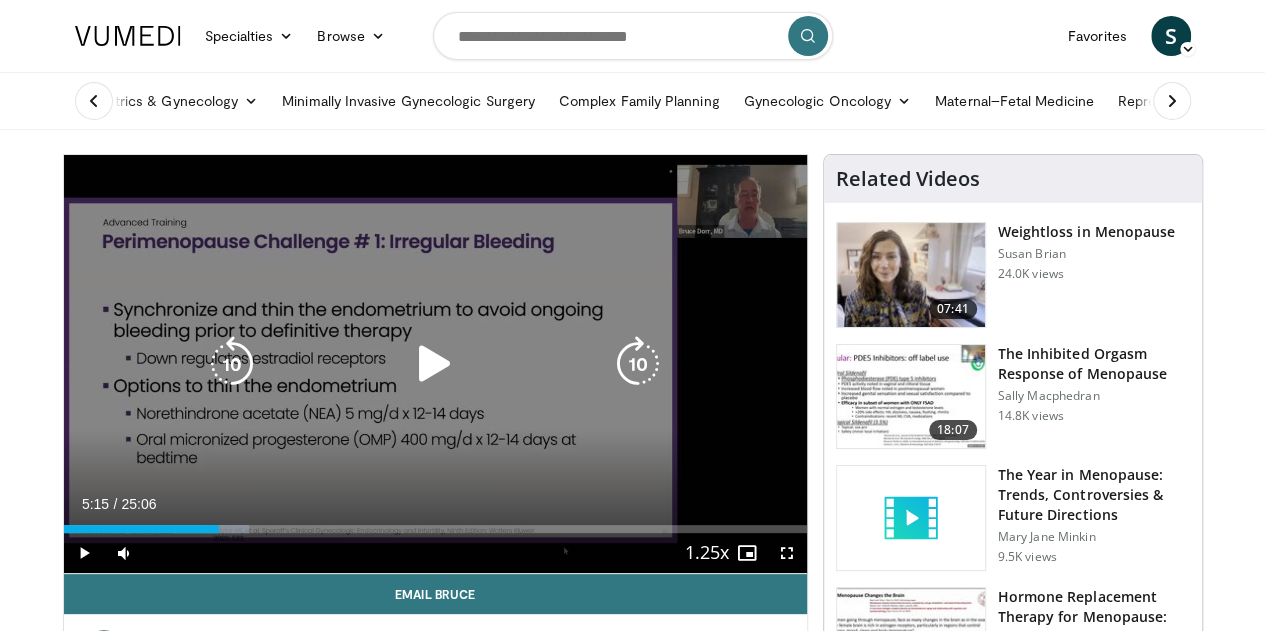 click on "10 seconds
Tap to unmute" at bounding box center (435, 364) 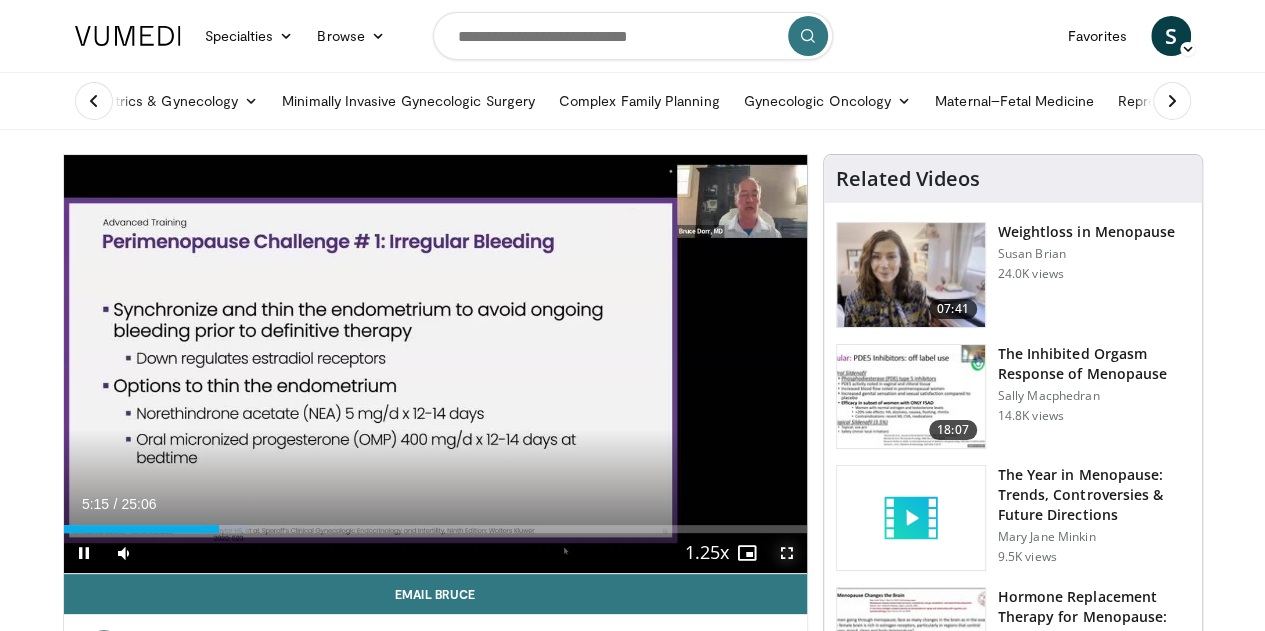click at bounding box center (787, 553) 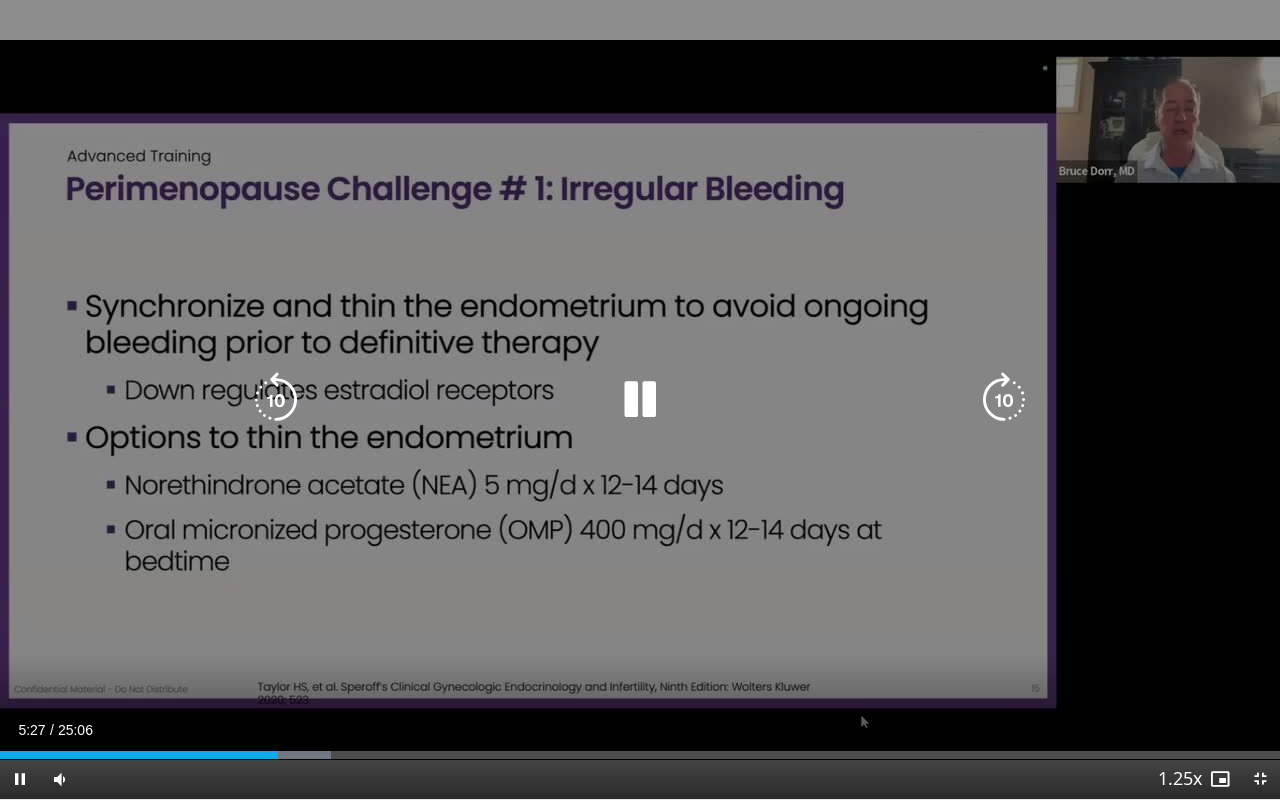 click on "10 seconds
Tap to unmute" at bounding box center [640, 399] 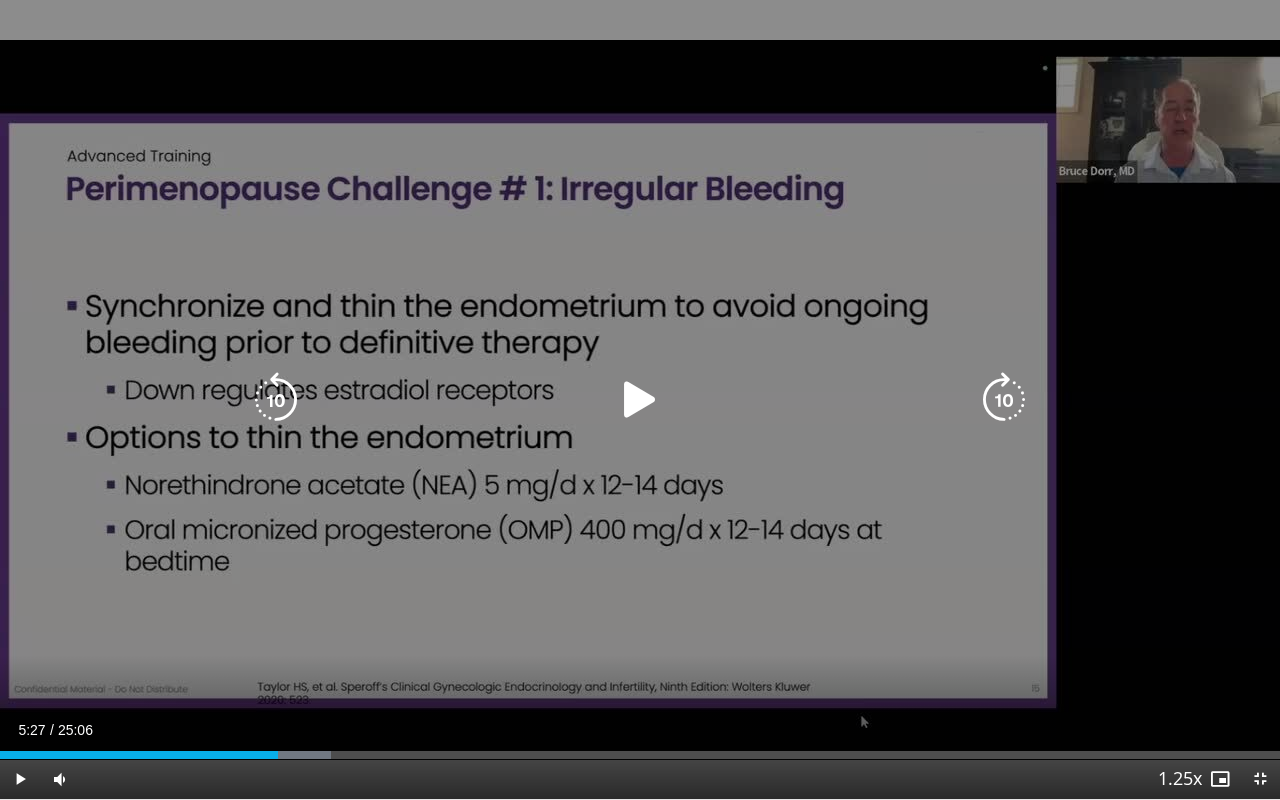 click at bounding box center (640, 400) 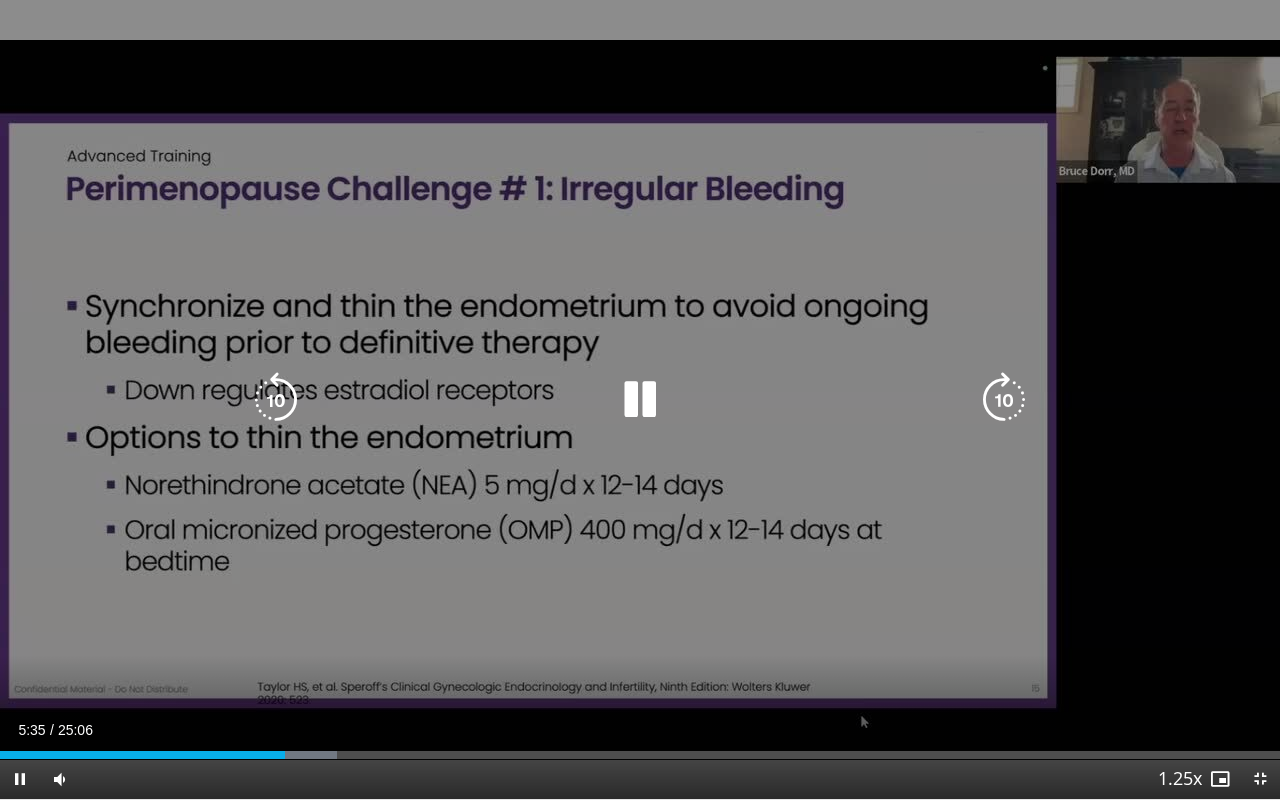 click at bounding box center [1004, 400] 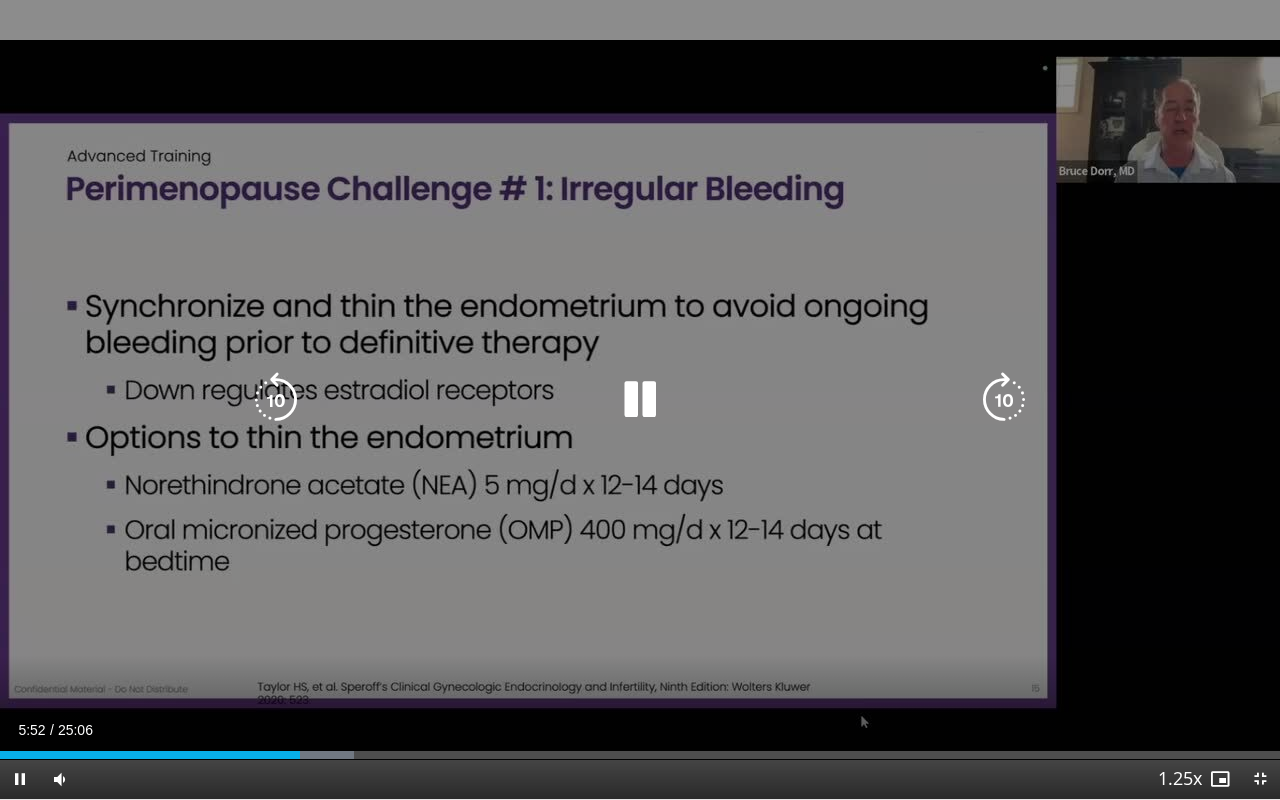click at bounding box center [1004, 400] 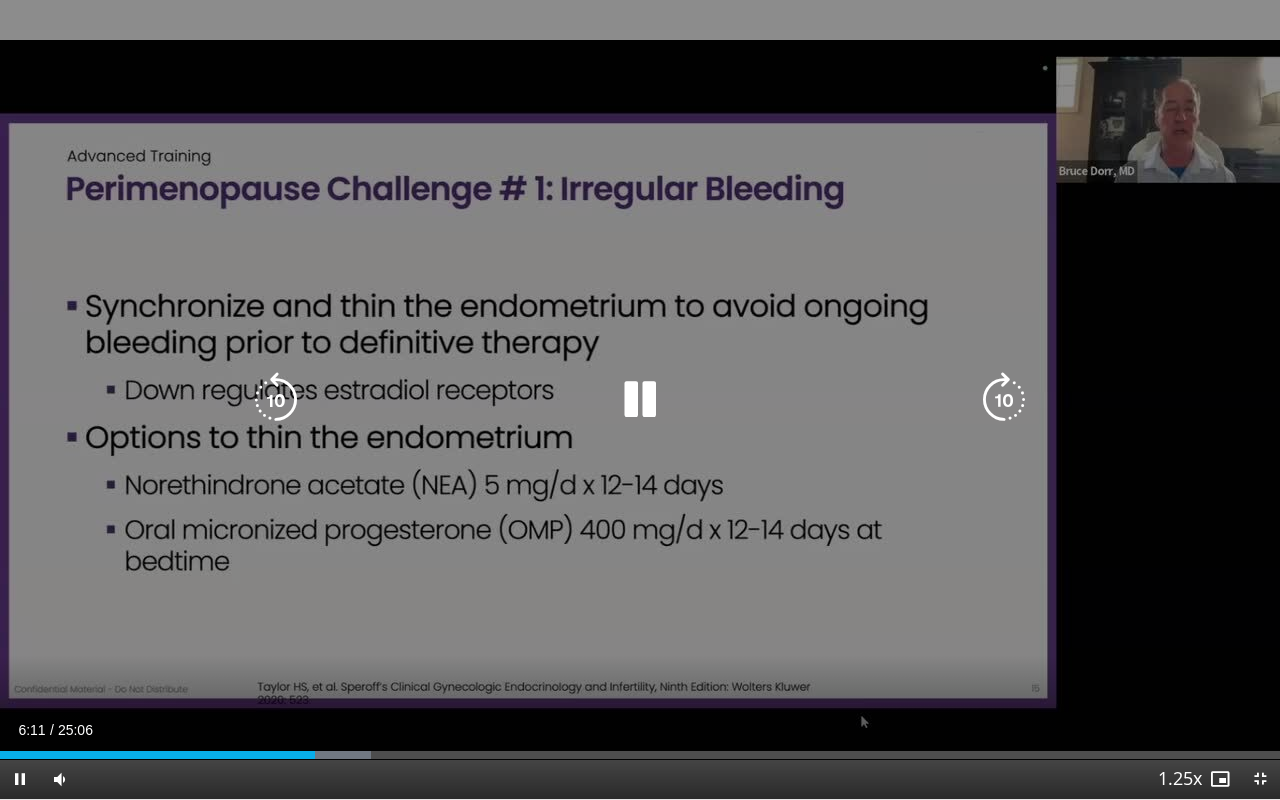 click at bounding box center [1004, 400] 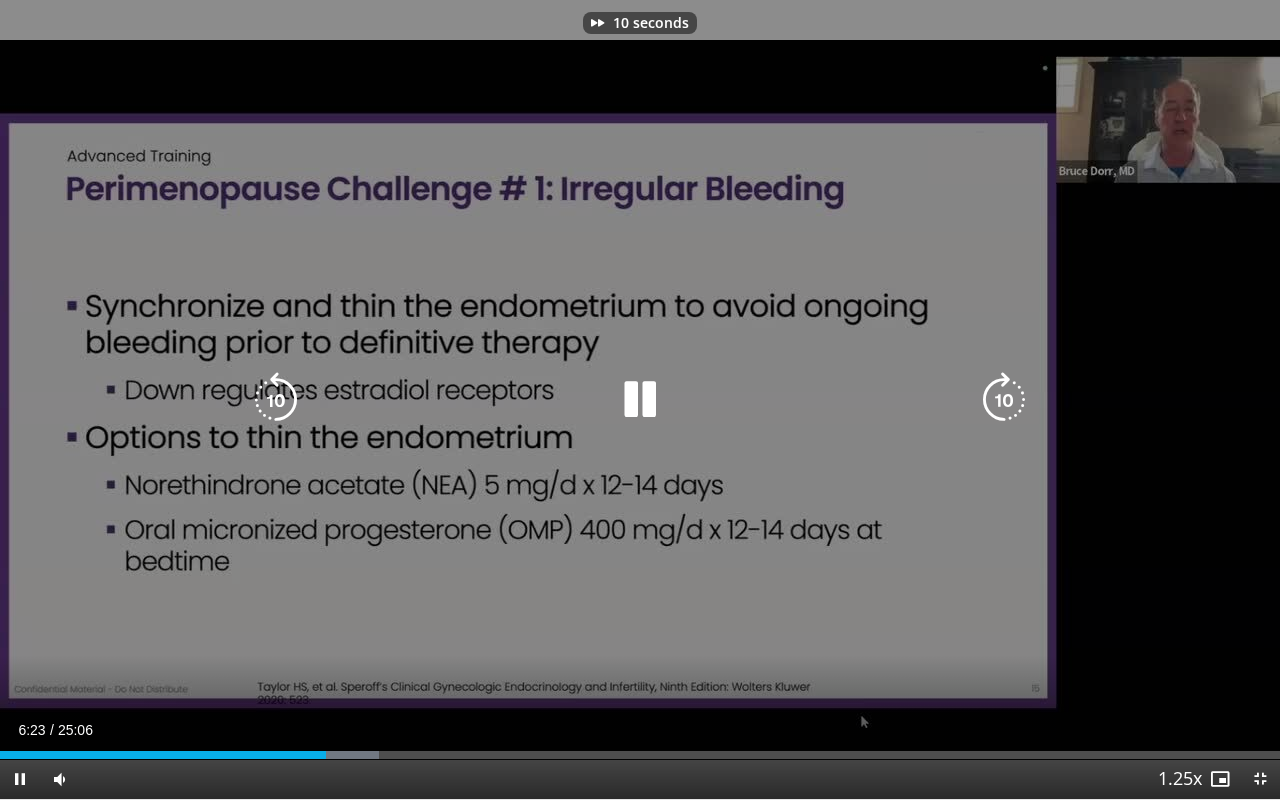 drag, startPoint x: 1005, startPoint y: 409, endPoint x: 1024, endPoint y: 404, distance: 19.646883 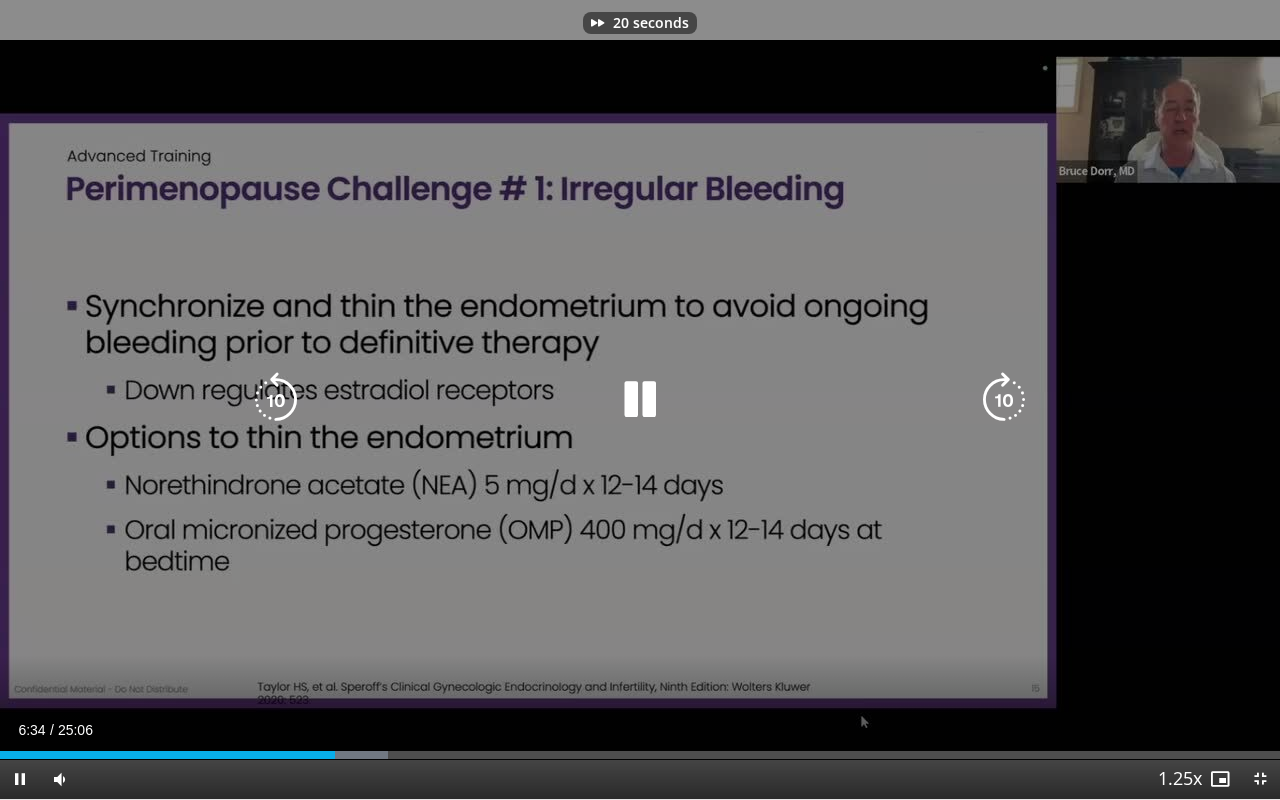 click at bounding box center [1004, 400] 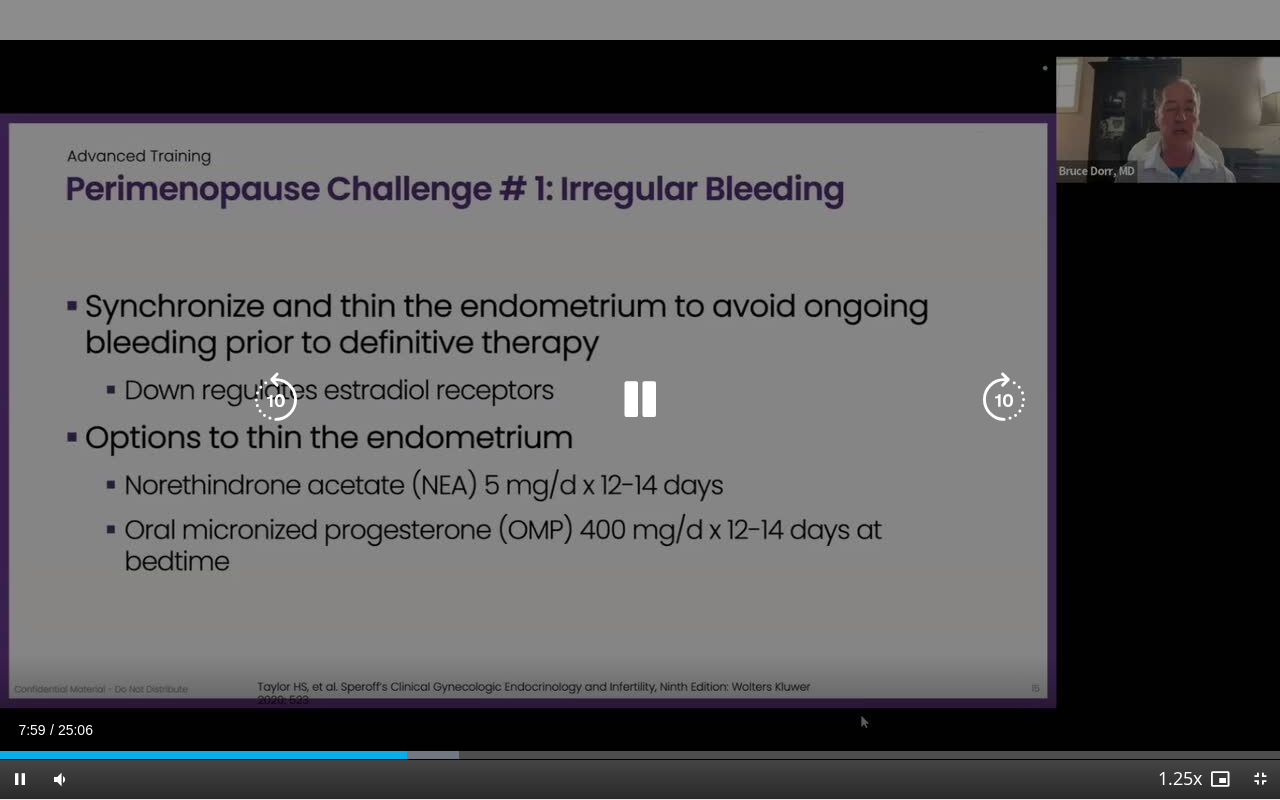 click at bounding box center [1004, 400] 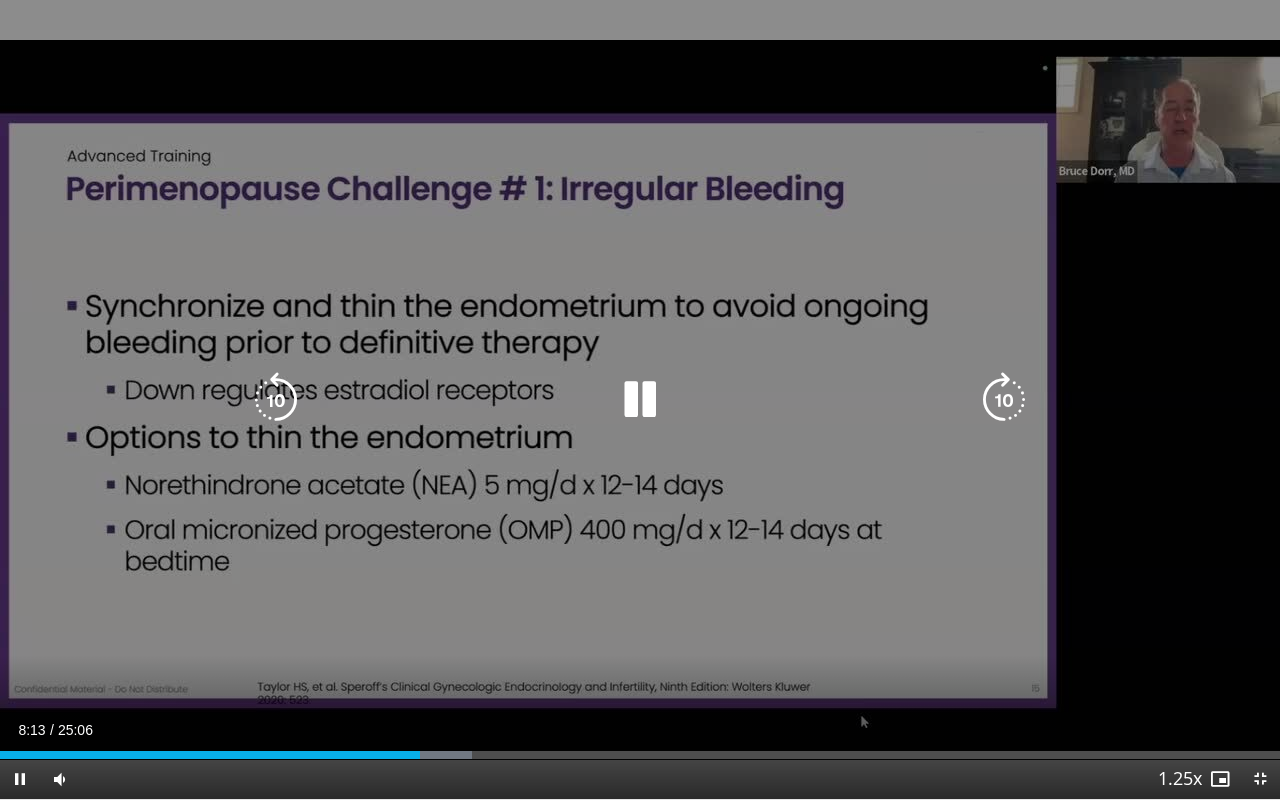 click on "10 seconds
Tap to unmute" at bounding box center (640, 399) 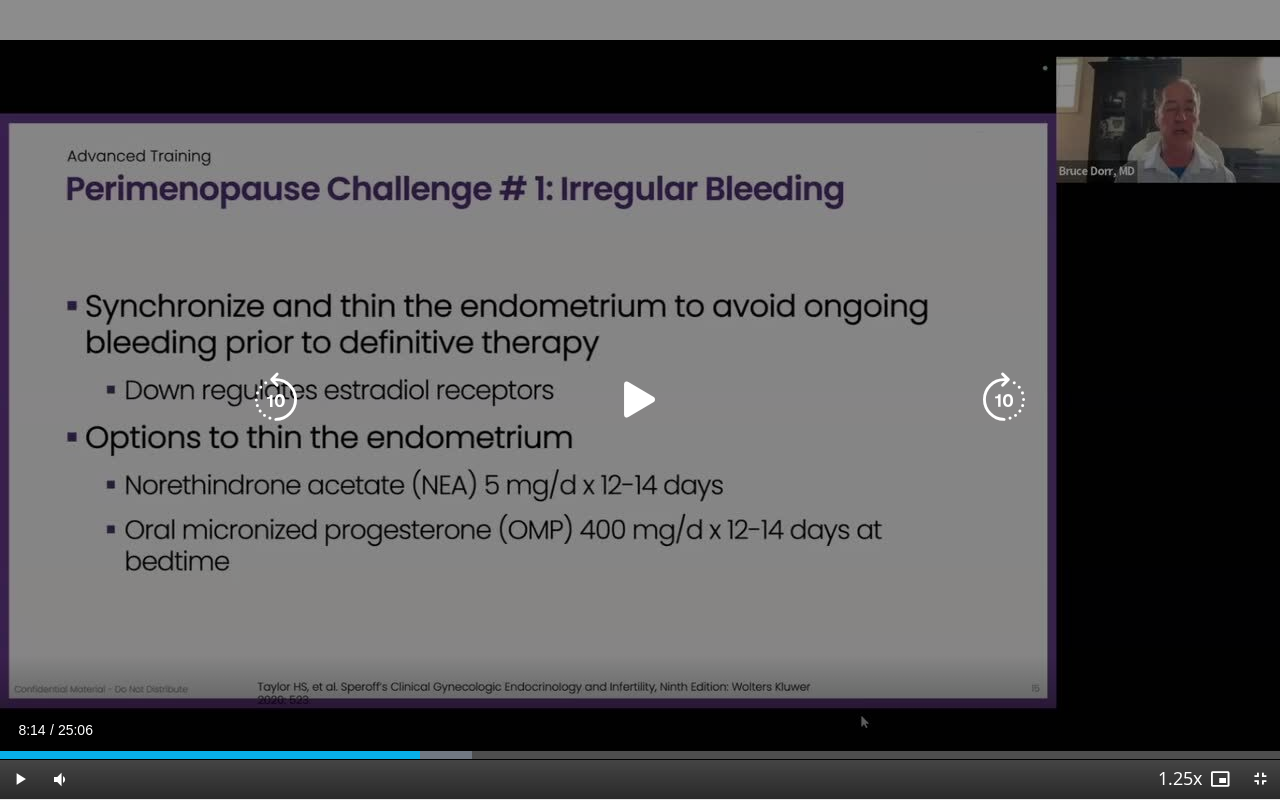 click on "10 seconds
Tap to unmute" at bounding box center (640, 399) 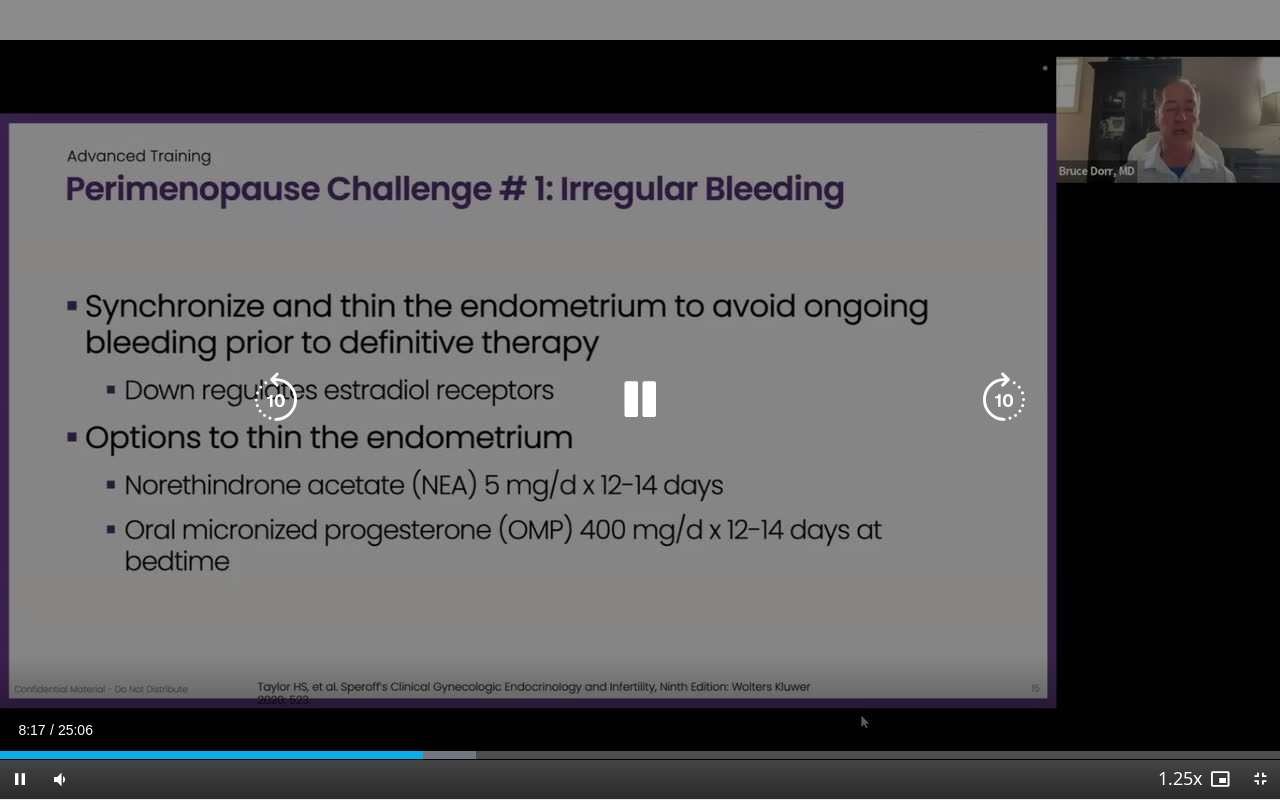 click at bounding box center (1004, 400) 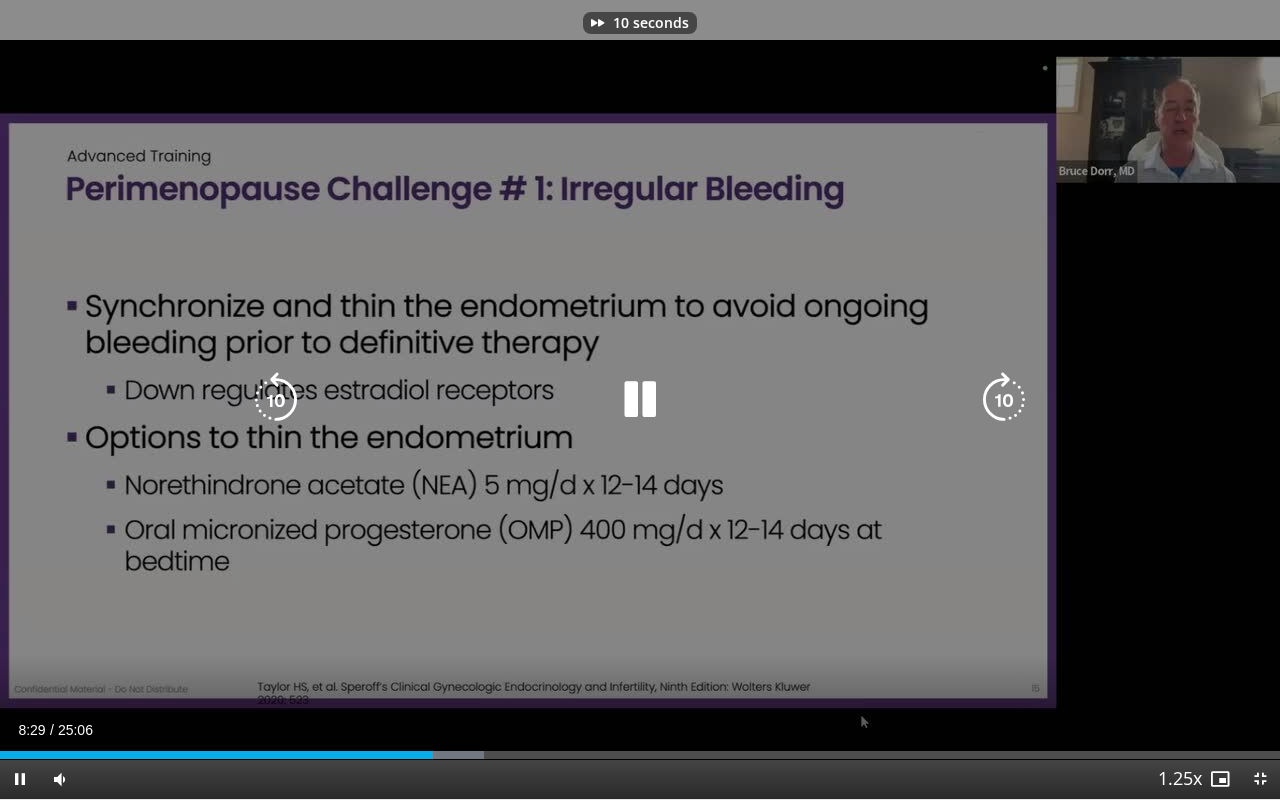 click at bounding box center [1004, 400] 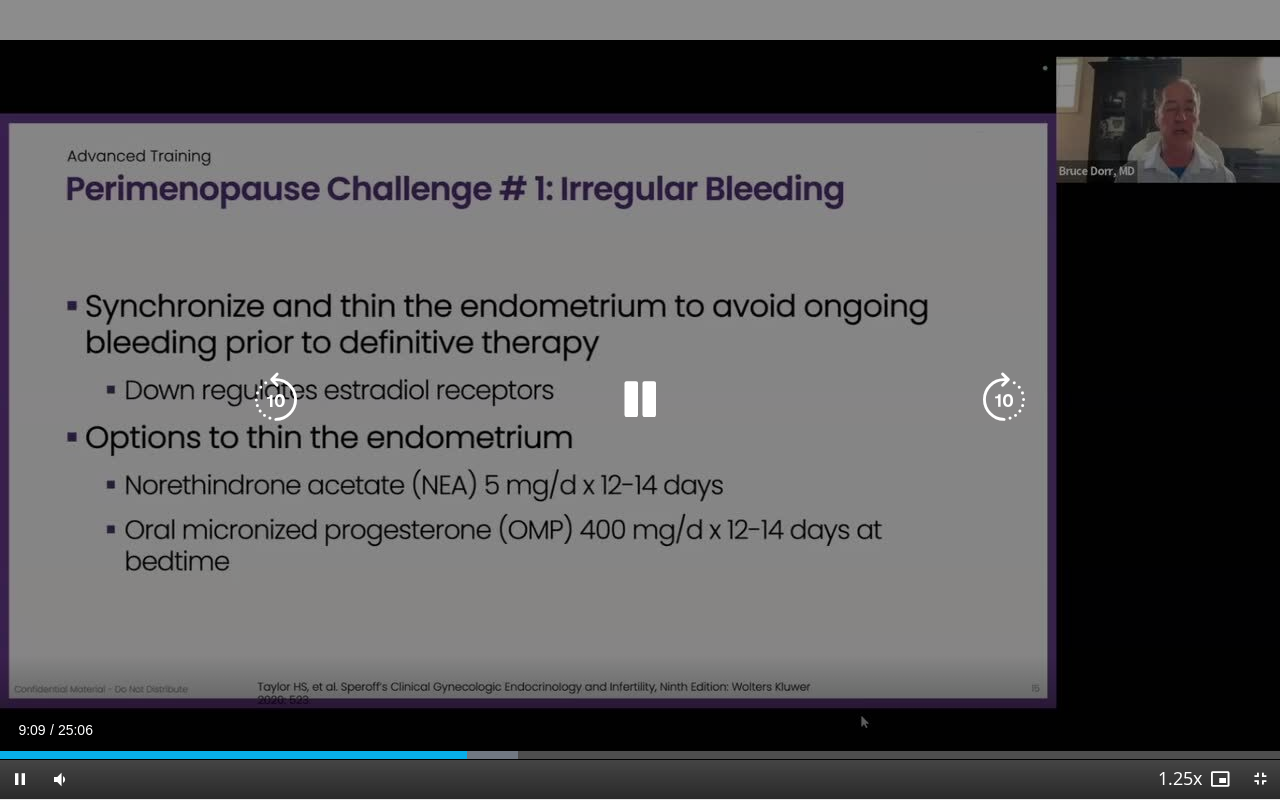 click at bounding box center [1004, 400] 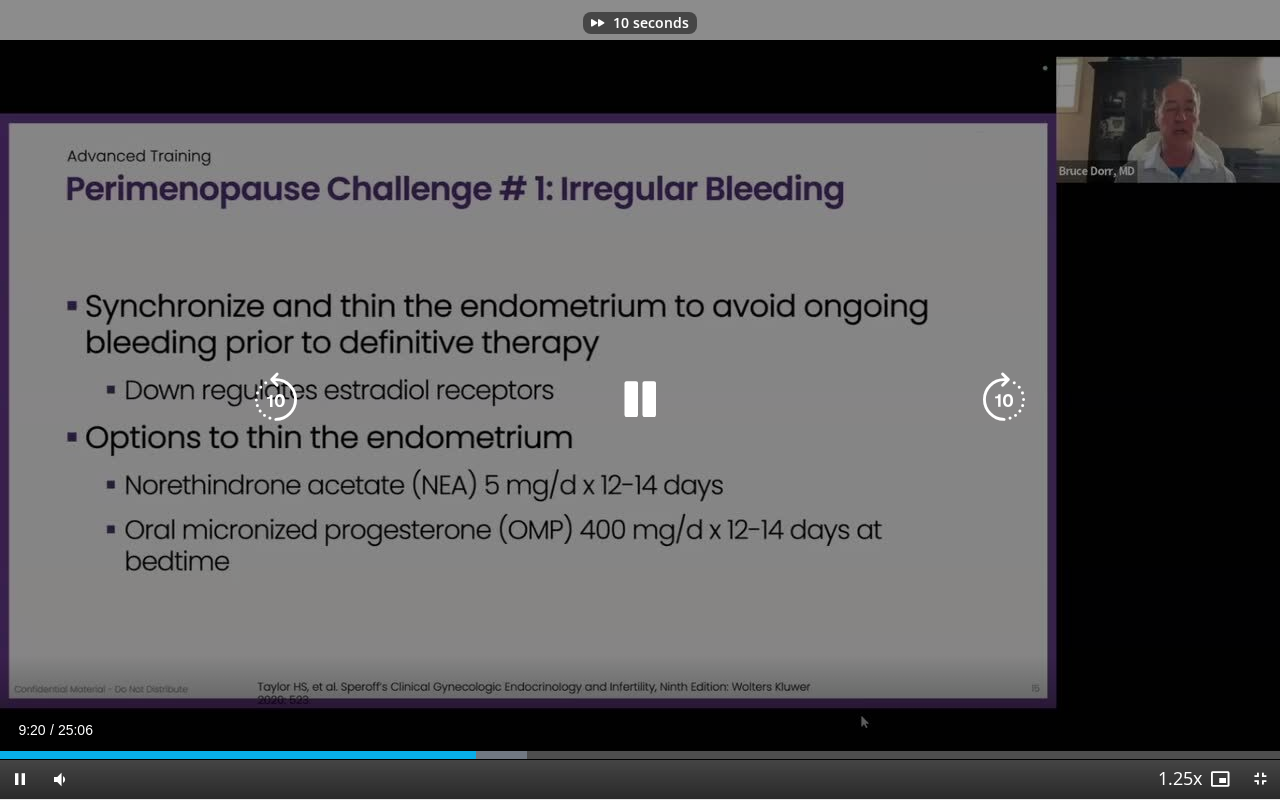 click at bounding box center [1004, 400] 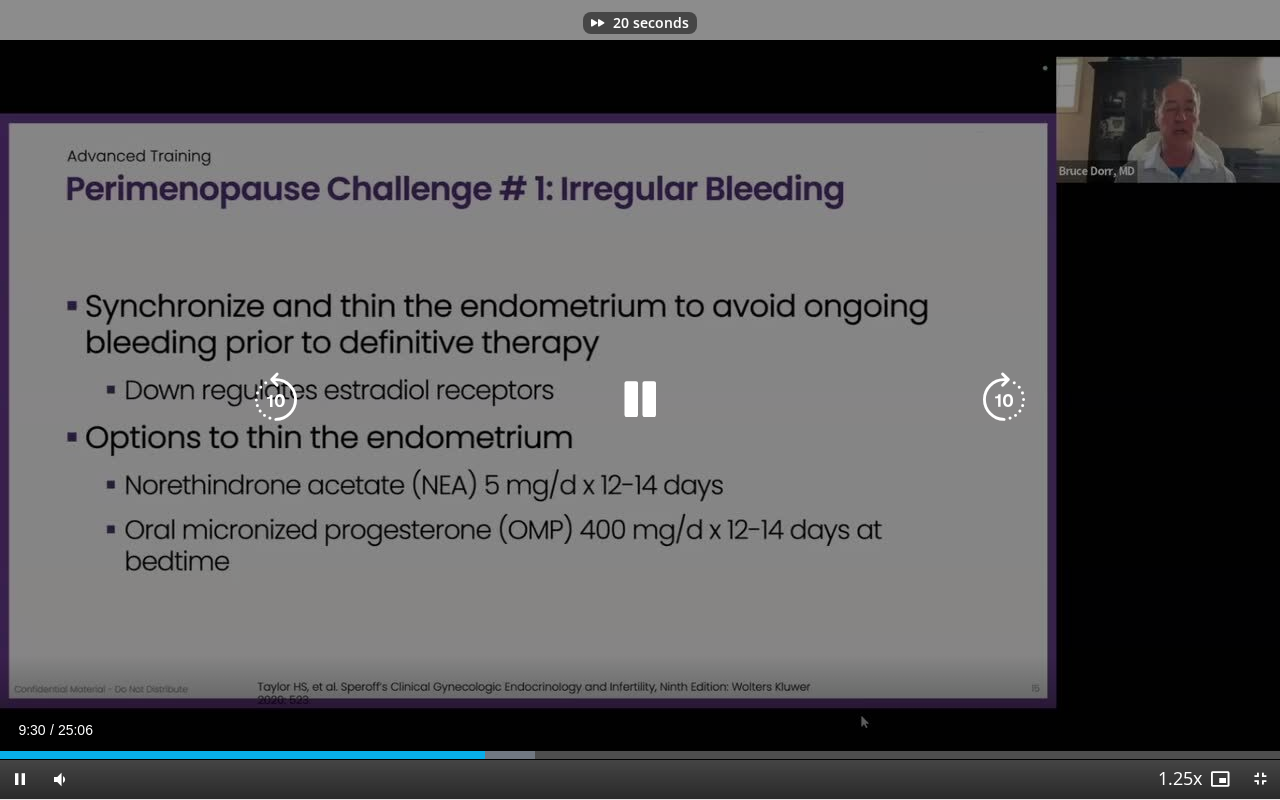 click at bounding box center (1004, 400) 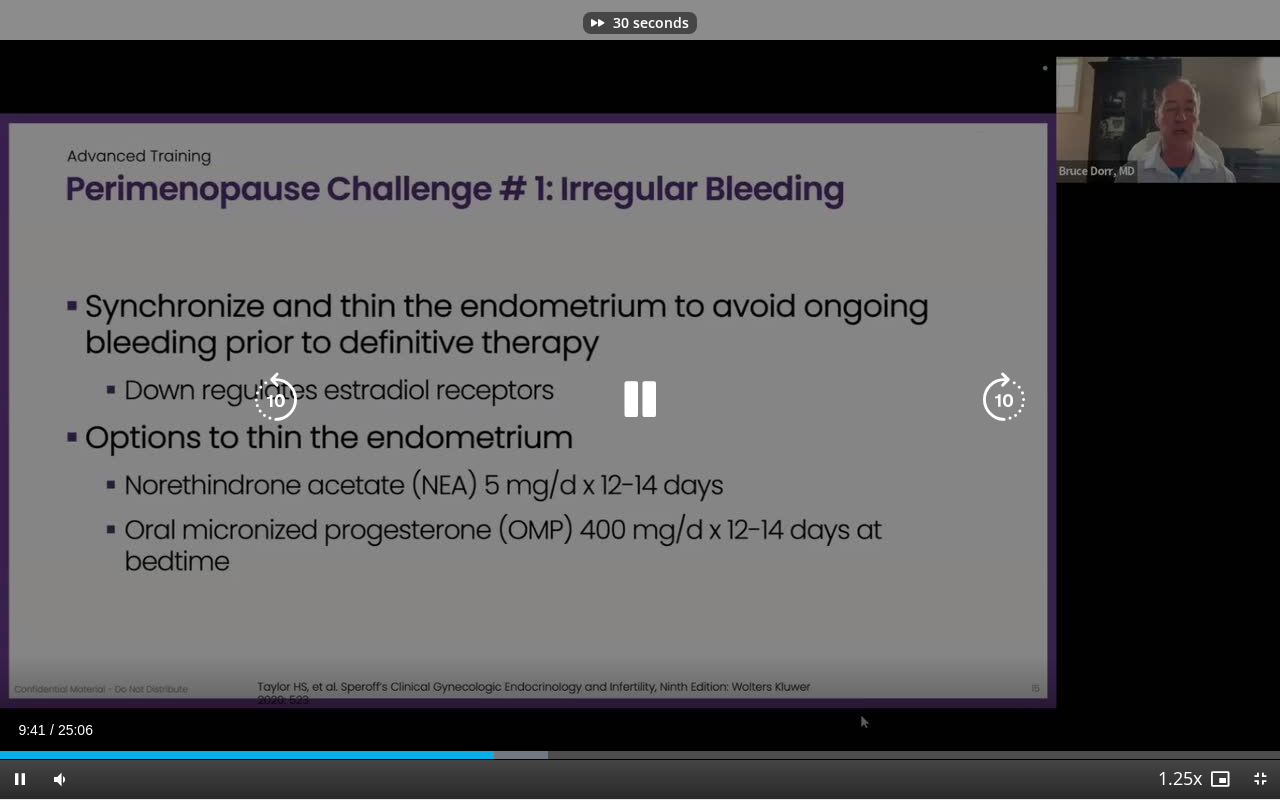 click at bounding box center (1004, 400) 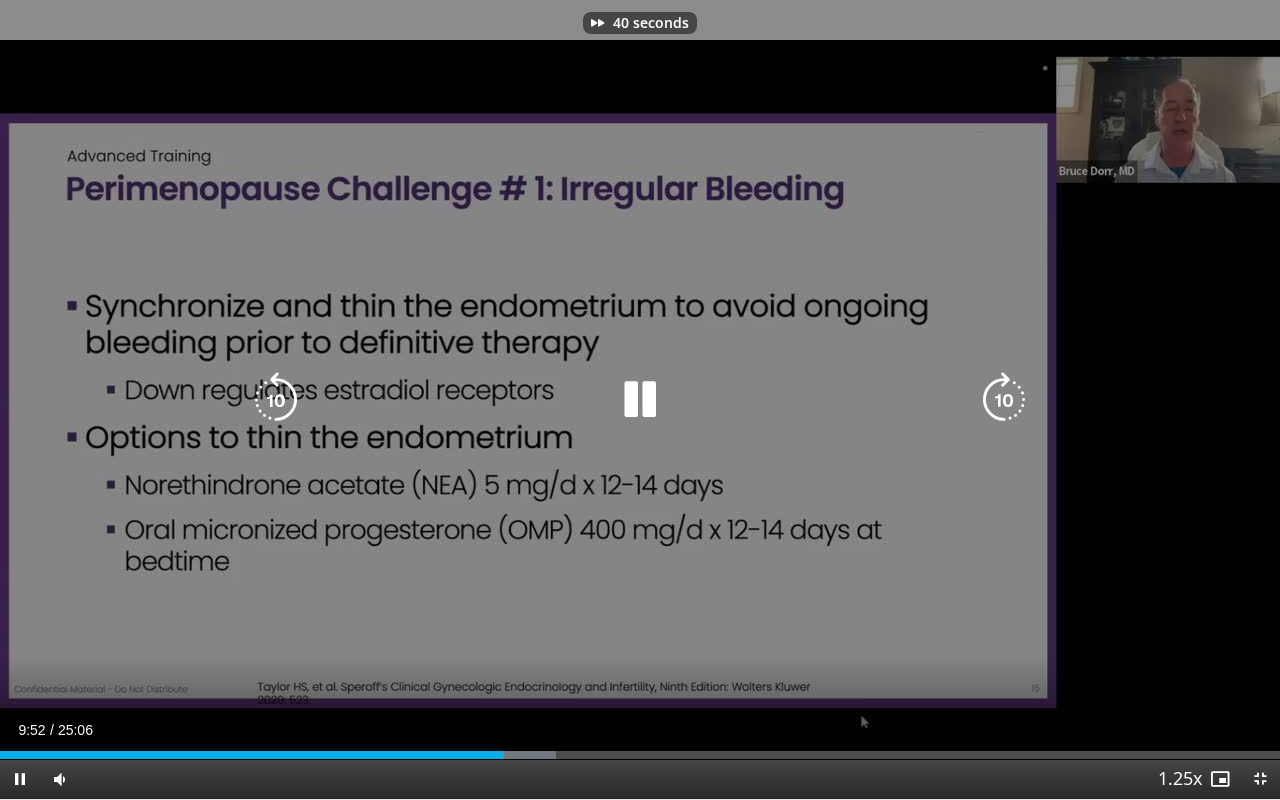 click at bounding box center (1004, 400) 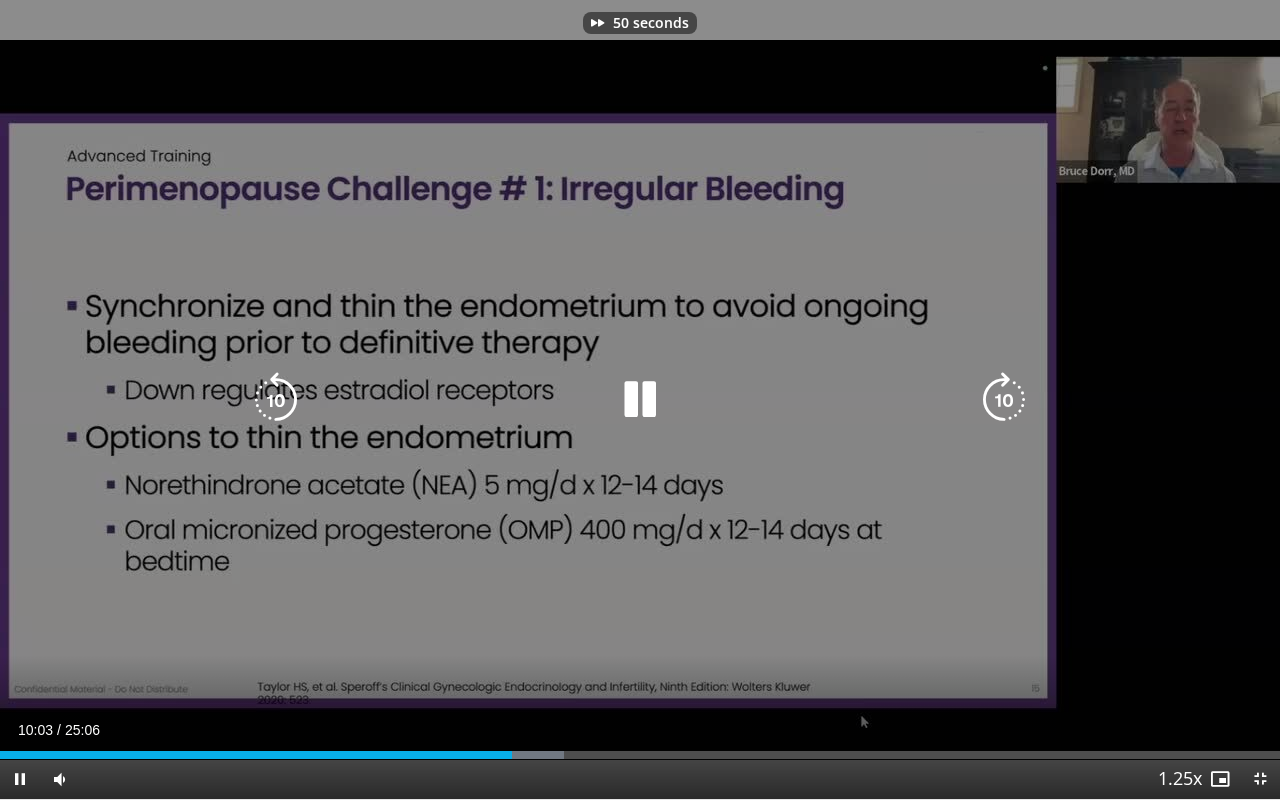 click at bounding box center [1004, 400] 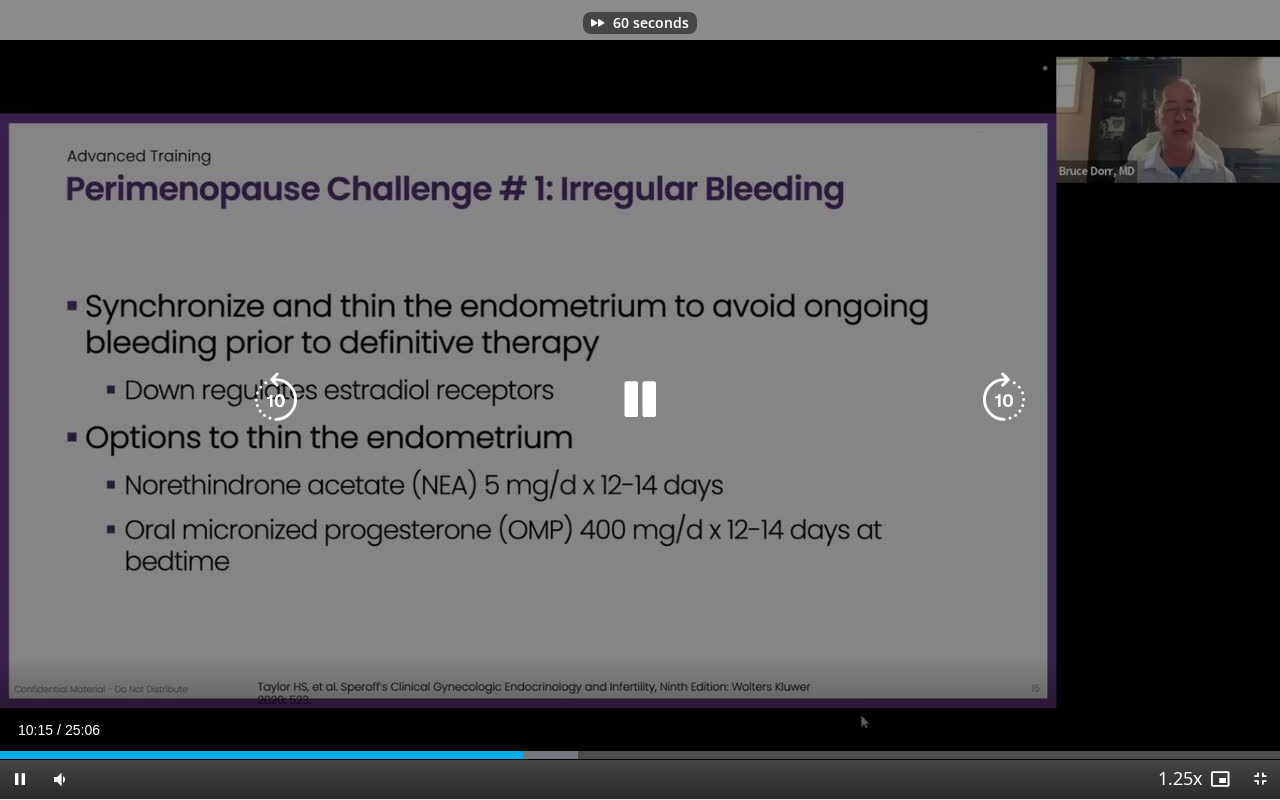 click at bounding box center [1004, 400] 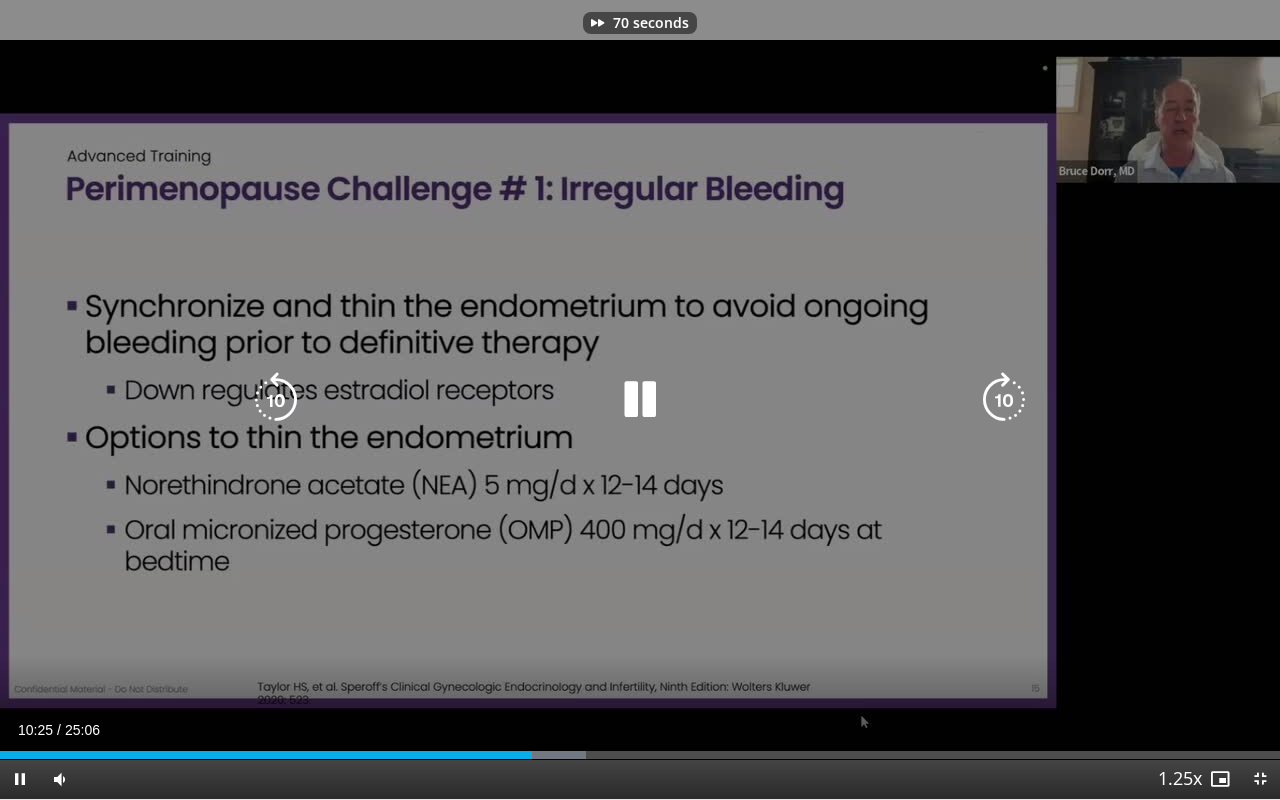 click at bounding box center (1004, 400) 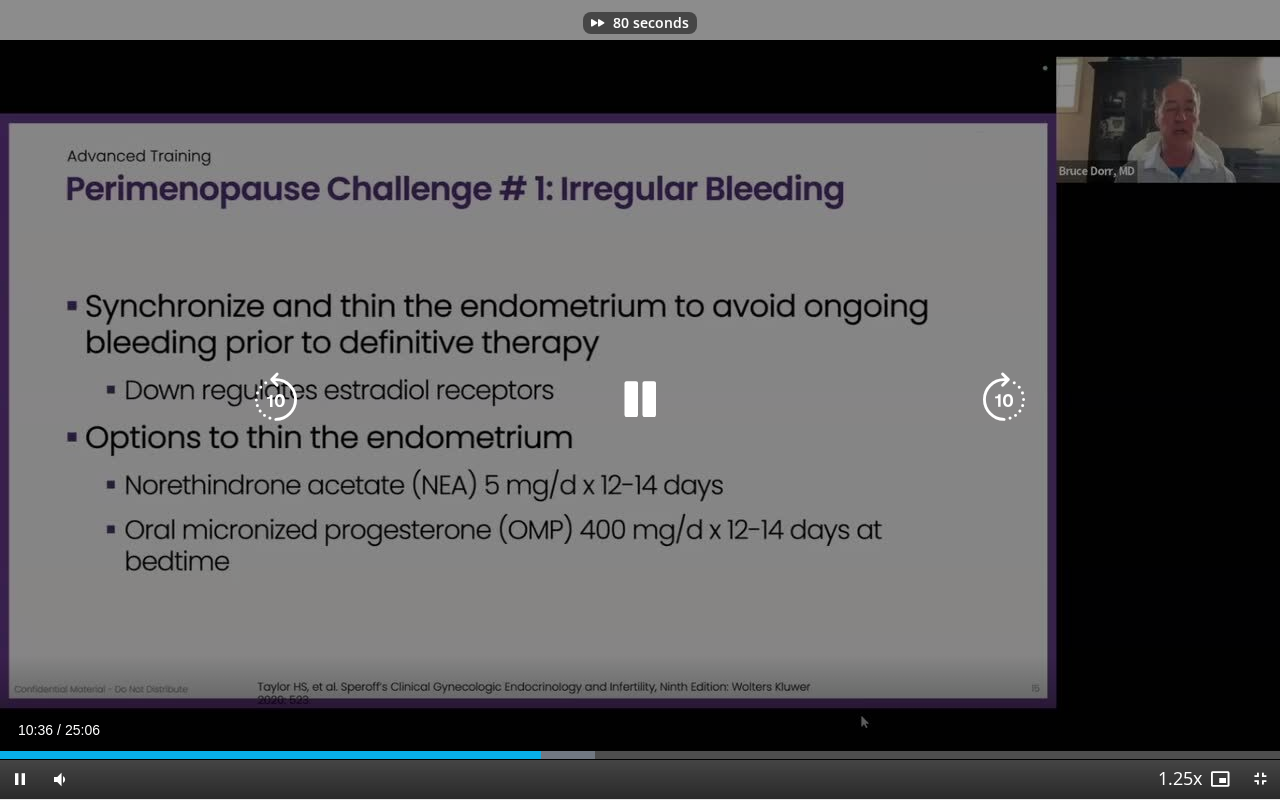 click at bounding box center [1004, 400] 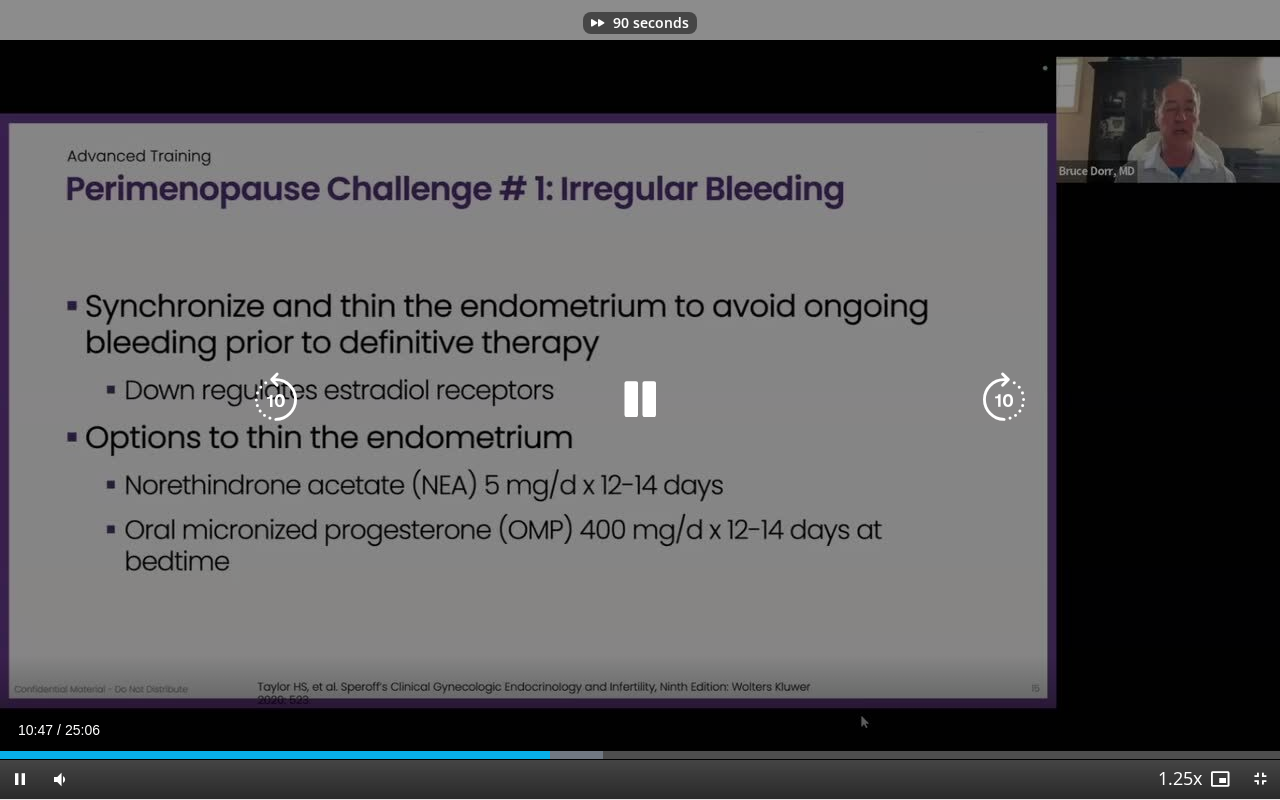 click at bounding box center (1004, 400) 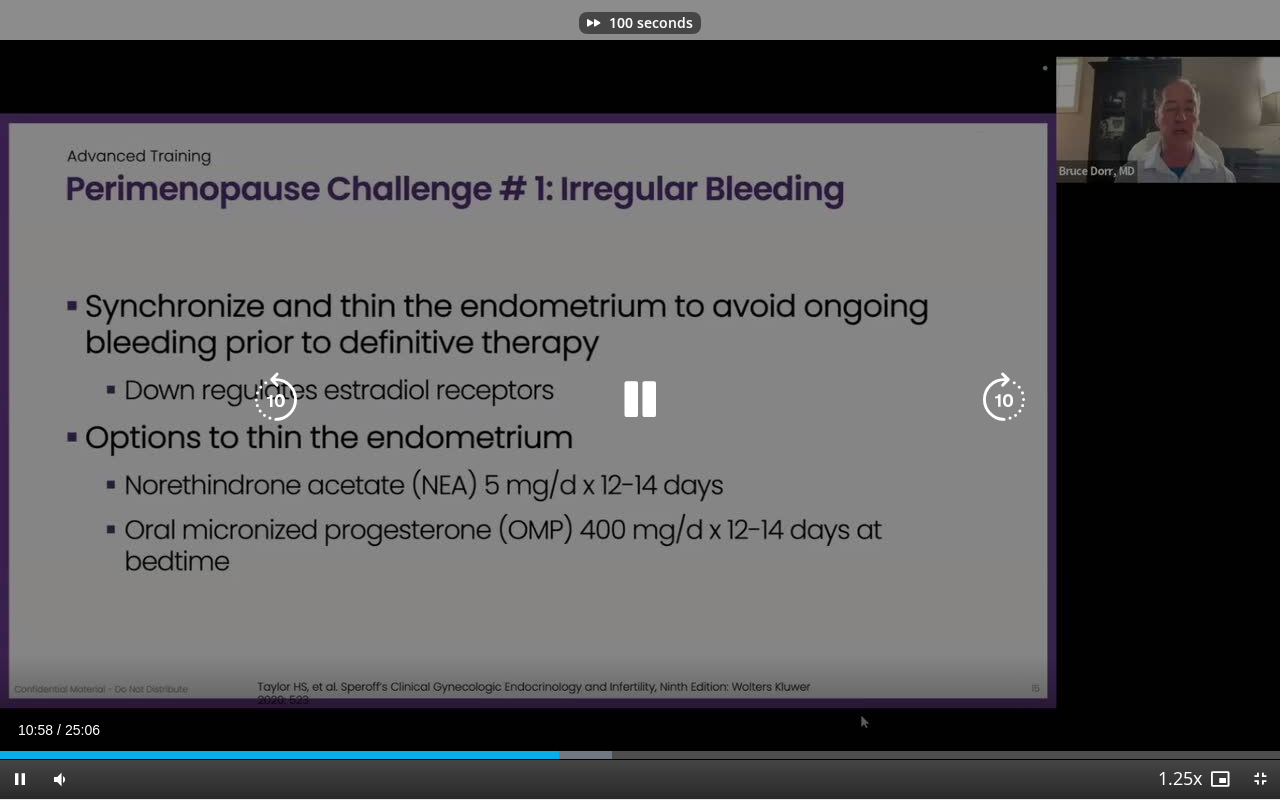click at bounding box center (1004, 400) 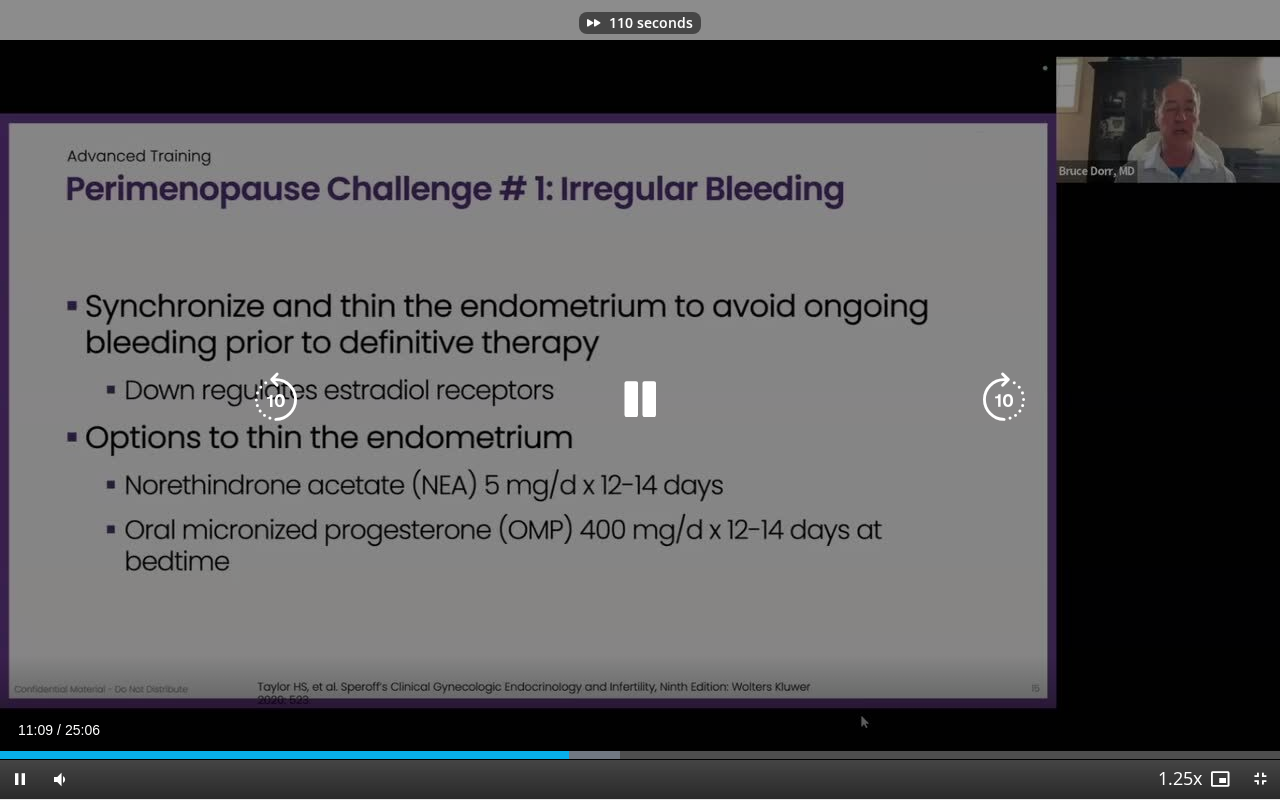 click at bounding box center [1004, 400] 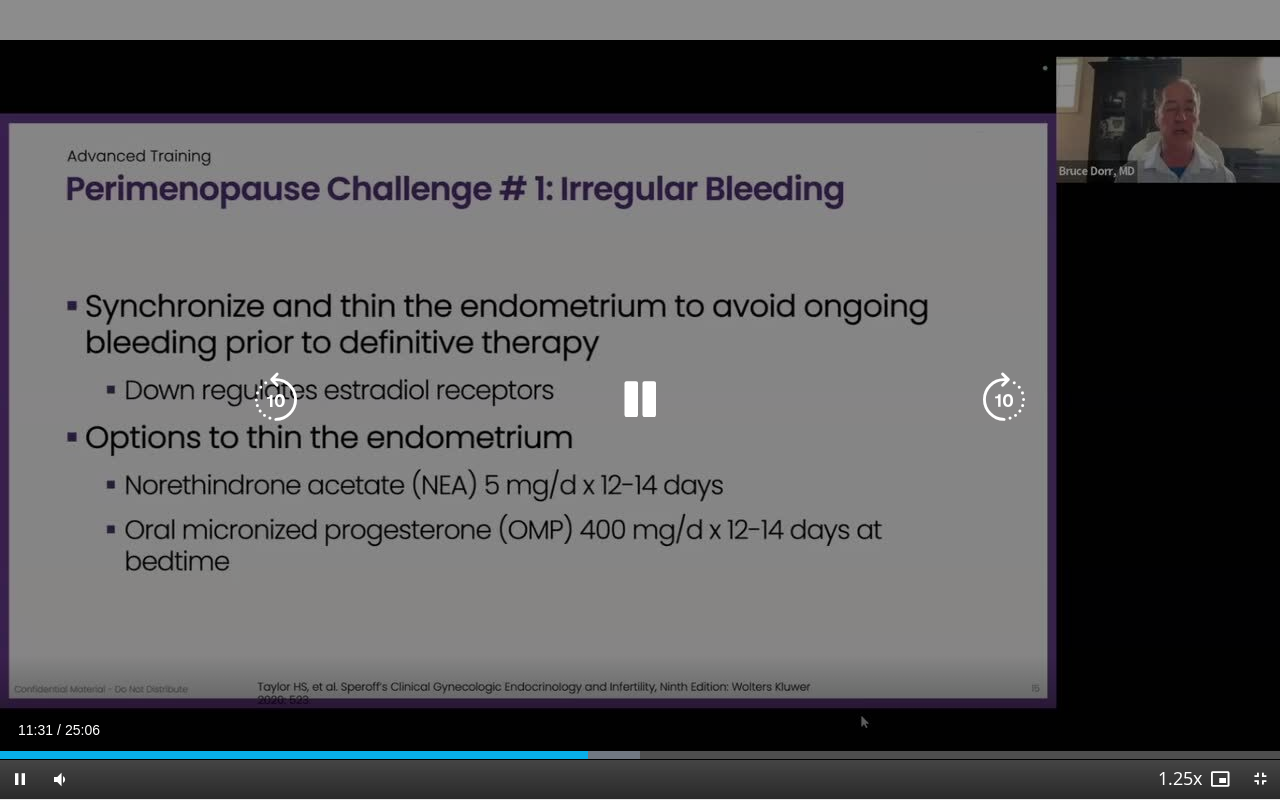 click at bounding box center (1004, 400) 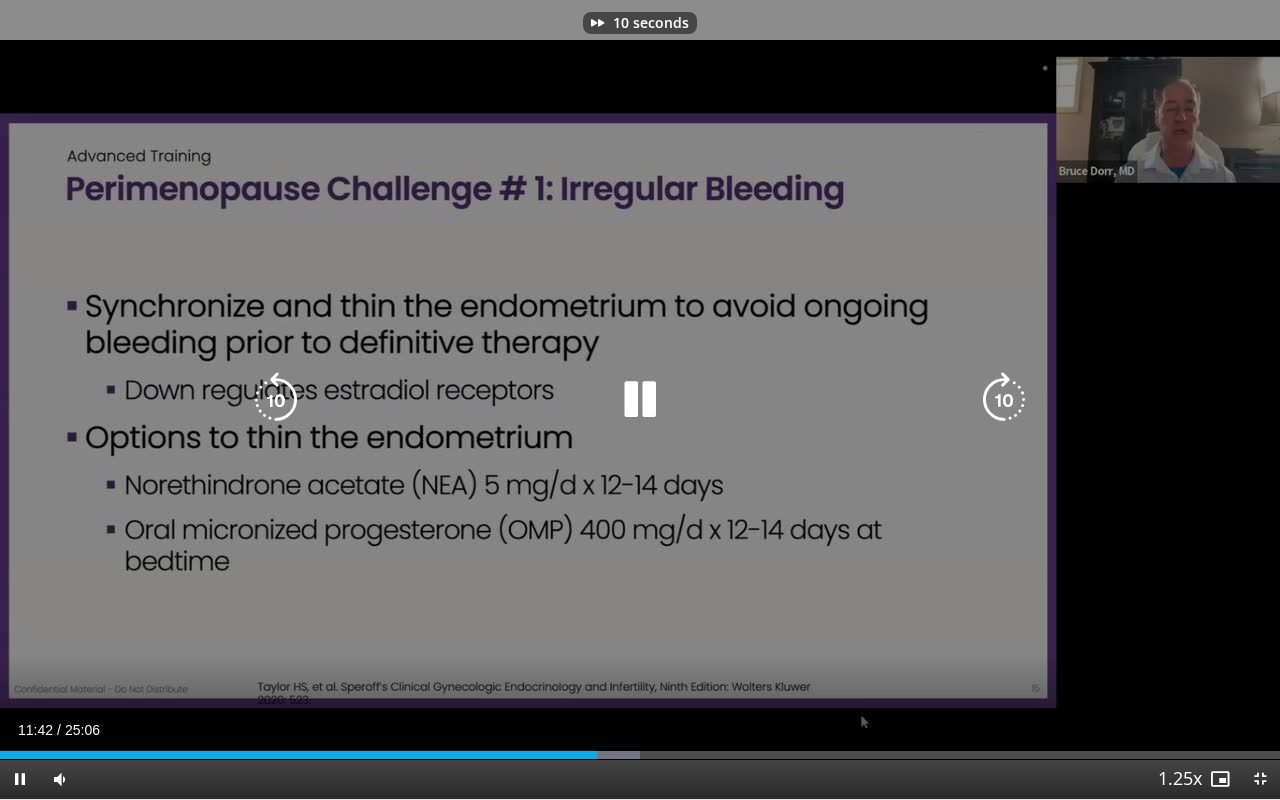 click at bounding box center (1004, 400) 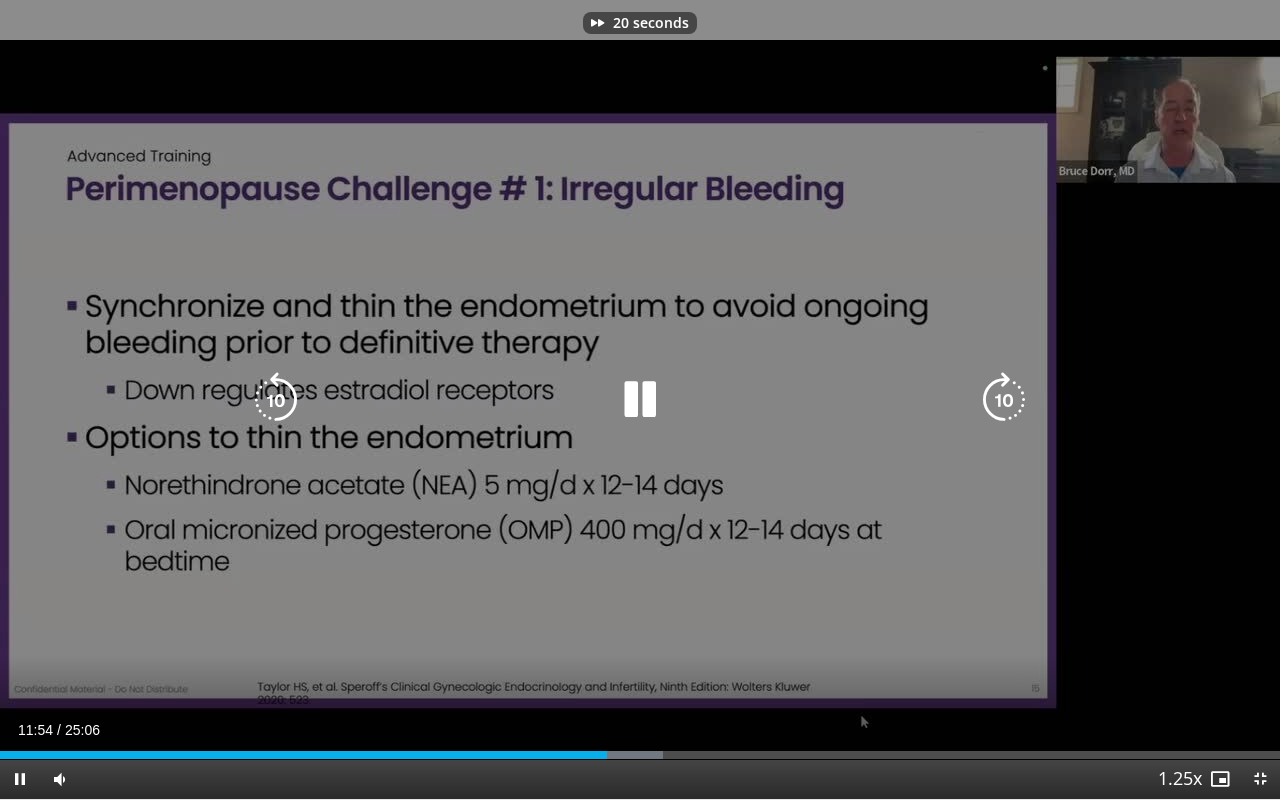 click at bounding box center (276, 400) 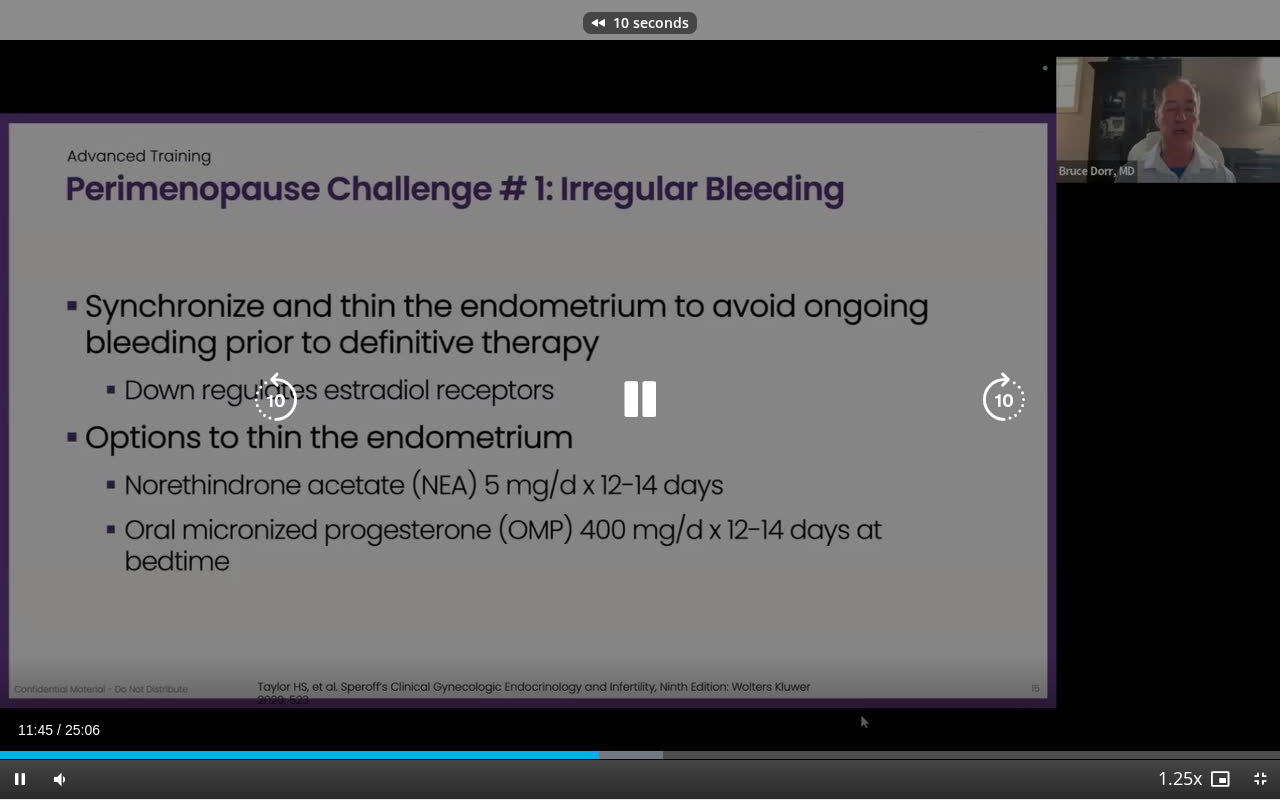 click at bounding box center [276, 400] 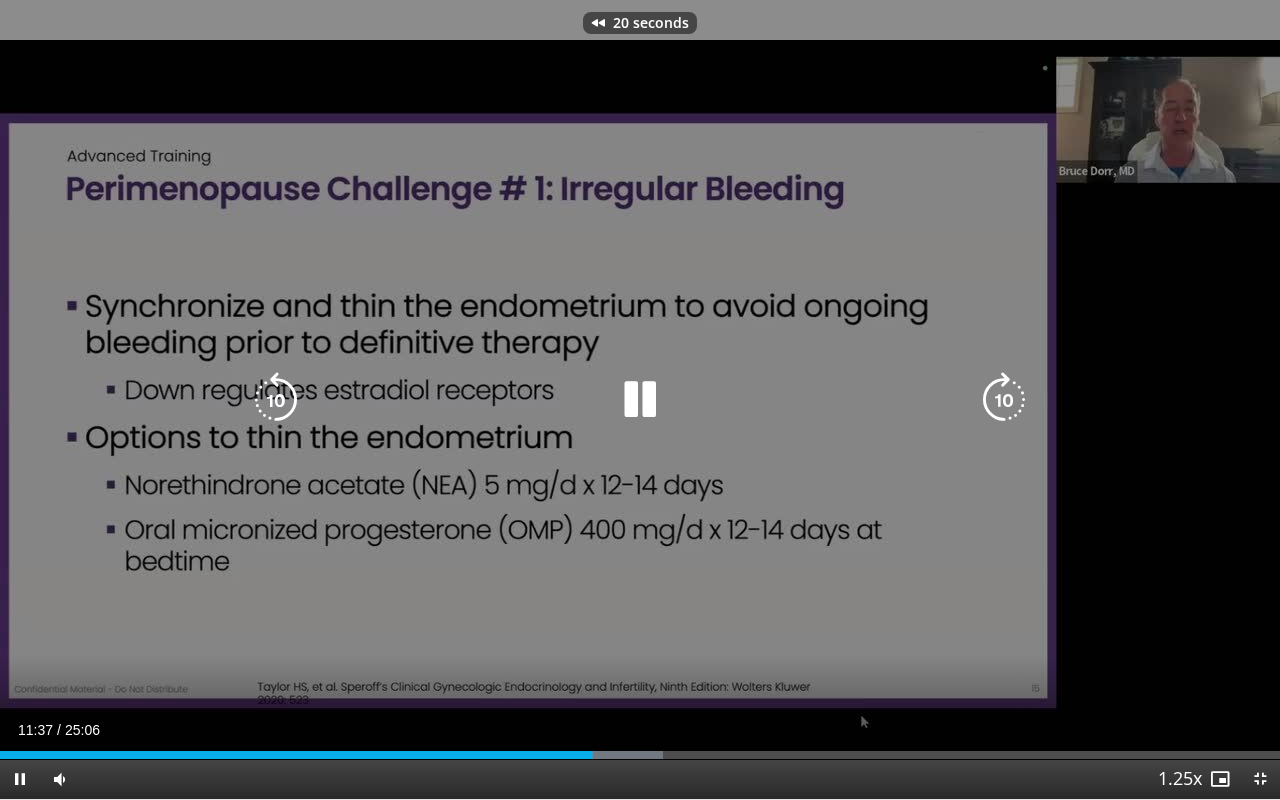 click at bounding box center (640, 400) 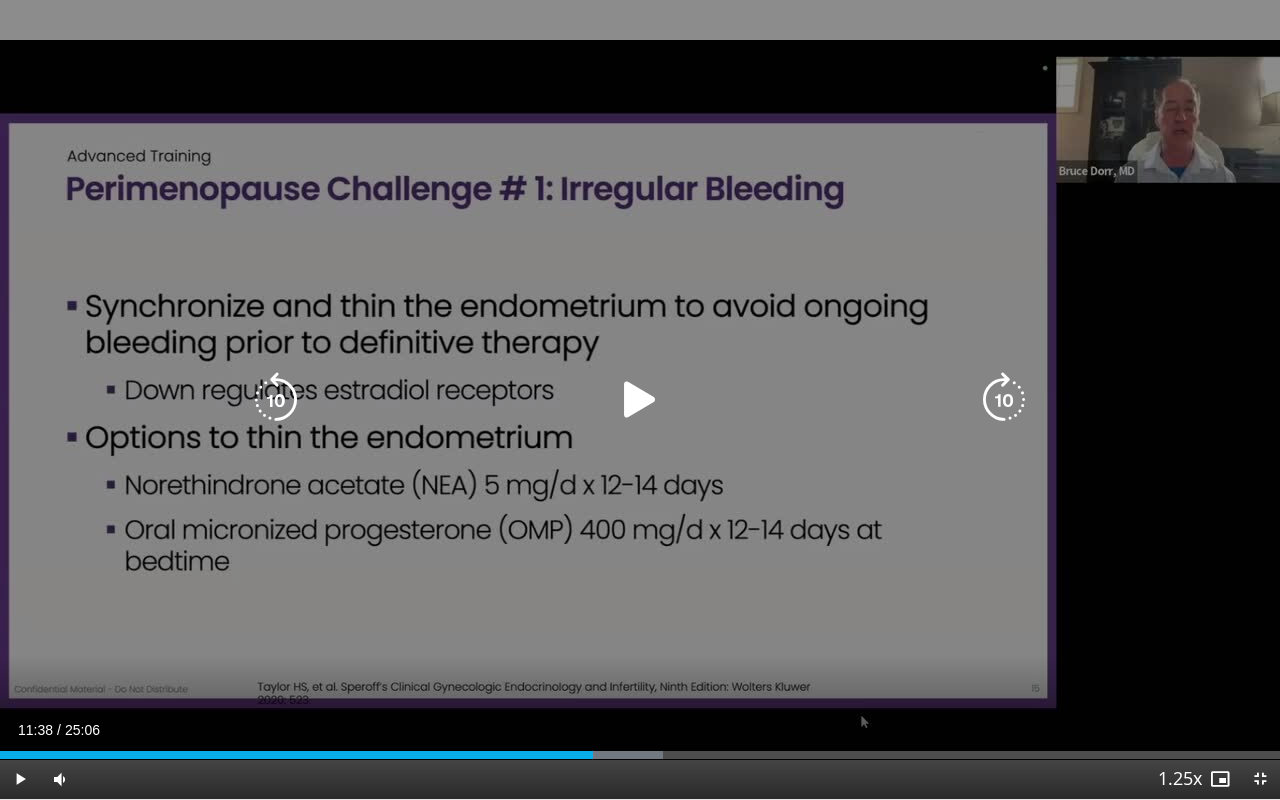 click on "20 seconds
Tap to unmute" at bounding box center (640, 399) 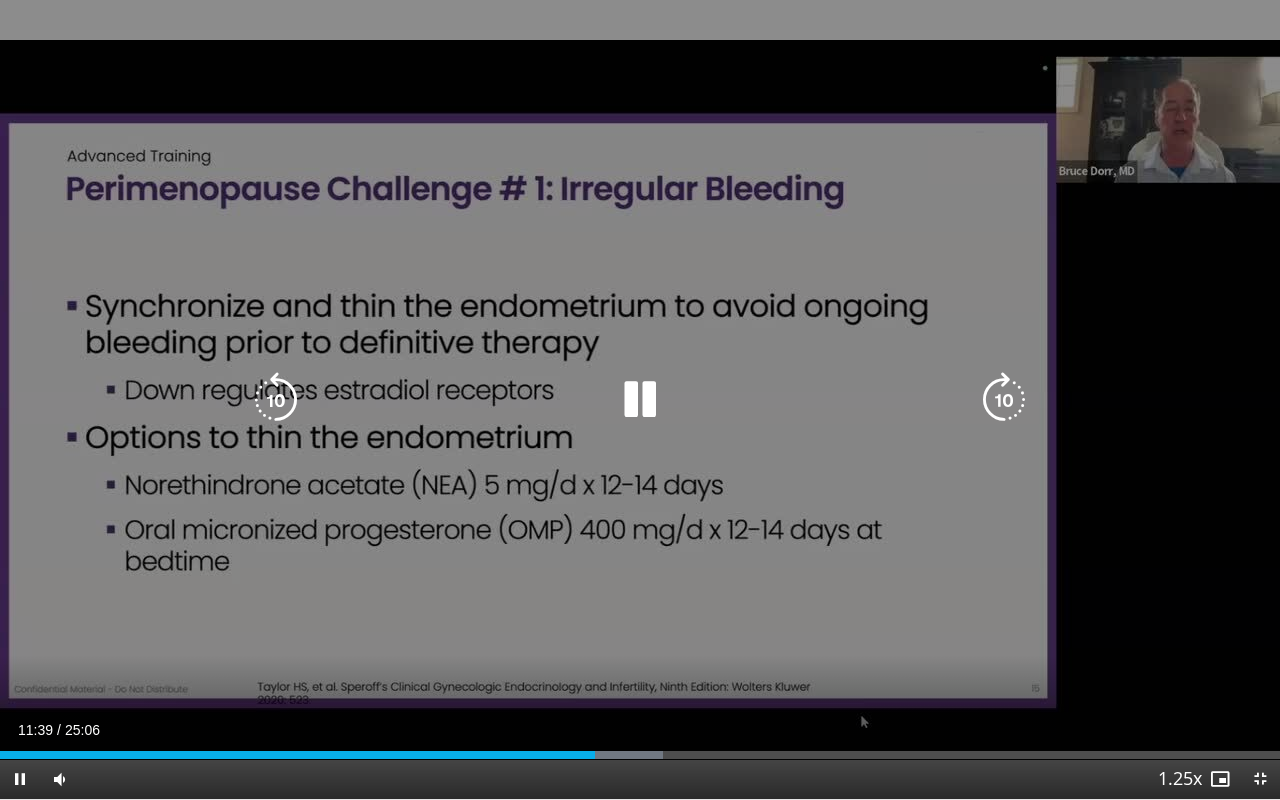 click at bounding box center [1004, 400] 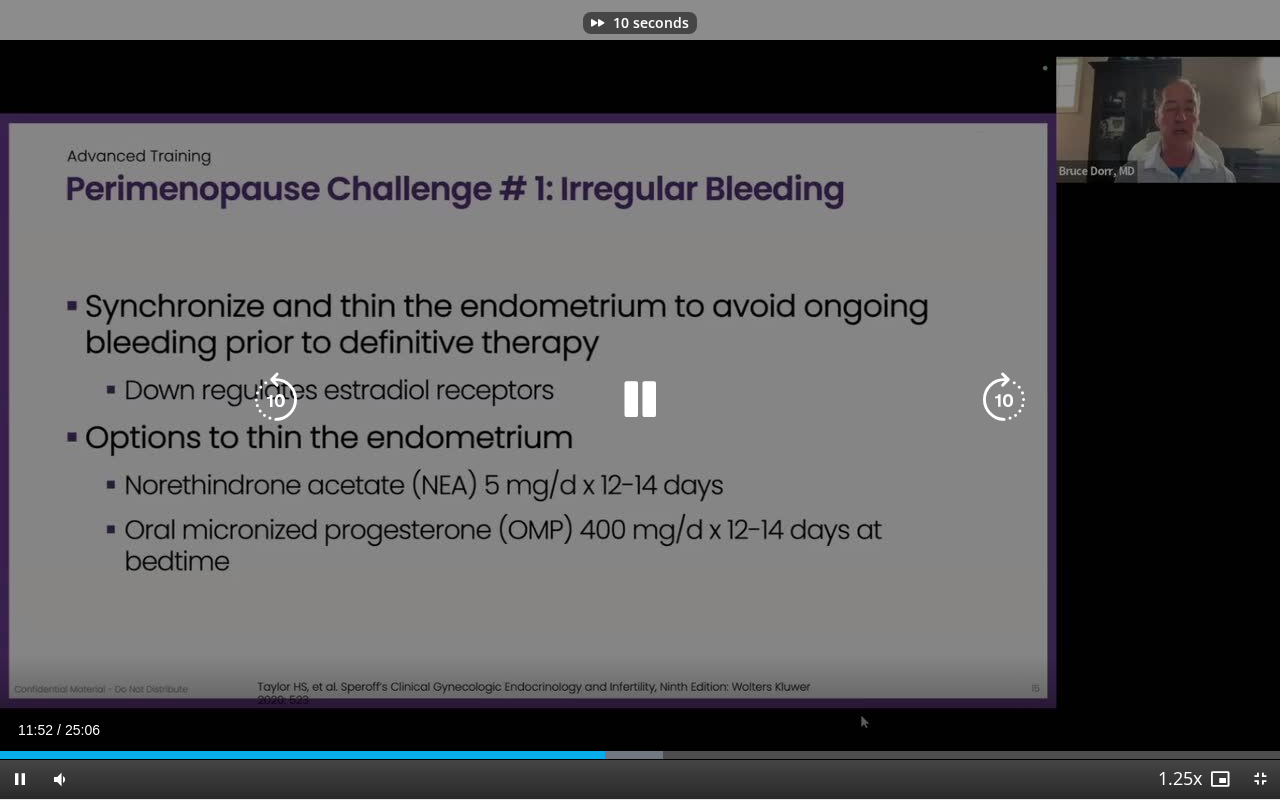 click at bounding box center (640, 400) 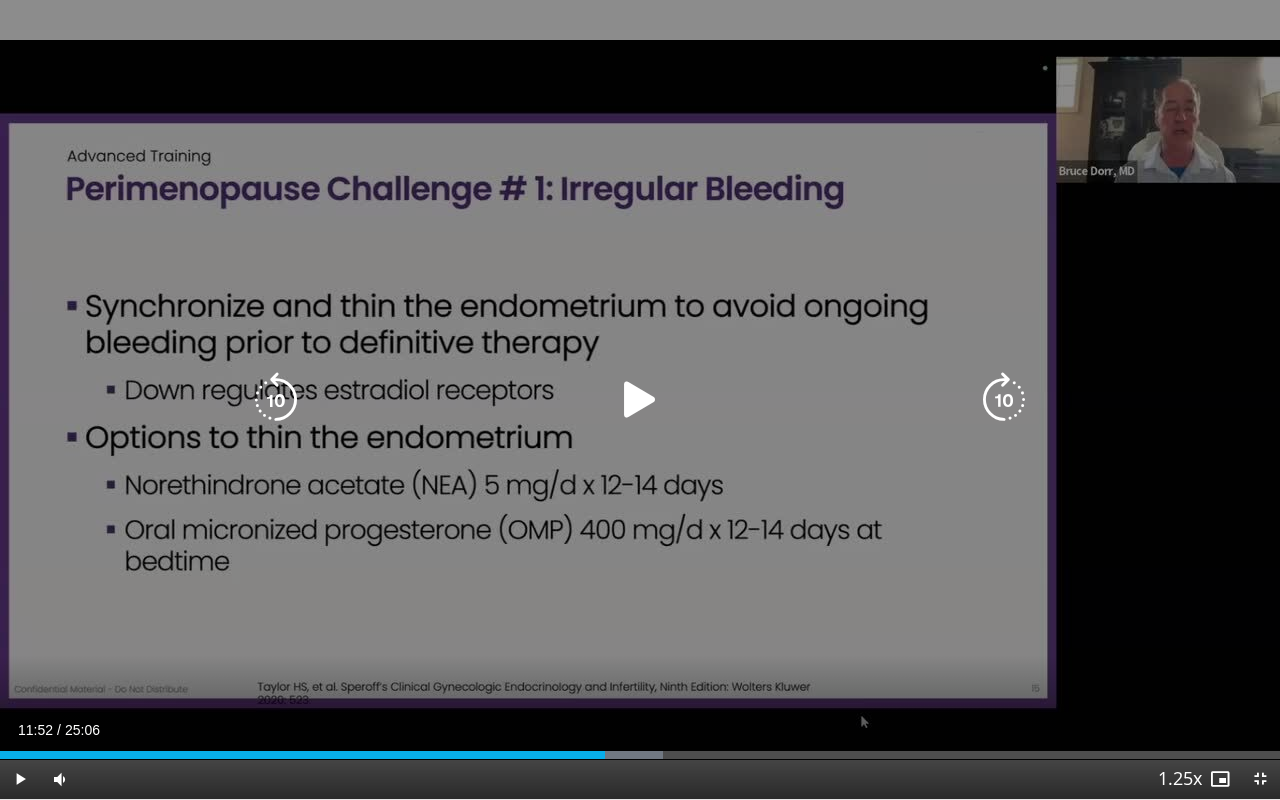 click at bounding box center (640, 400) 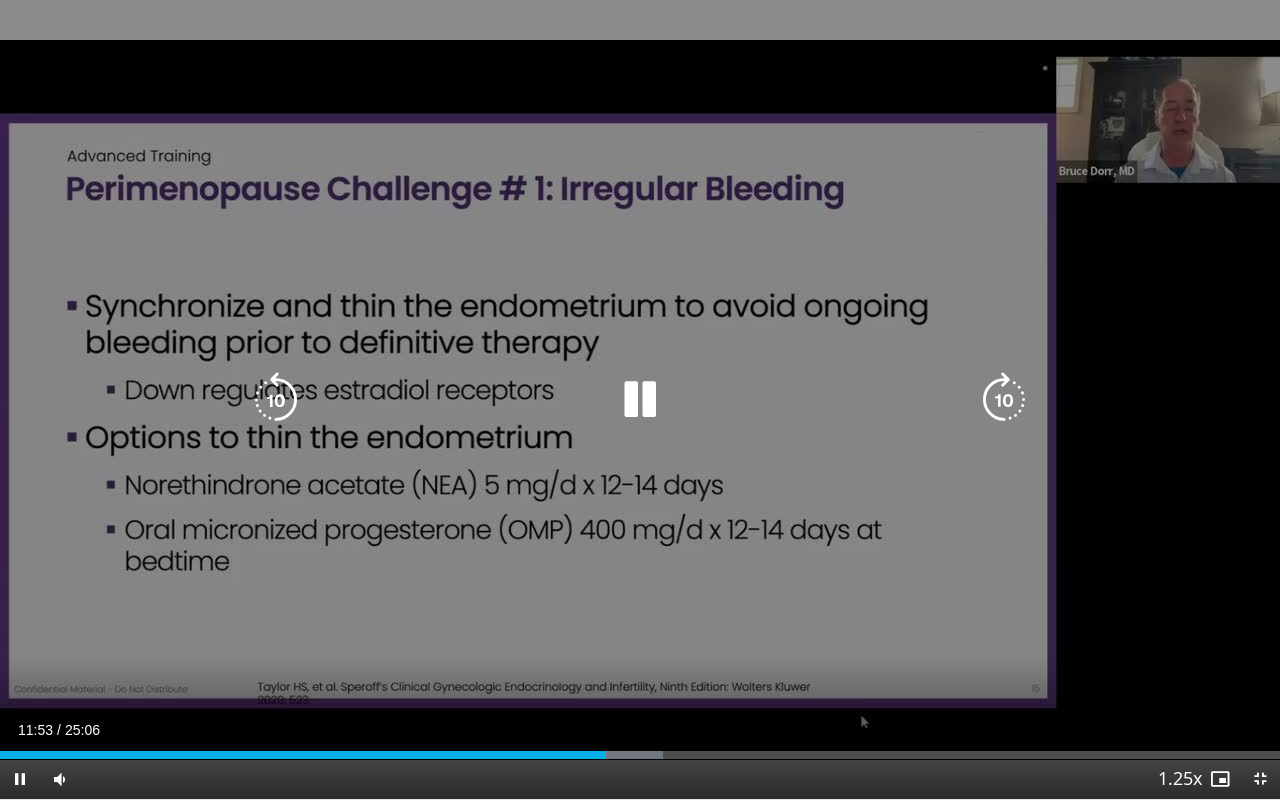 click at bounding box center [1004, 400] 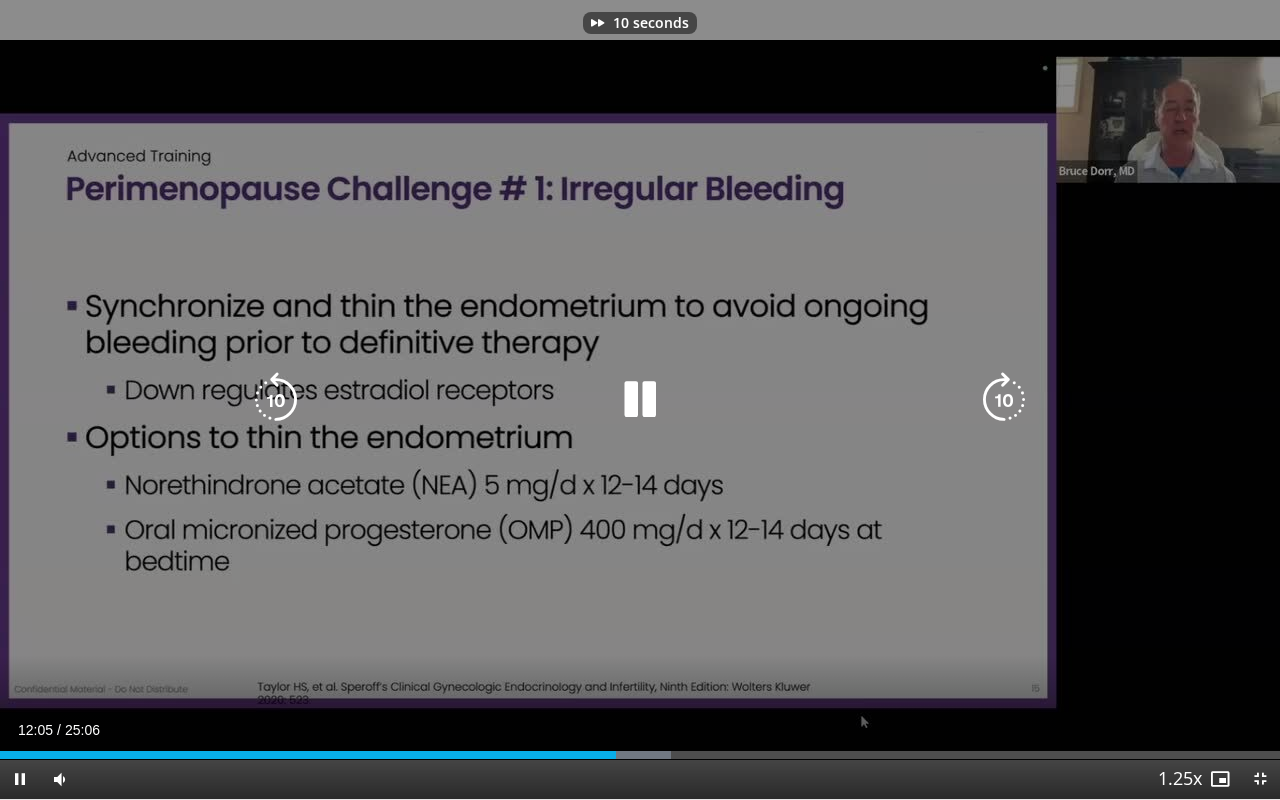 click at bounding box center [640, 400] 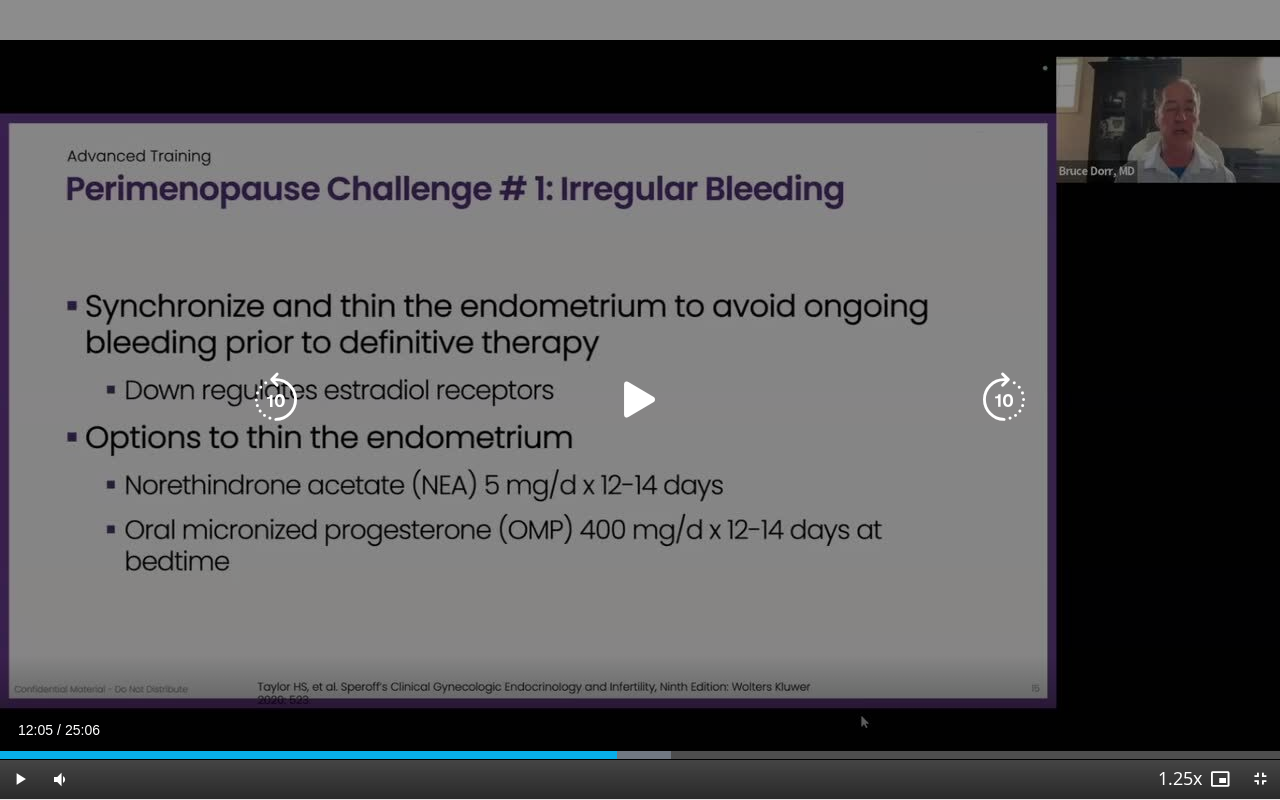 click at bounding box center (640, 400) 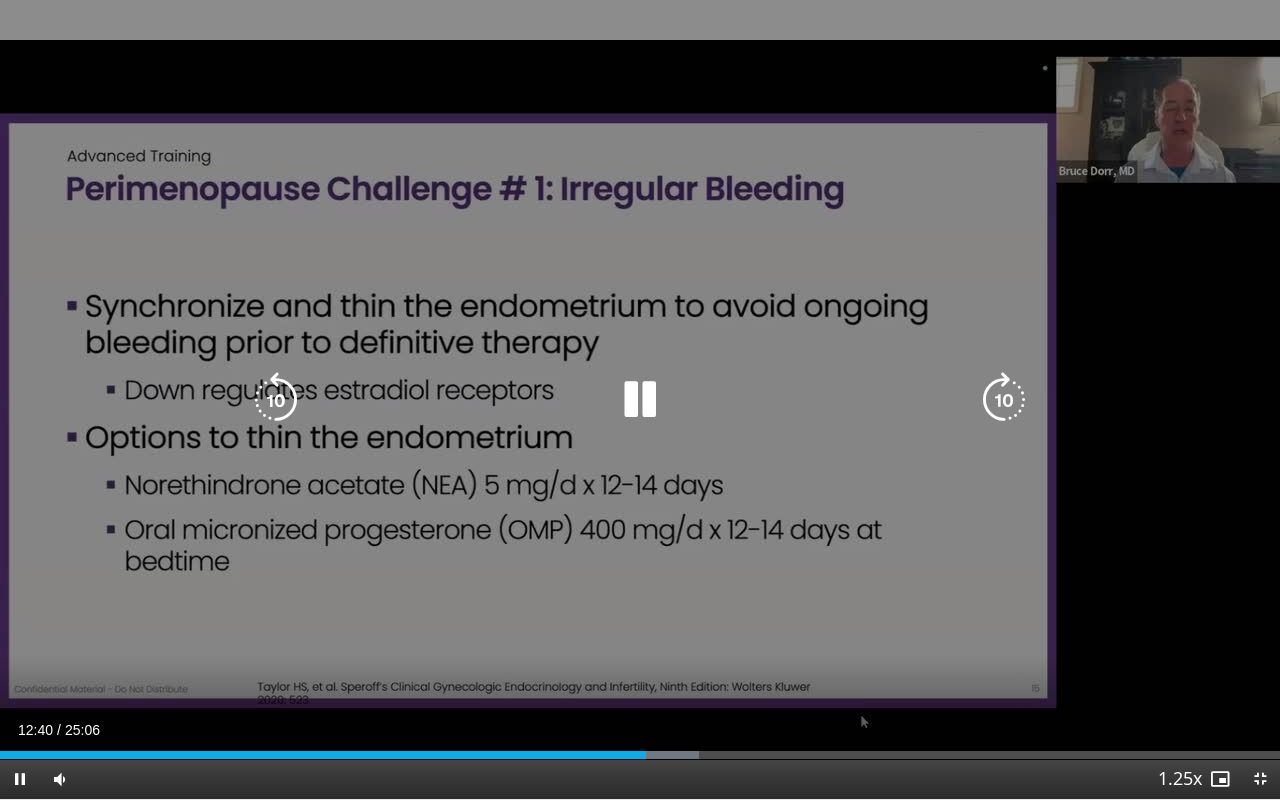 click at bounding box center [640, 400] 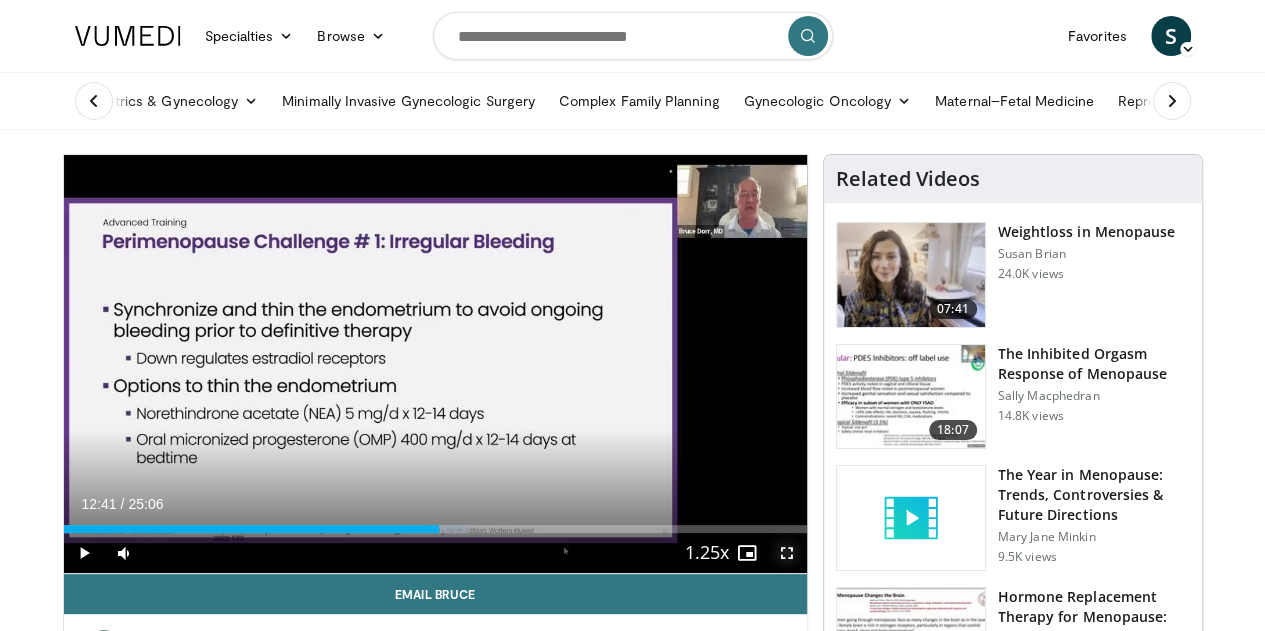 click at bounding box center (787, 553) 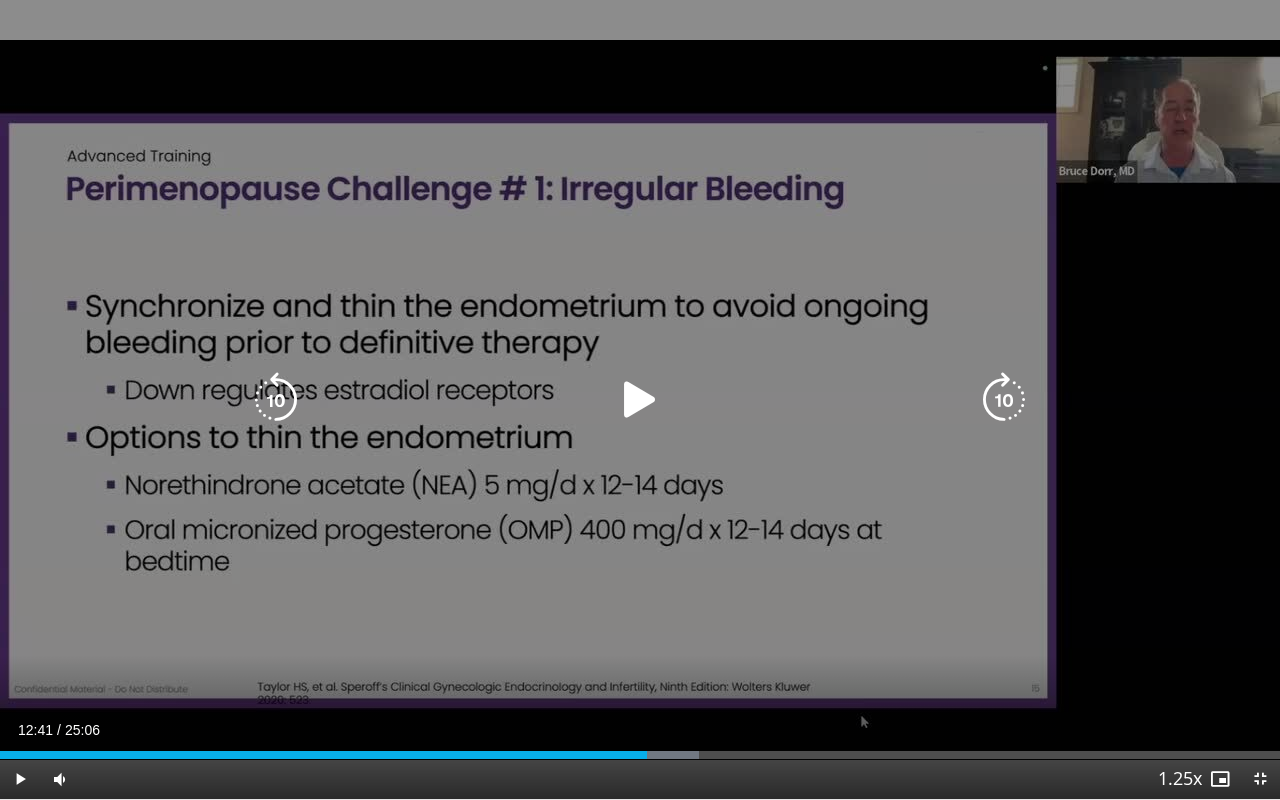 click at bounding box center (640, 400) 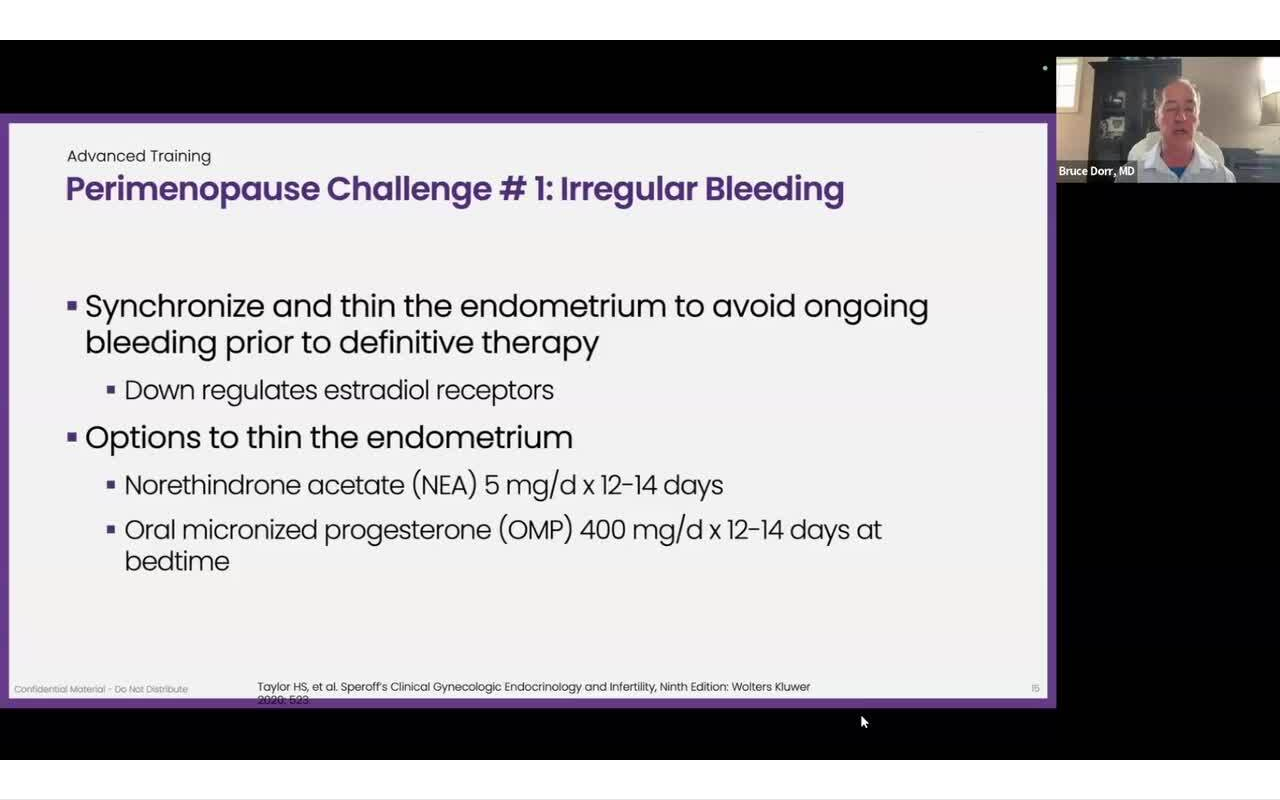 type 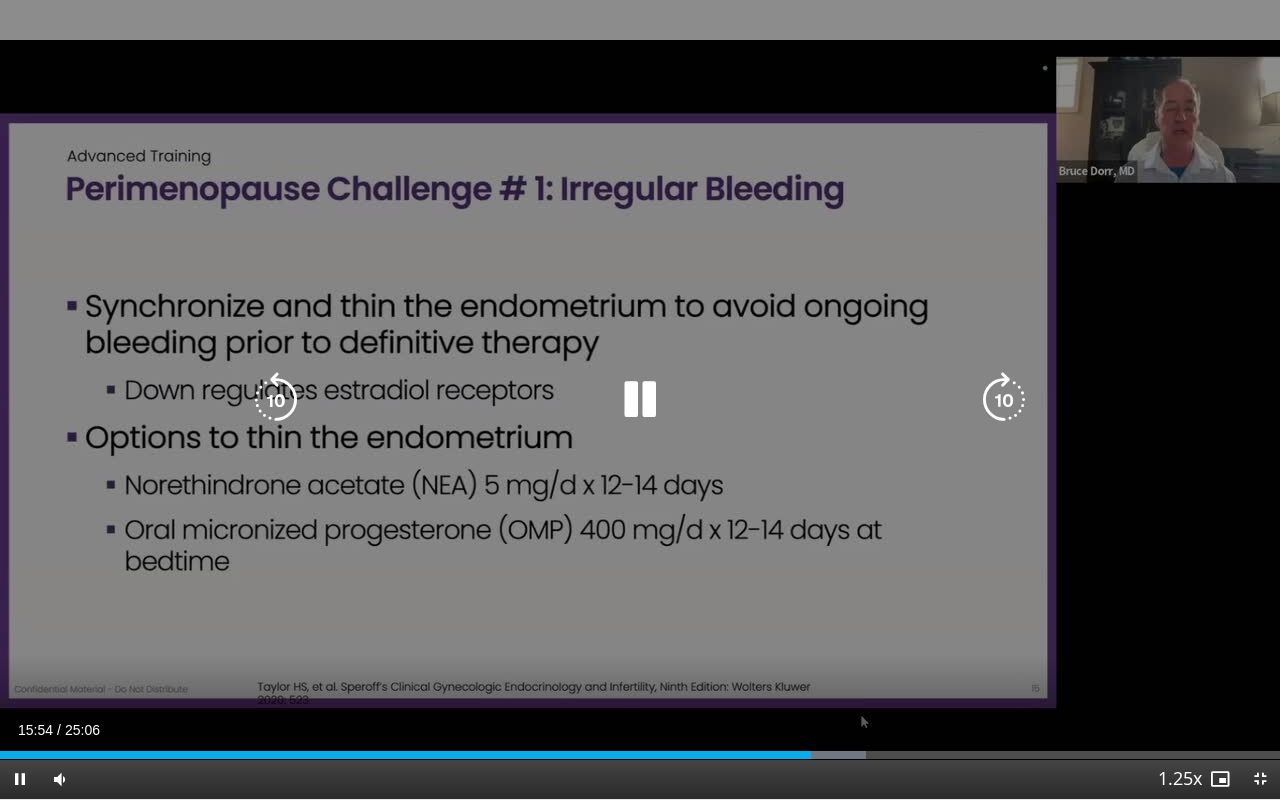 click on "10 seconds
Tap to unmute" at bounding box center [640, 399] 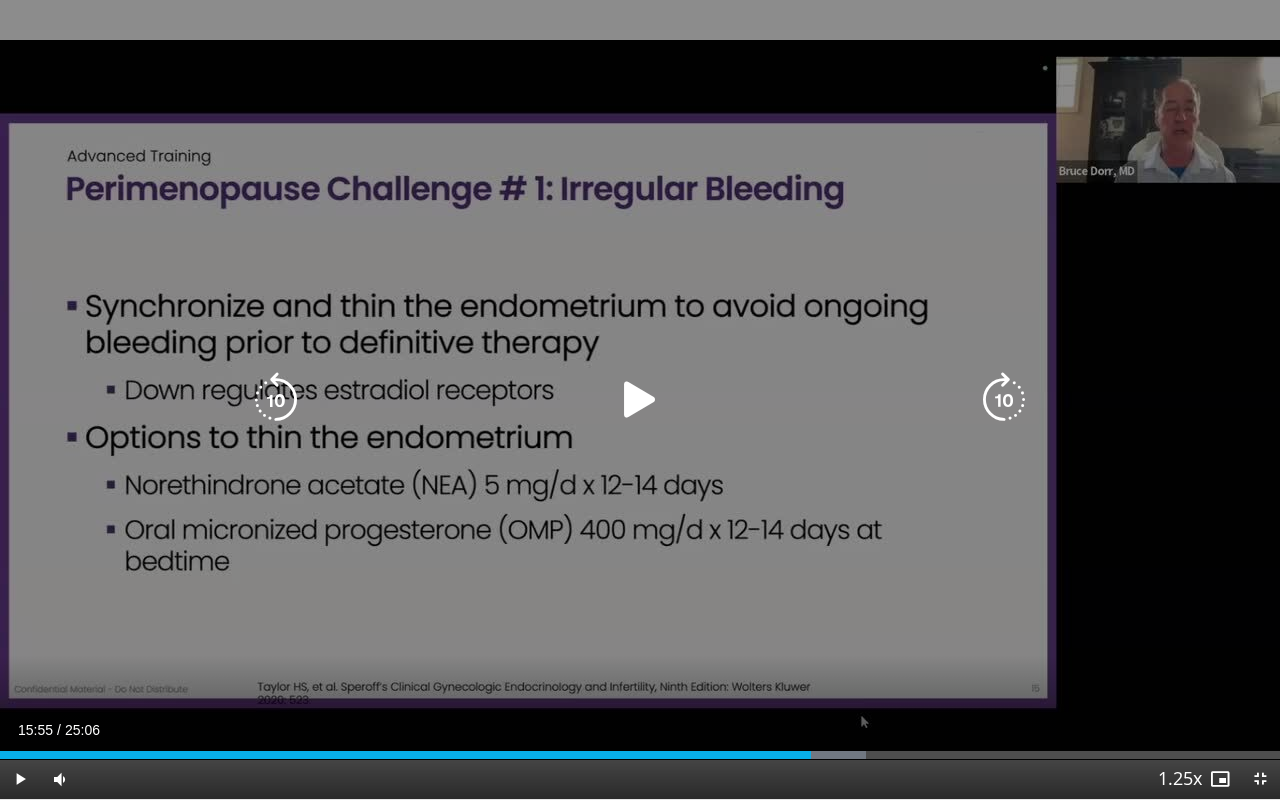 click on "10 seconds
Tap to unmute" at bounding box center [640, 399] 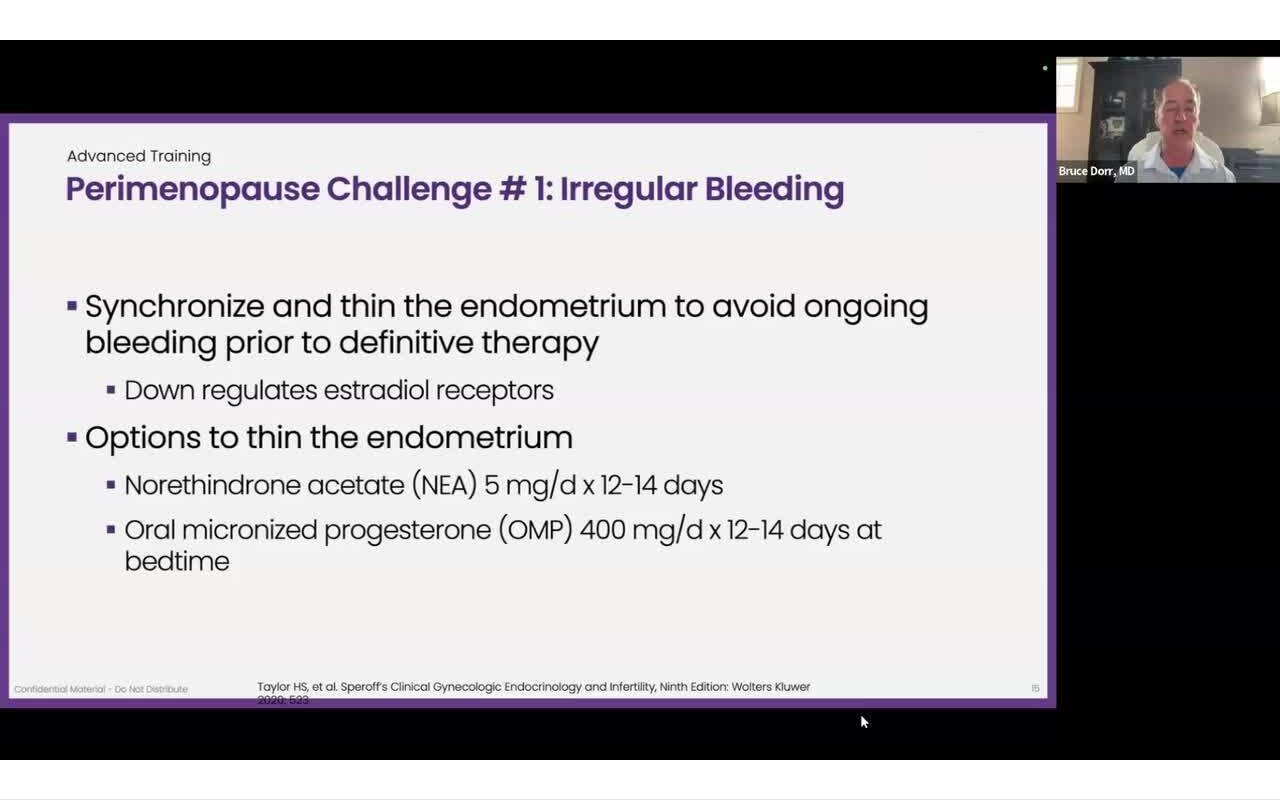 click on "10 seconds
Tap to unmute" at bounding box center (640, 399) 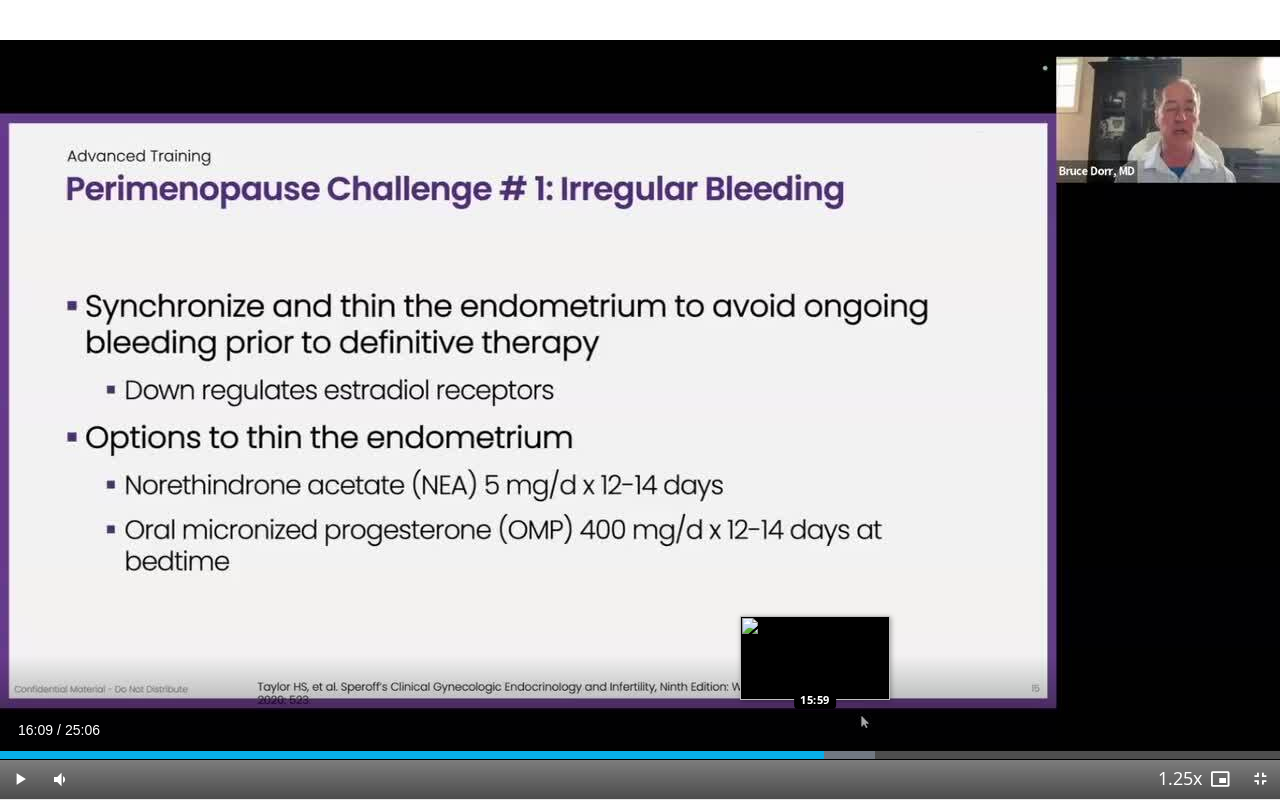 click on "Loaded :  68.36% 16:09 15:59" at bounding box center [640, 755] 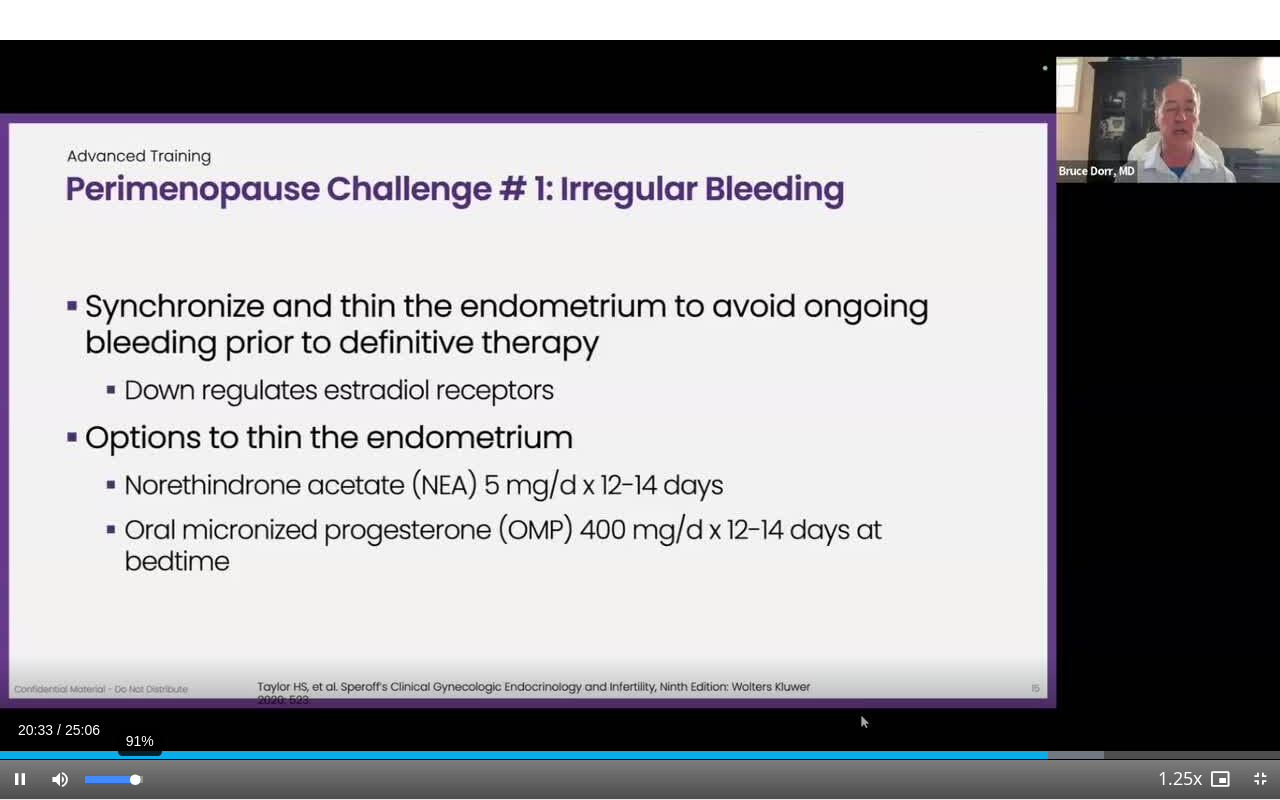 drag, startPoint x: 122, startPoint y: 781, endPoint x: 147, endPoint y: 784, distance: 25.179358 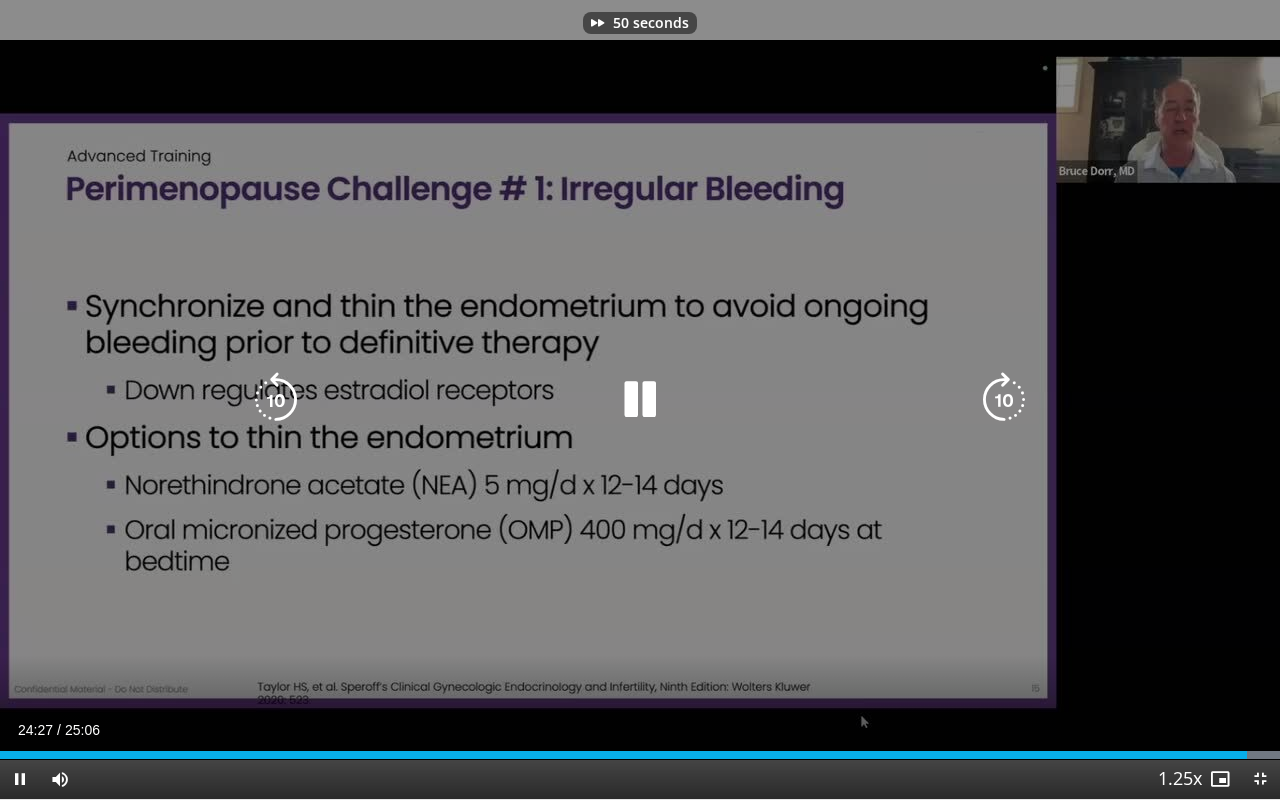 click on "50 seconds
Tap to unmute" at bounding box center [640, 399] 